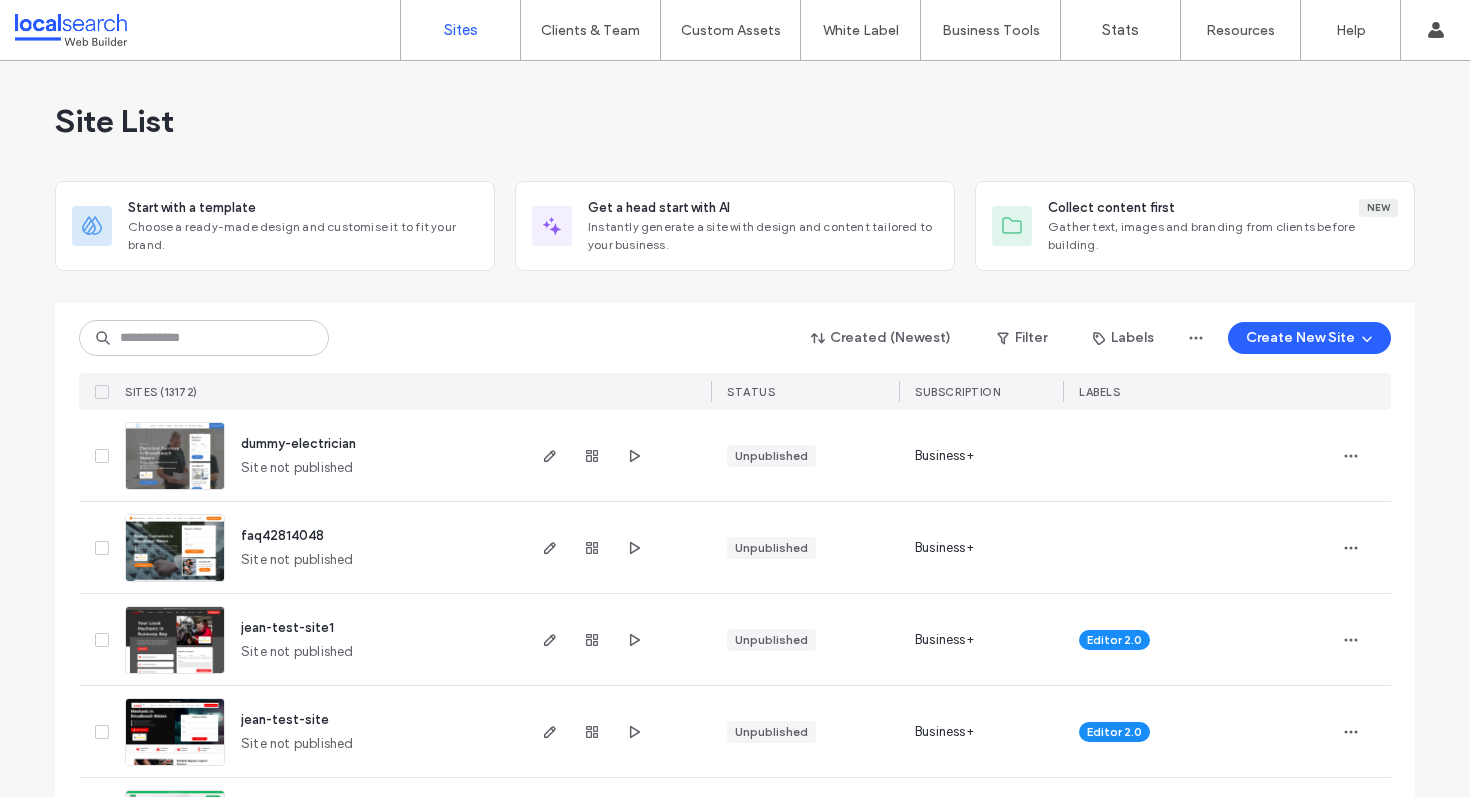 scroll, scrollTop: 0, scrollLeft: 0, axis: both 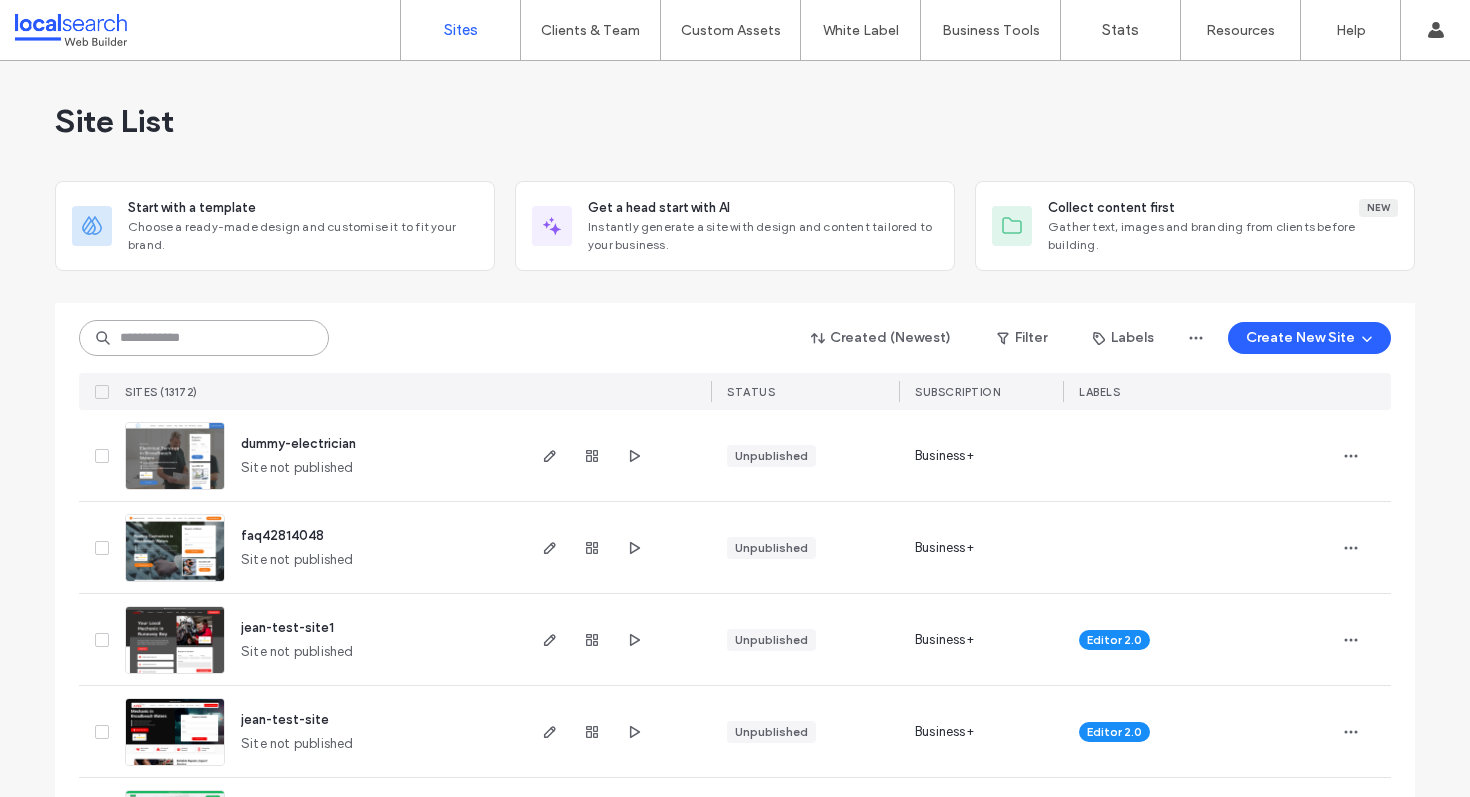 click at bounding box center [204, 338] 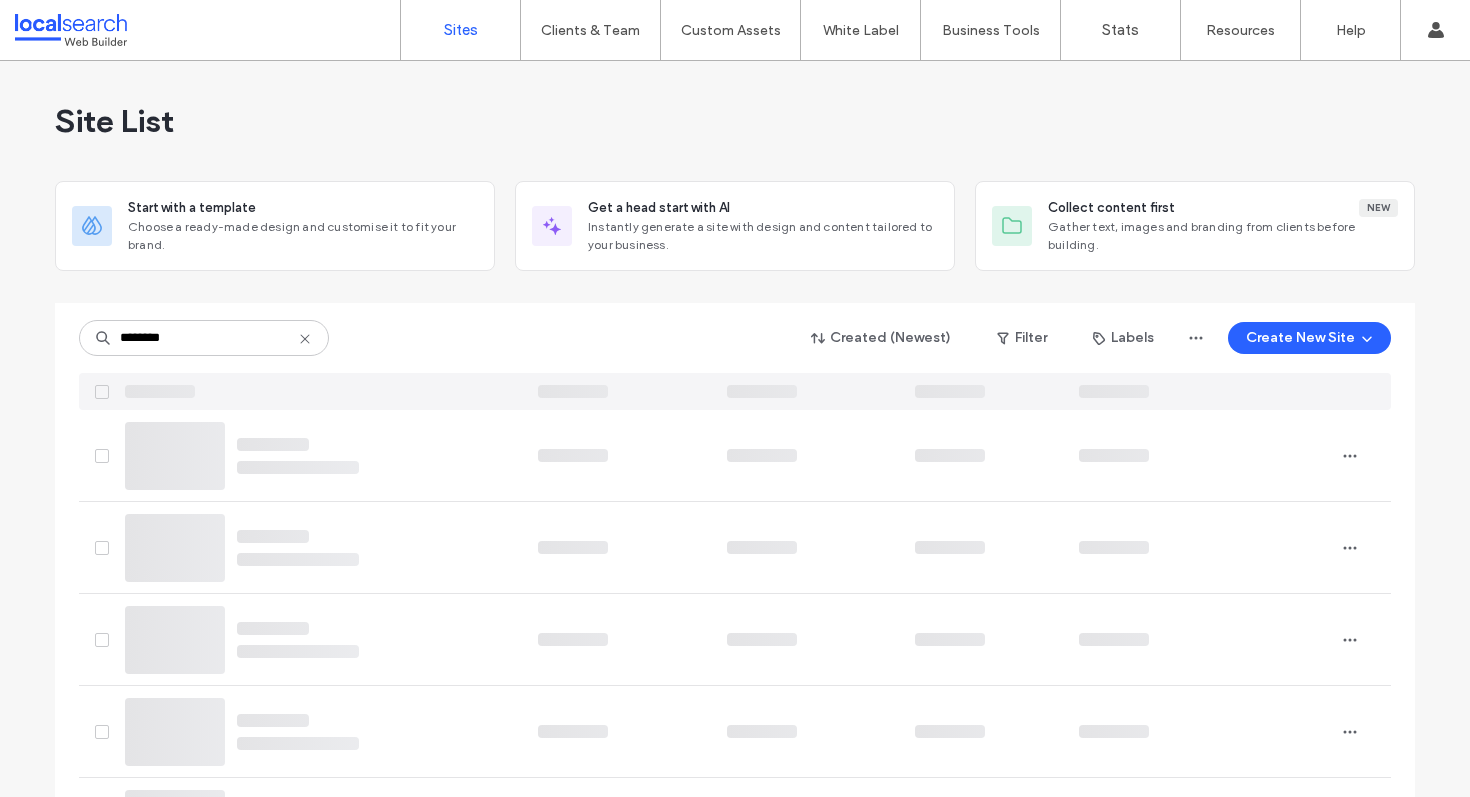 type on "********" 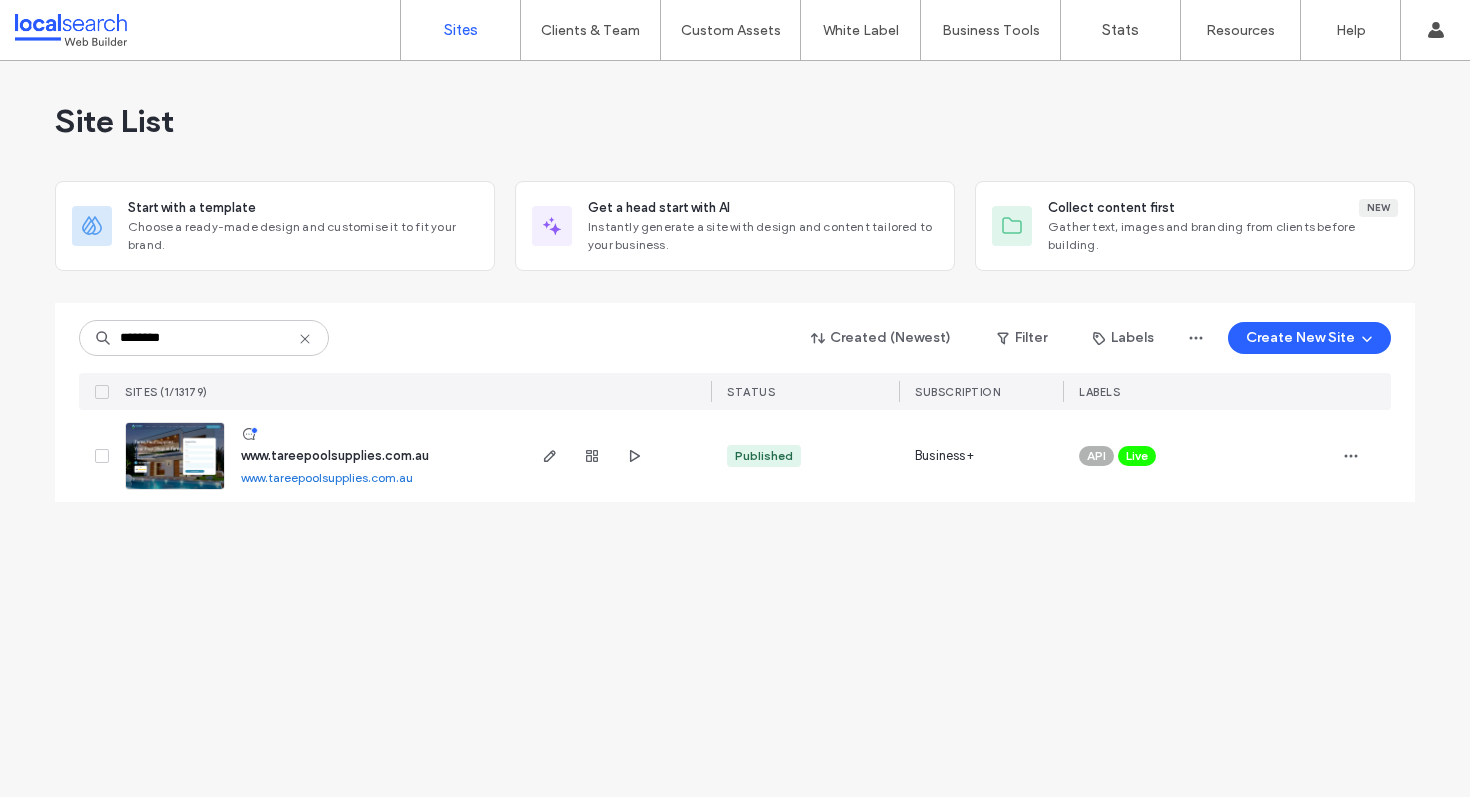 click on "www.tareepoolsupplies.com.au" at bounding box center (335, 455) 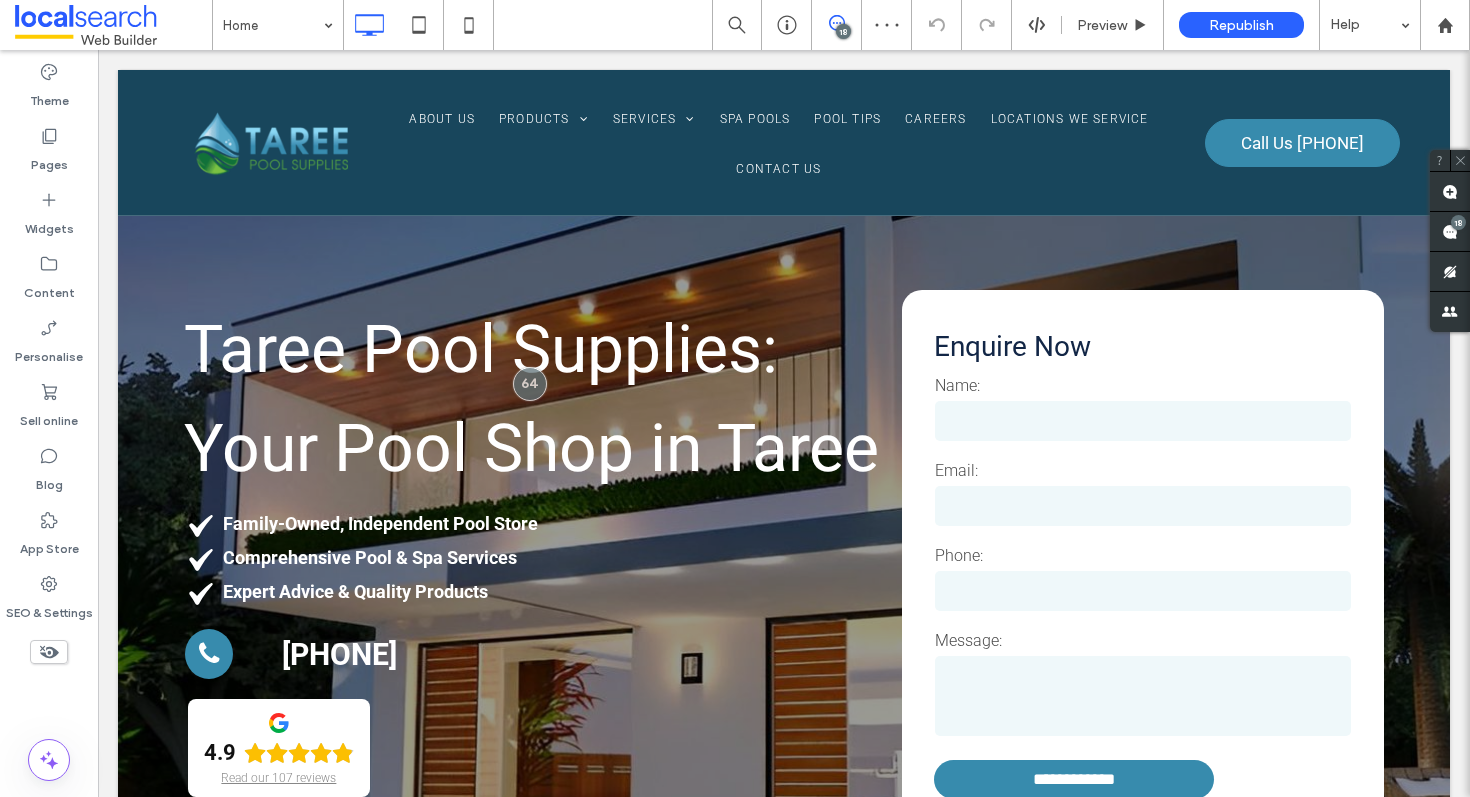 scroll, scrollTop: 10933, scrollLeft: 0, axis: vertical 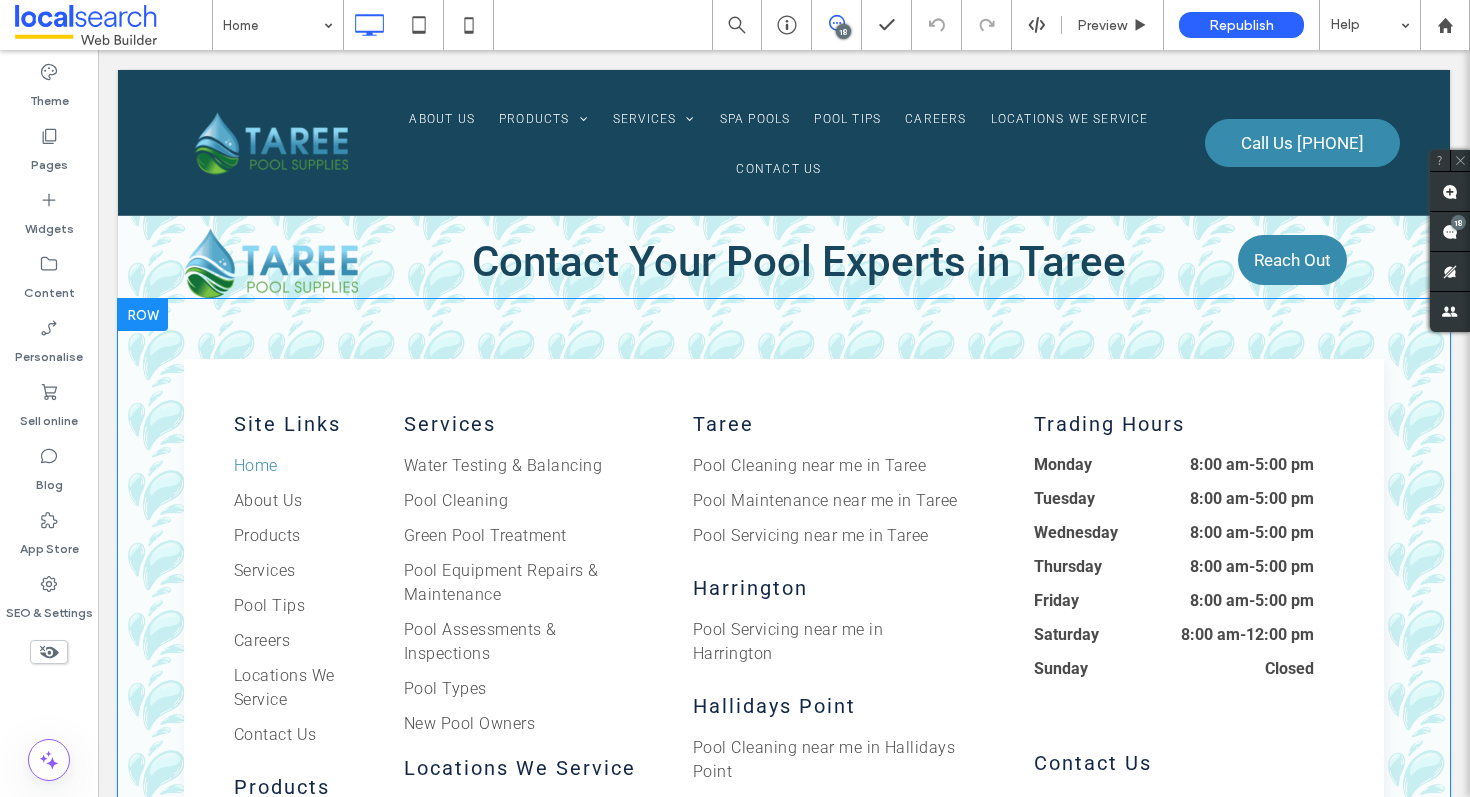 click on "Taree
Pool Cleaning near me in Taree
Pool Maintenance near me in Taree
Pool Servicing near me in Taree
Harrington
Pool Servicing near me in Harrington
Hallidays Point
Pool Cleaning near me in Hallidays Point
Pool Maintenance near me in Hallidays Point
Pool Servicing near me in Hallidays Point
Forster
Pool Cleaning near me in Forster
Pool Maintenance near me in Forster
Pool Servicing near me in Forster
Click To Paste" at bounding box center (834, 785) 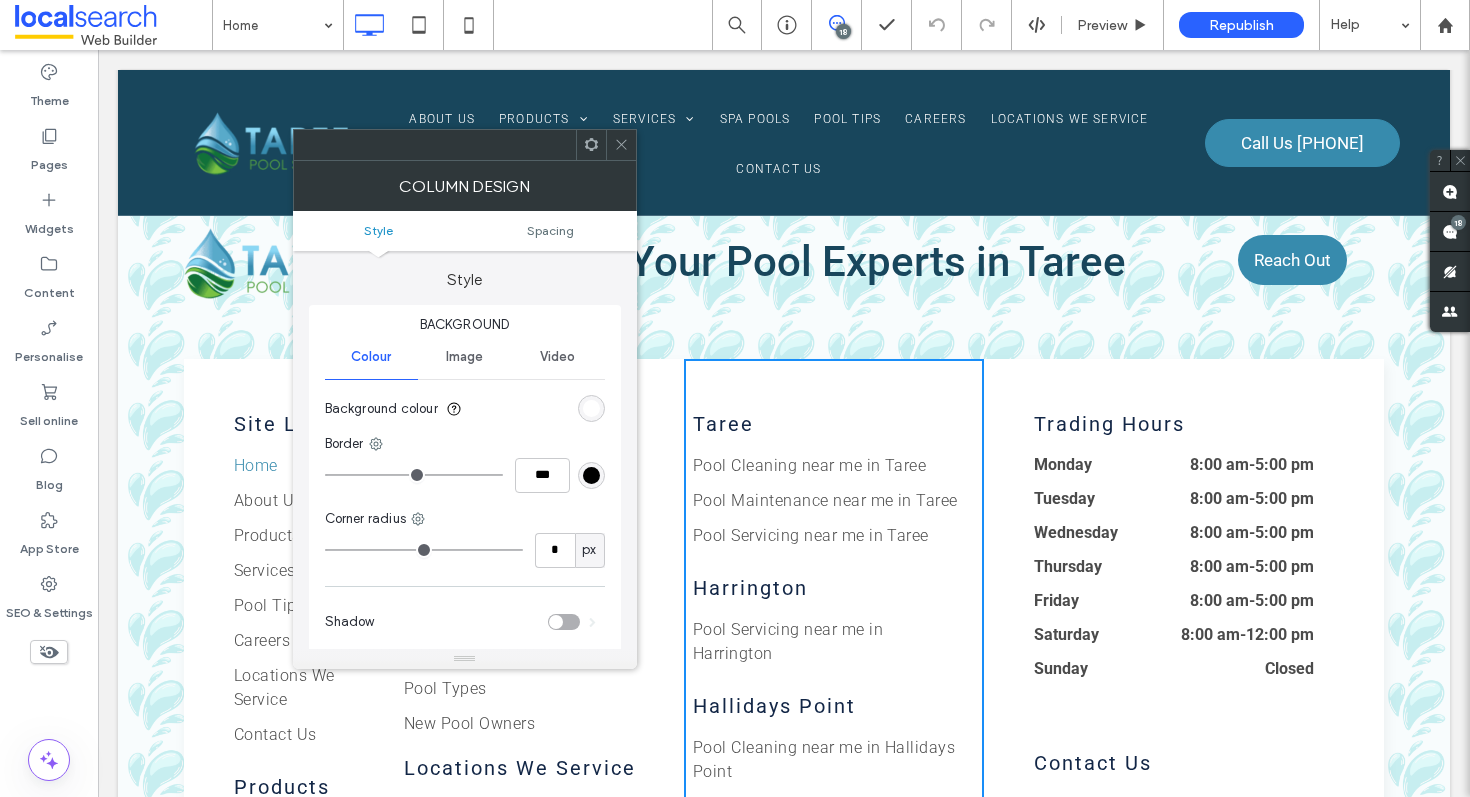 click on "Taree" at bounding box center (834, 424) 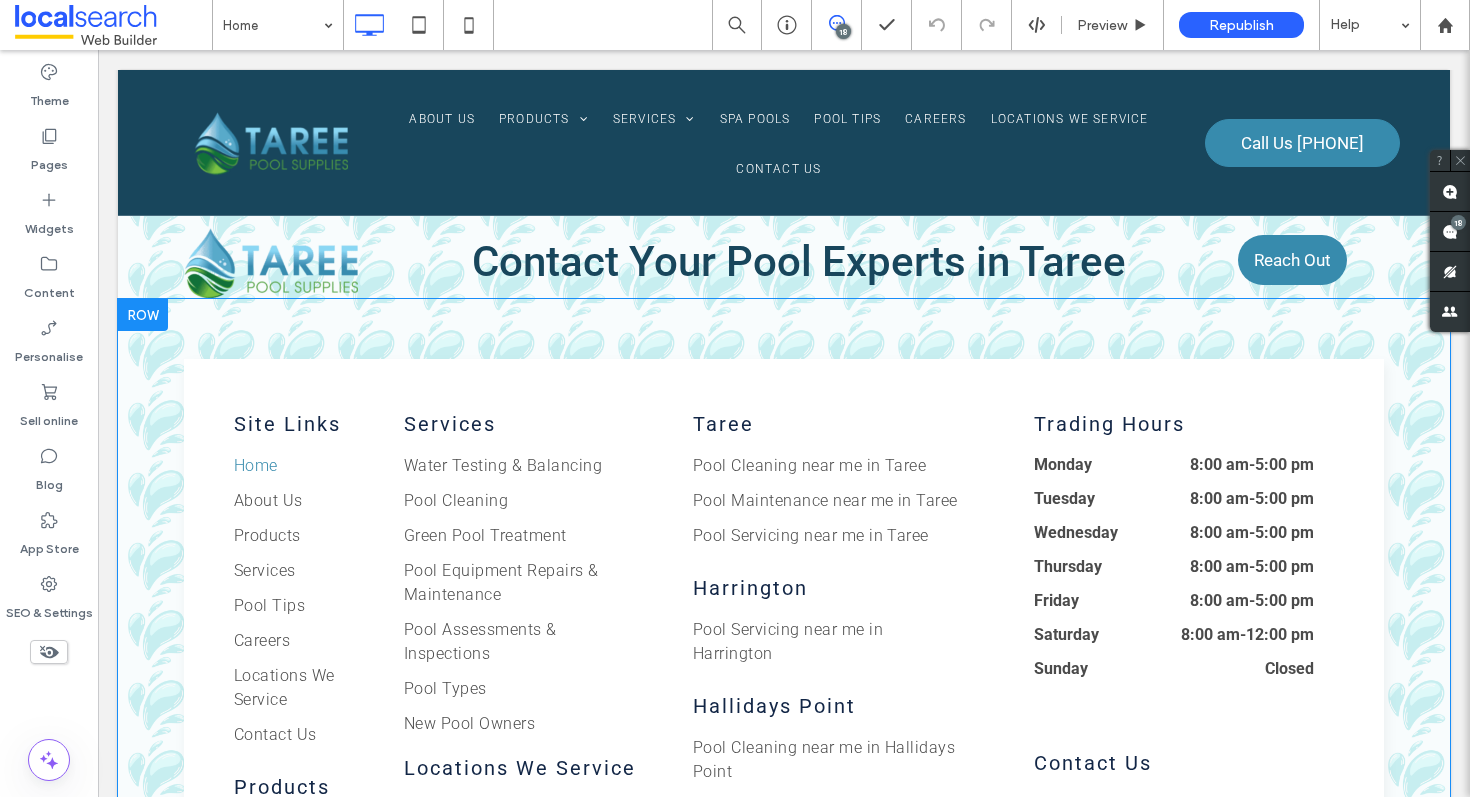 click on "Taree
Pool Cleaning near me in Taree
Pool Maintenance near me in Taree
Pool Servicing near me in Taree
Harrington
Pool Servicing near me in Harrington
Hallidays Point
Pool Cleaning near me in Hallidays Point
Pool Maintenance near me in Hallidays Point
Pool Servicing near me in Hallidays Point
Forster
Pool Cleaning near me in Forster
Pool Maintenance near me in Forster
Pool Servicing near me in Forster
Click To Paste" at bounding box center [834, 785] 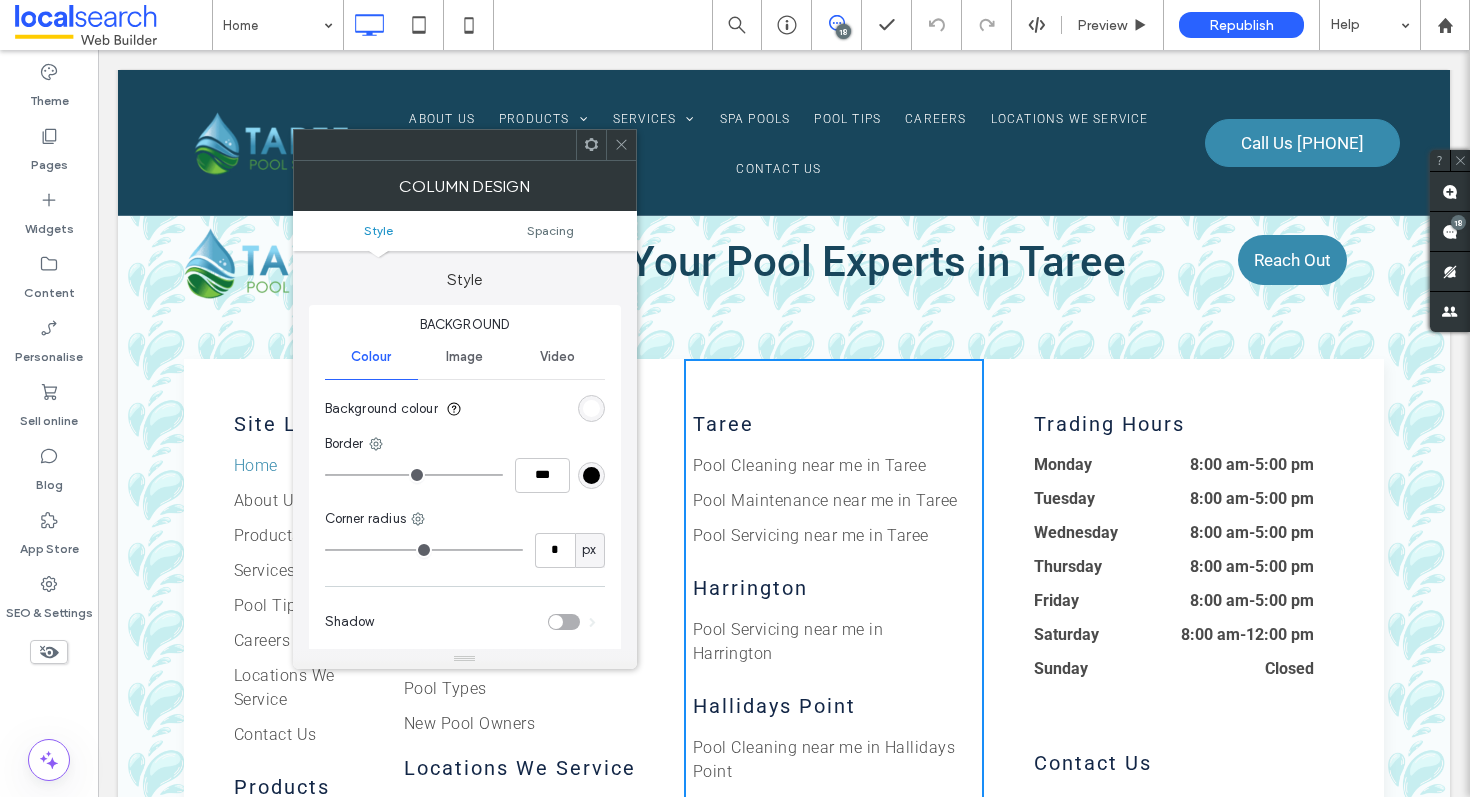click 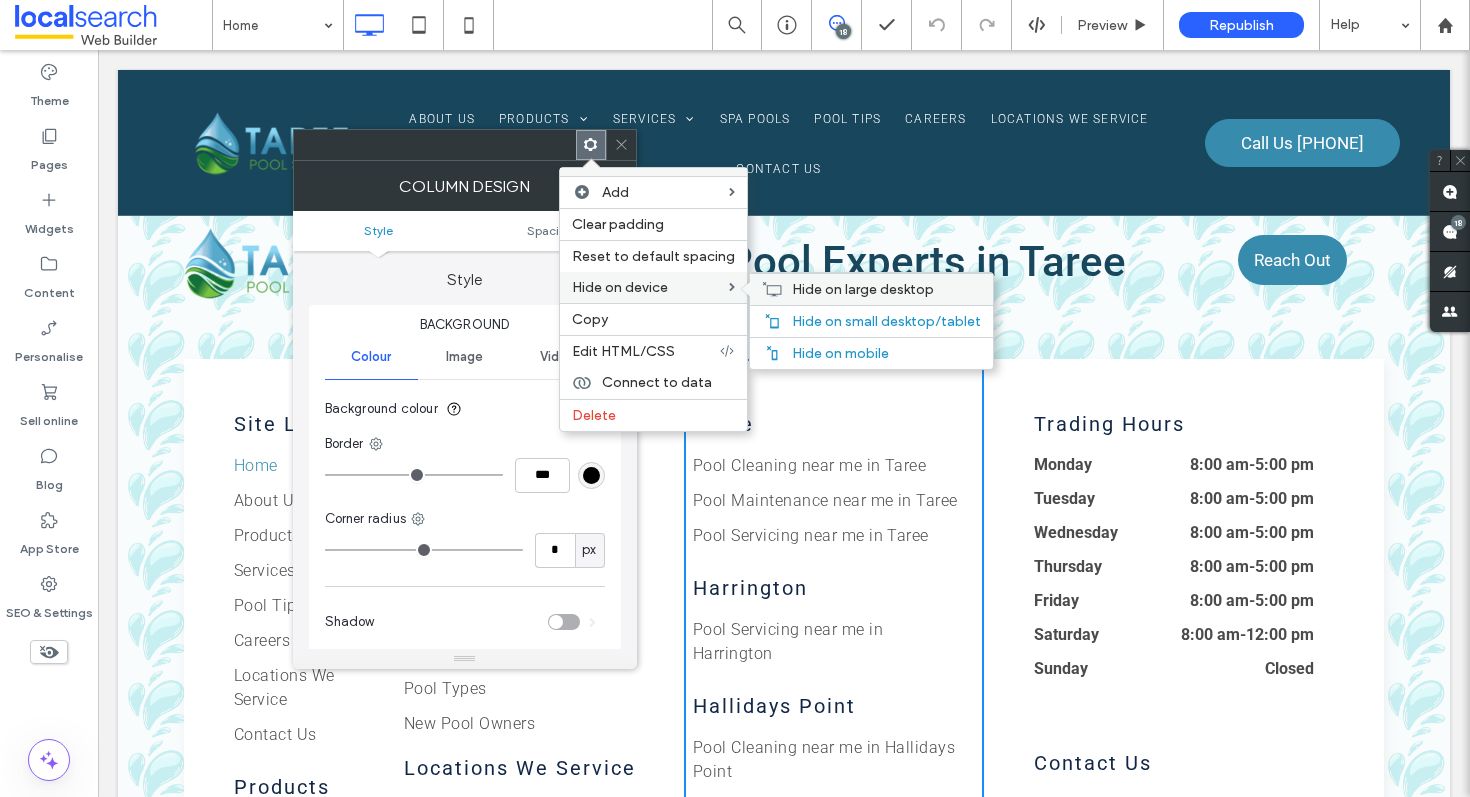 click on "Hide on large desktop" at bounding box center (863, 289) 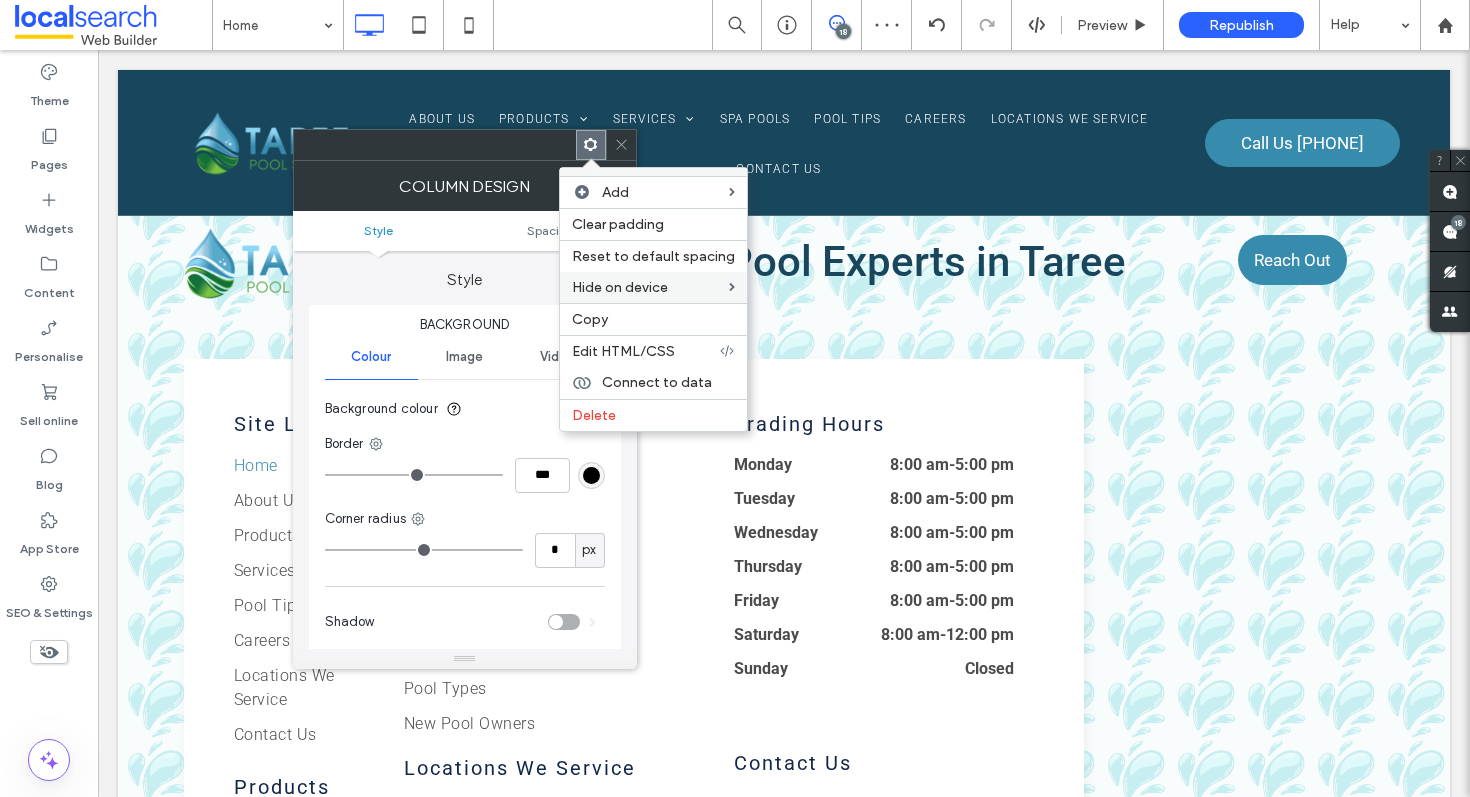 click at bounding box center [621, 145] 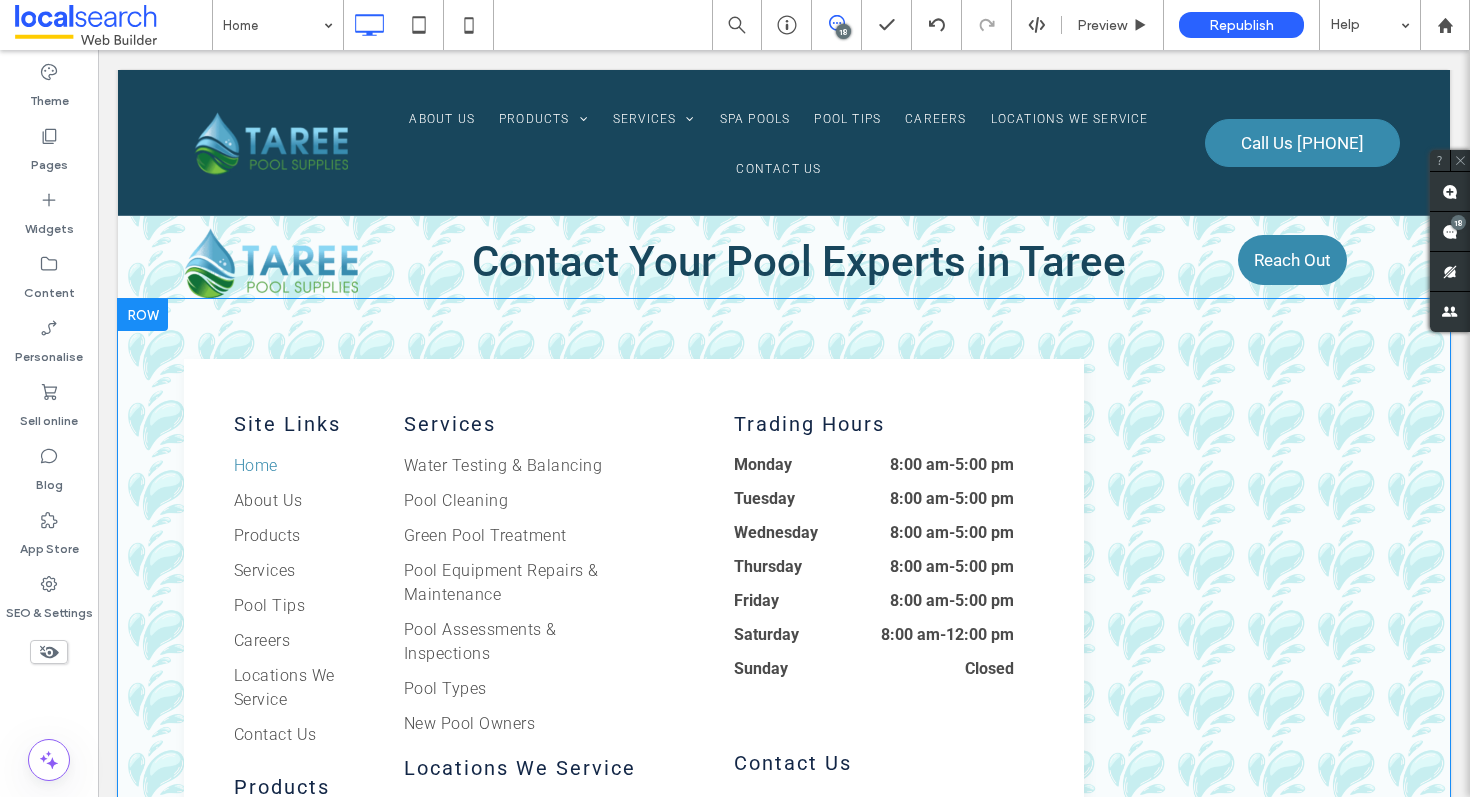click on "Trading Hours
Monday
8:00 am
-  5:00 pm
Tuesday
8:00 am
-  5:00 pm
Wednesday
8:00 am
-  5:00 pm
Thursday
8:00 am
-  5:00 pm
Friday
8:00 am
-  5:00 pm
Saturday
8:00 am
-  12:00 pm
Sunday
Closed
Contact Us
Message Icon
sales@tareepoolsupplies.com.au
Click To Paste
Pin Icon
39 Muldoon Street, Taree NSW 2430
Click To Paste
Phone Icon
02 6594 6501
Click To Paste
Licence Icon
ABN: 40 655 723 701
Click To Paste
Click To Paste
Click To Paste" at bounding box center (884, 785) 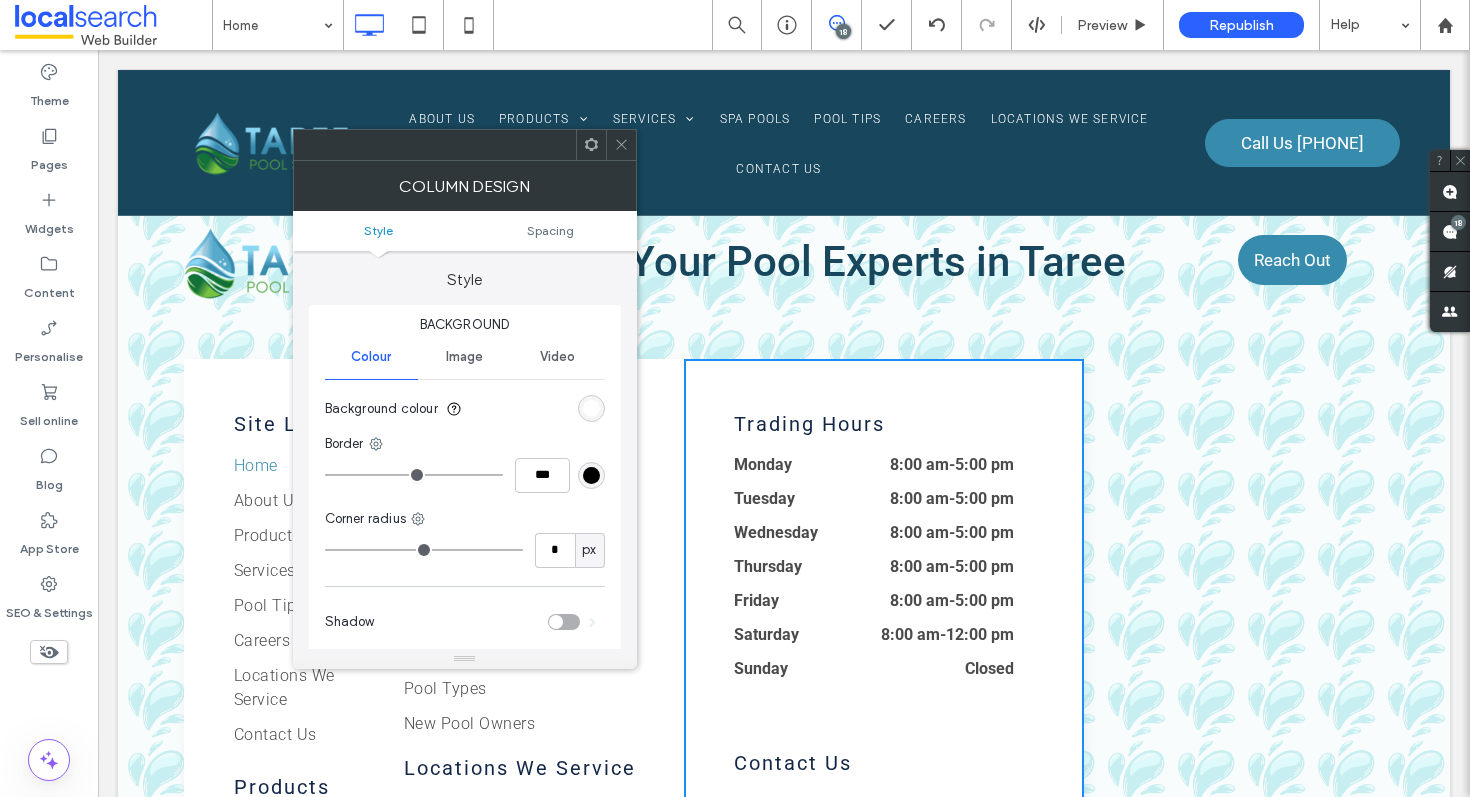click on "Services
Water Testing & Balancing
Pool Cleaning
Green Pool Treatment
Pool Equipment Repairs & Maintenance
Pool Assessments & Inspections
Pool Types
New Pool Owners
Locations We Service
Taree
Wingham
Harrington
Old Bar
Hallidays Point
Forster
Smiths Lake
Click To Paste" at bounding box center [534, 785] 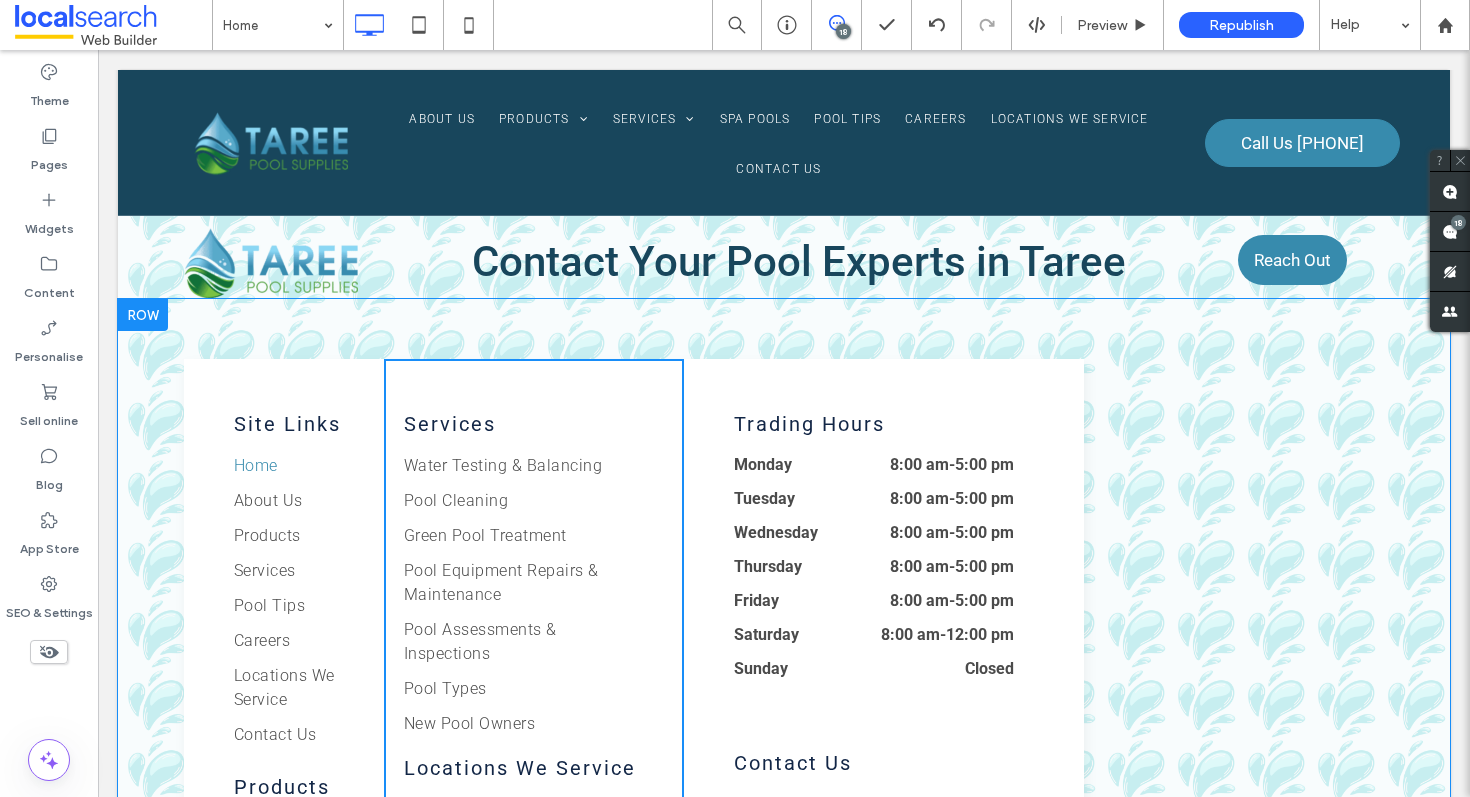 click on "Trading Hours
Monday
8:00 am
-  5:00 pm
Tuesday
8:00 am
-  5:00 pm
Wednesday
8:00 am
-  5:00 pm
Thursday
8:00 am
-  5:00 pm
Friday
8:00 am
-  5:00 pm
Saturday
8:00 am
-  12:00 pm
Sunday
Closed
Contact Us
Message Icon
sales@tareepoolsupplies.com.au
Click To Paste
Pin Icon
39 Muldoon Street, Taree NSW 2430
Click To Paste
Phone Icon
02 6594 6501
Click To Paste
Licence Icon
ABN: 40 655 723 701
Click To Paste
Click To Paste
Click To Paste" at bounding box center [884, 785] 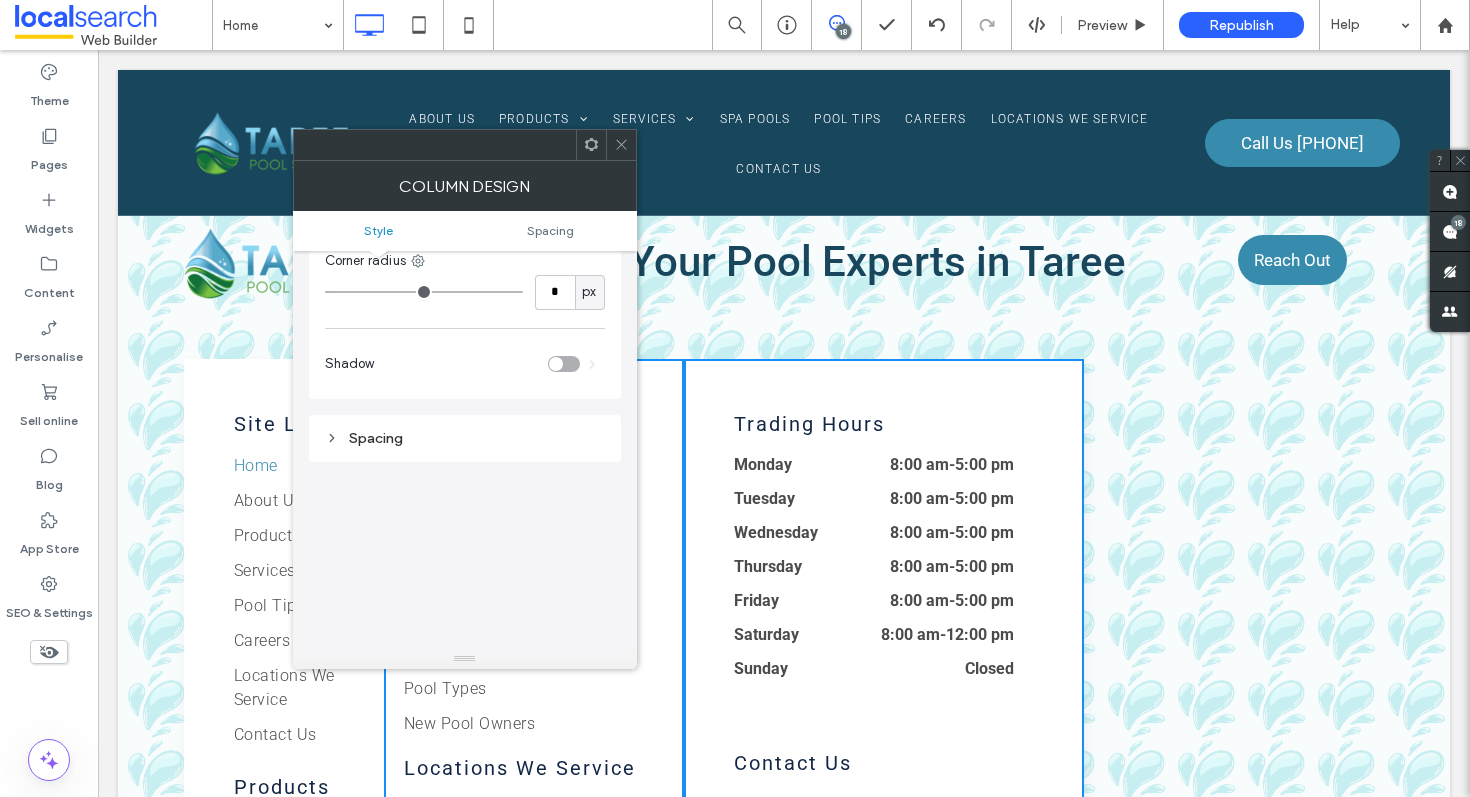scroll, scrollTop: 275, scrollLeft: 0, axis: vertical 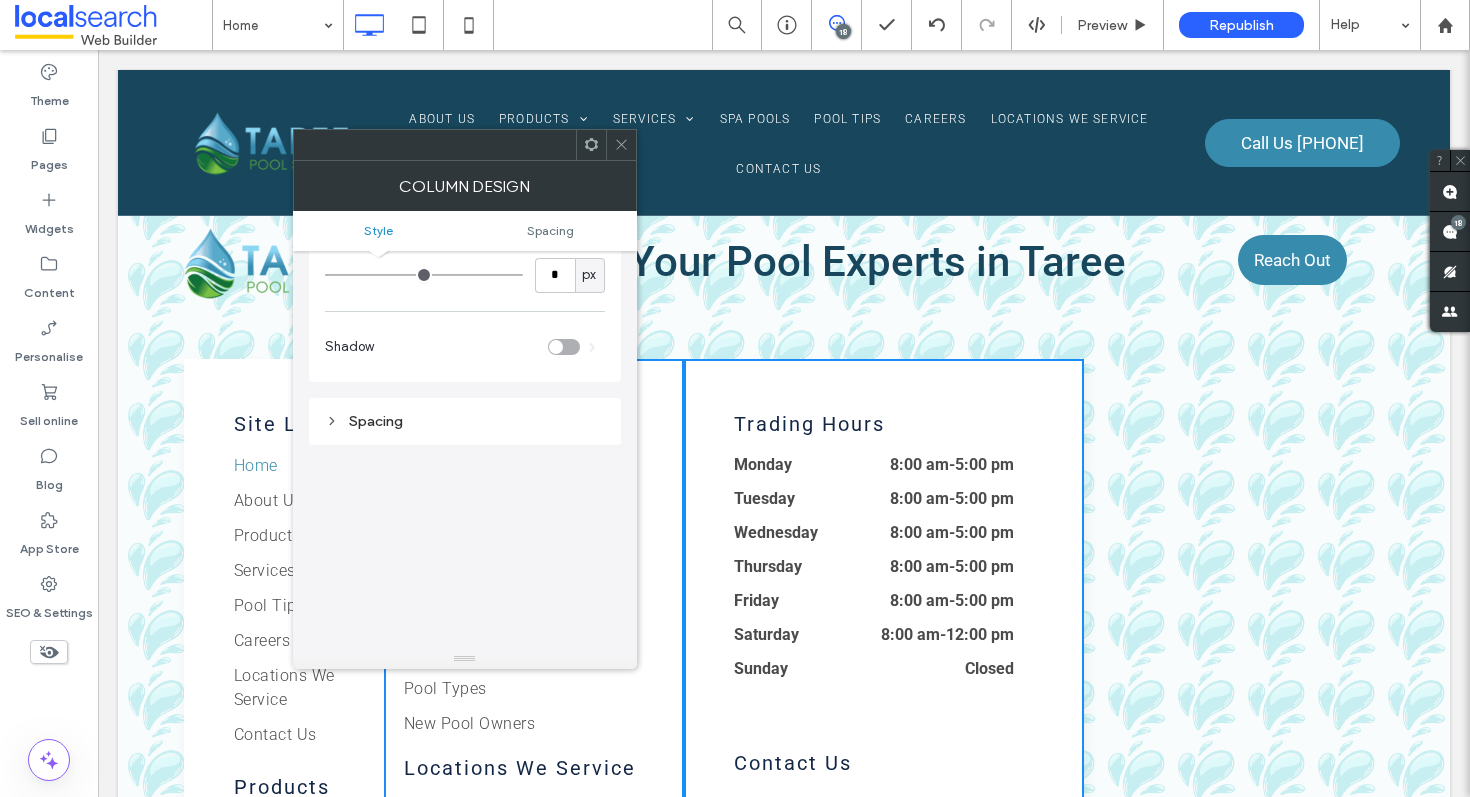click 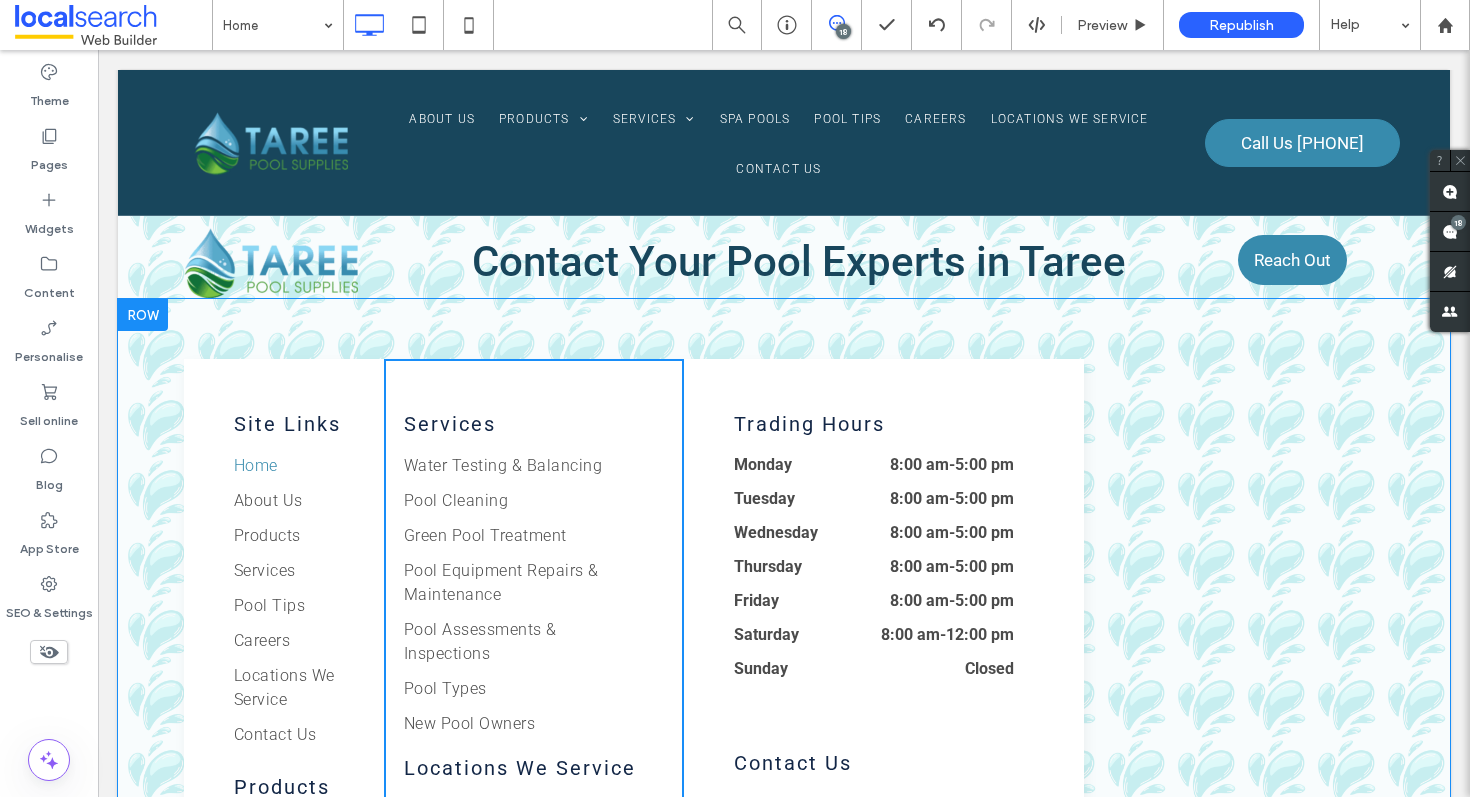 click on "Site Links
Home
About Us
Products
Services
Pool Tips
Careers
Locations We Service
Contact Us
Products
Pool Pumps
Chlorinators
Filters
Pool Cleaners
Lighting
Heaters
Accessories
Irrigation System
Chemicals
Spa
Click To Paste" at bounding box center (284, 785) 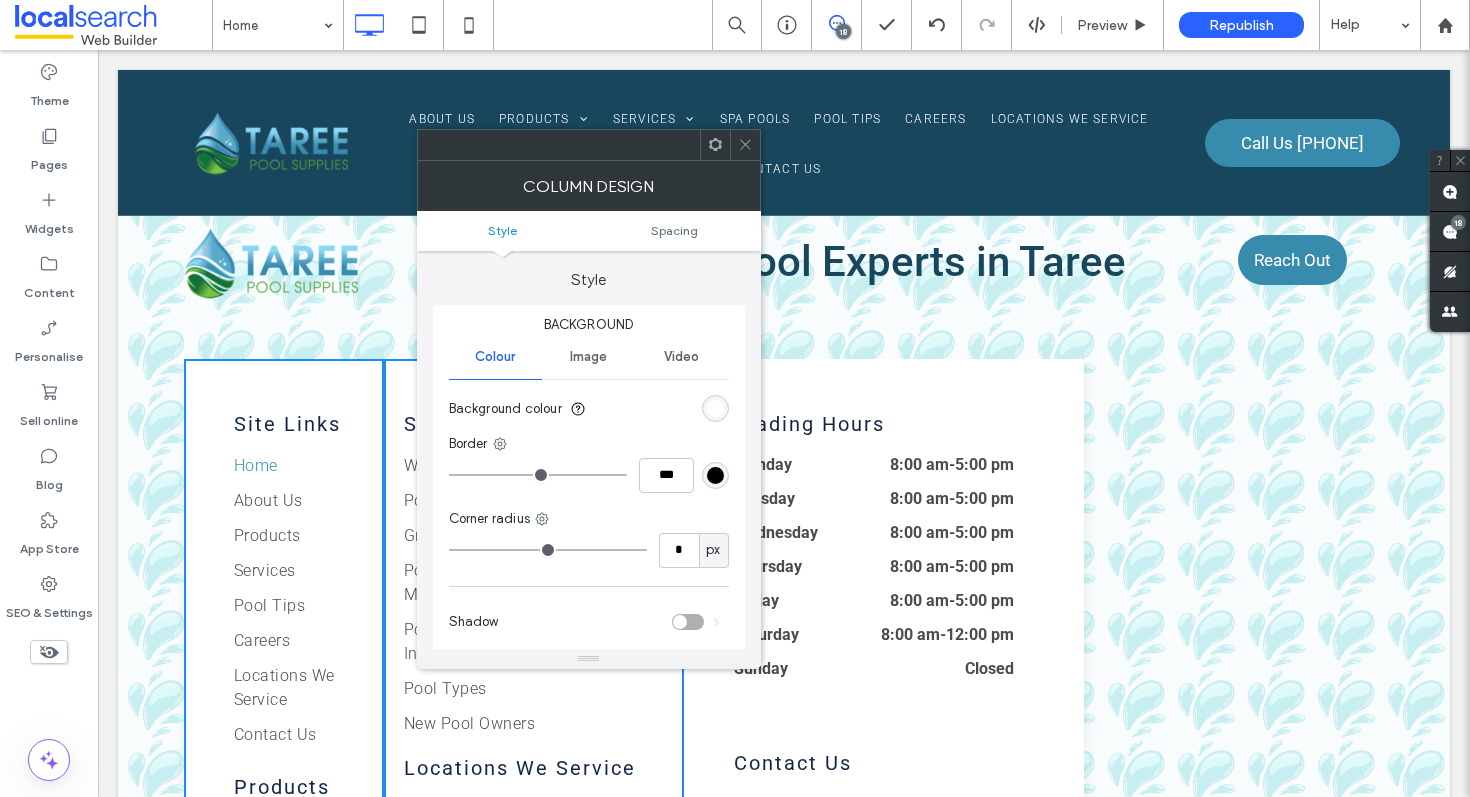 click 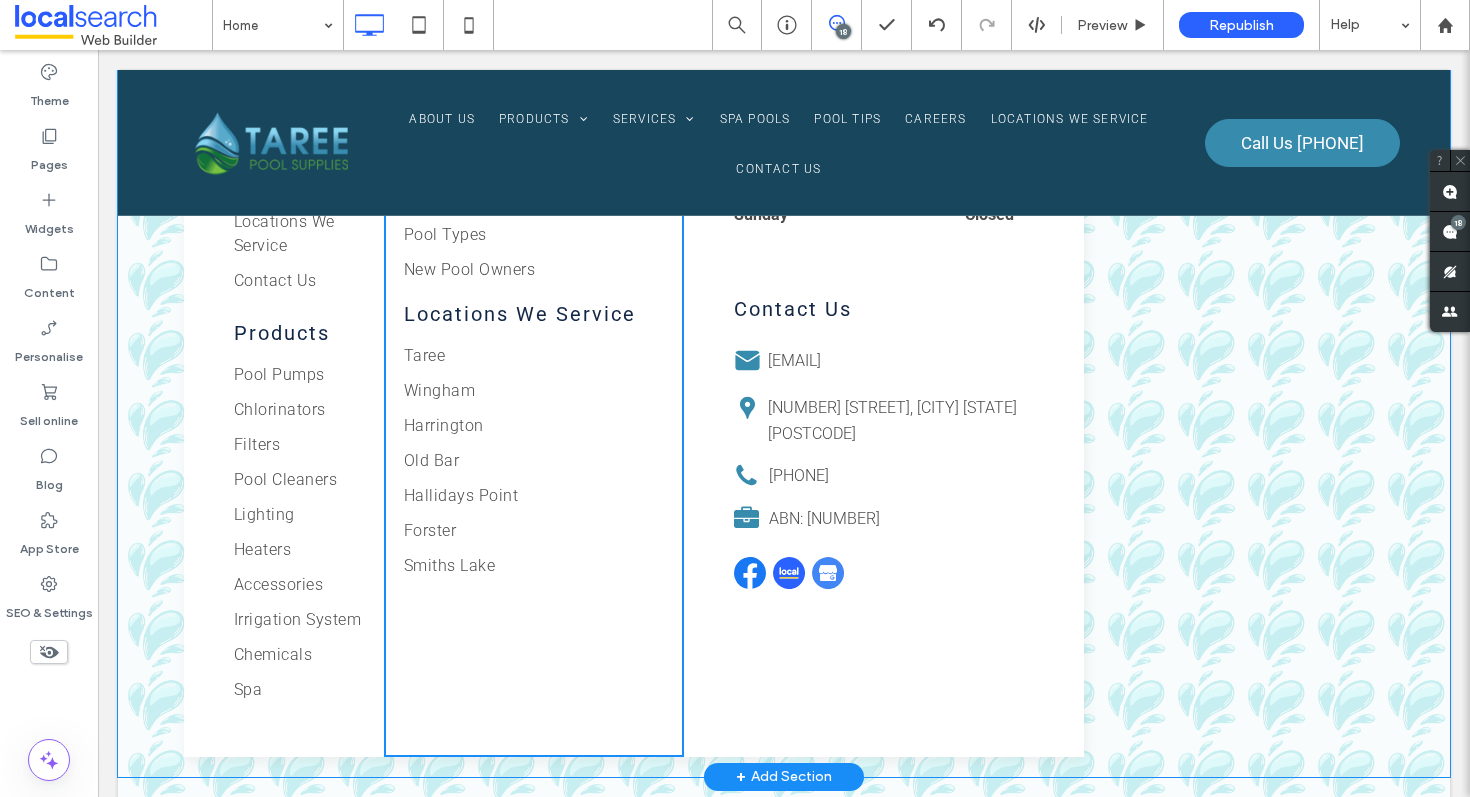 scroll, scrollTop: 18804, scrollLeft: 0, axis: vertical 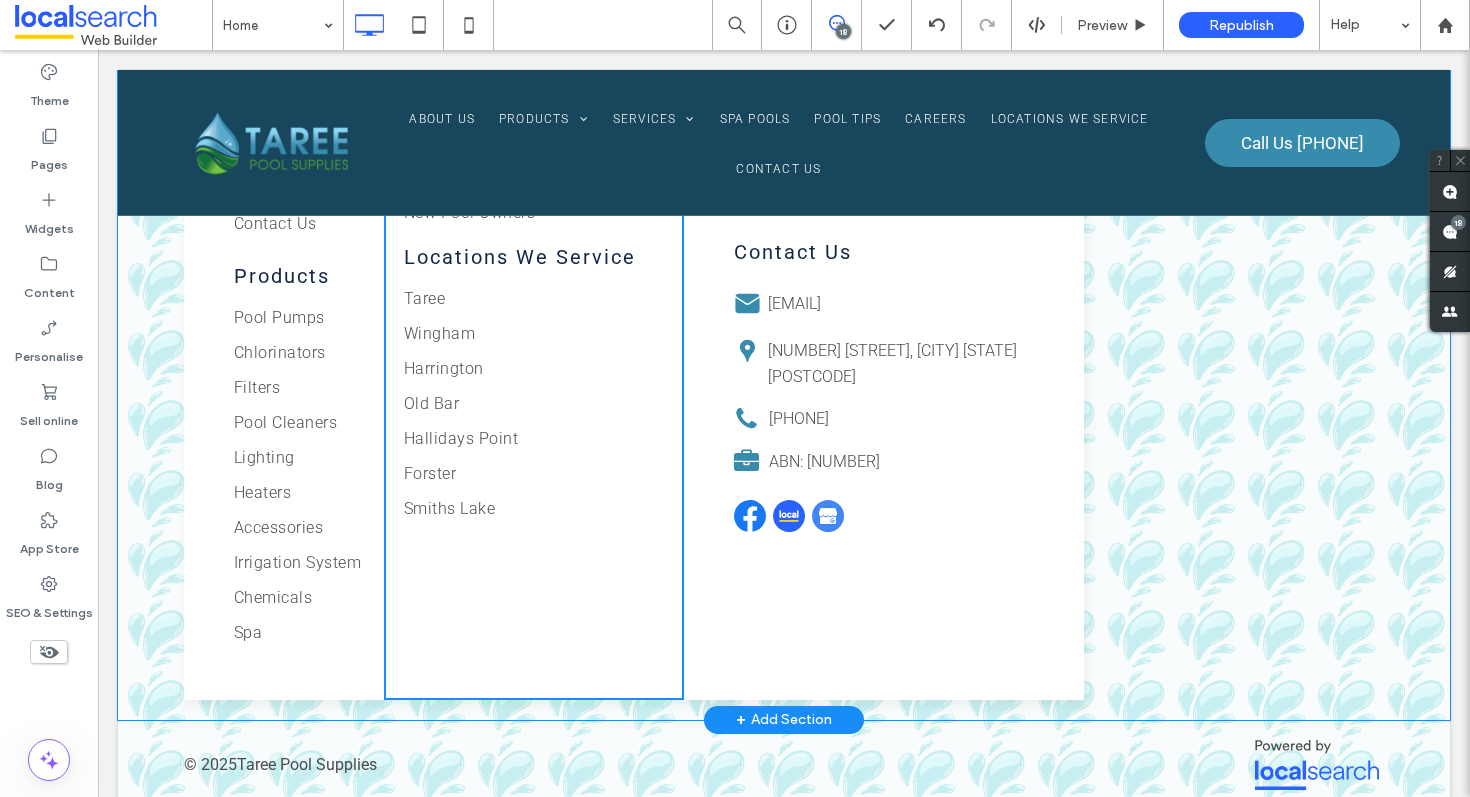 click on "Trading Hours
Monday
8:00 am
-  5:00 pm
Tuesday
8:00 am
-  5:00 pm
Wednesday
8:00 am
-  5:00 pm
Thursday
8:00 am
-  5:00 pm
Friday
8:00 am
-  5:00 pm
Saturday
8:00 am
-  12:00 pm
Sunday
Closed
Contact Us
Message Icon
sales@tareepoolsupplies.com.au
Click To Paste
Pin Icon
39 Muldoon Street, Taree NSW 2430
Click To Paste
Phone Icon
02 6594 6501
Click To Paste
Licence Icon
ABN: 40 655 723 701
Click To Paste
Click To Paste
Click To Paste" at bounding box center (884, 274) 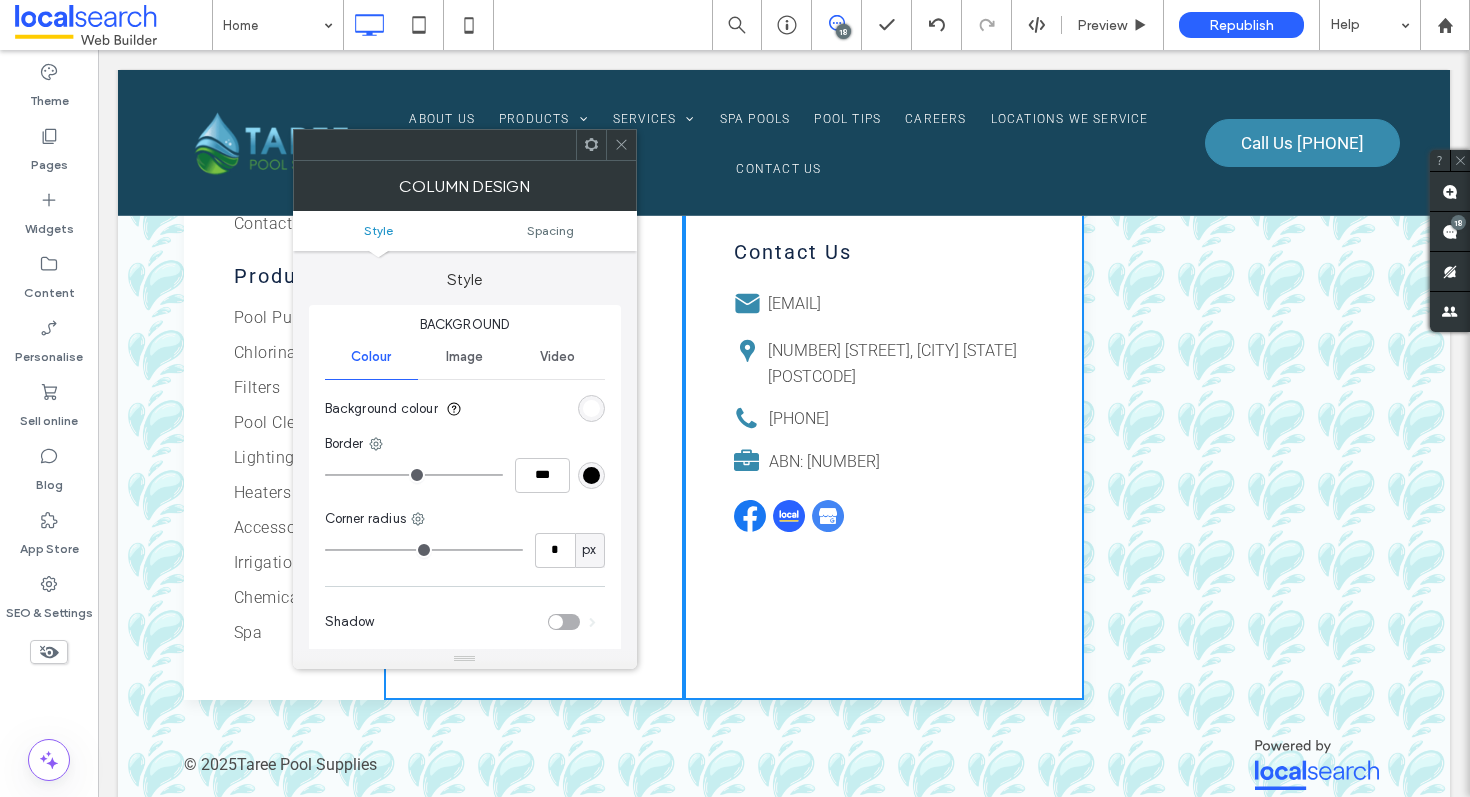 click 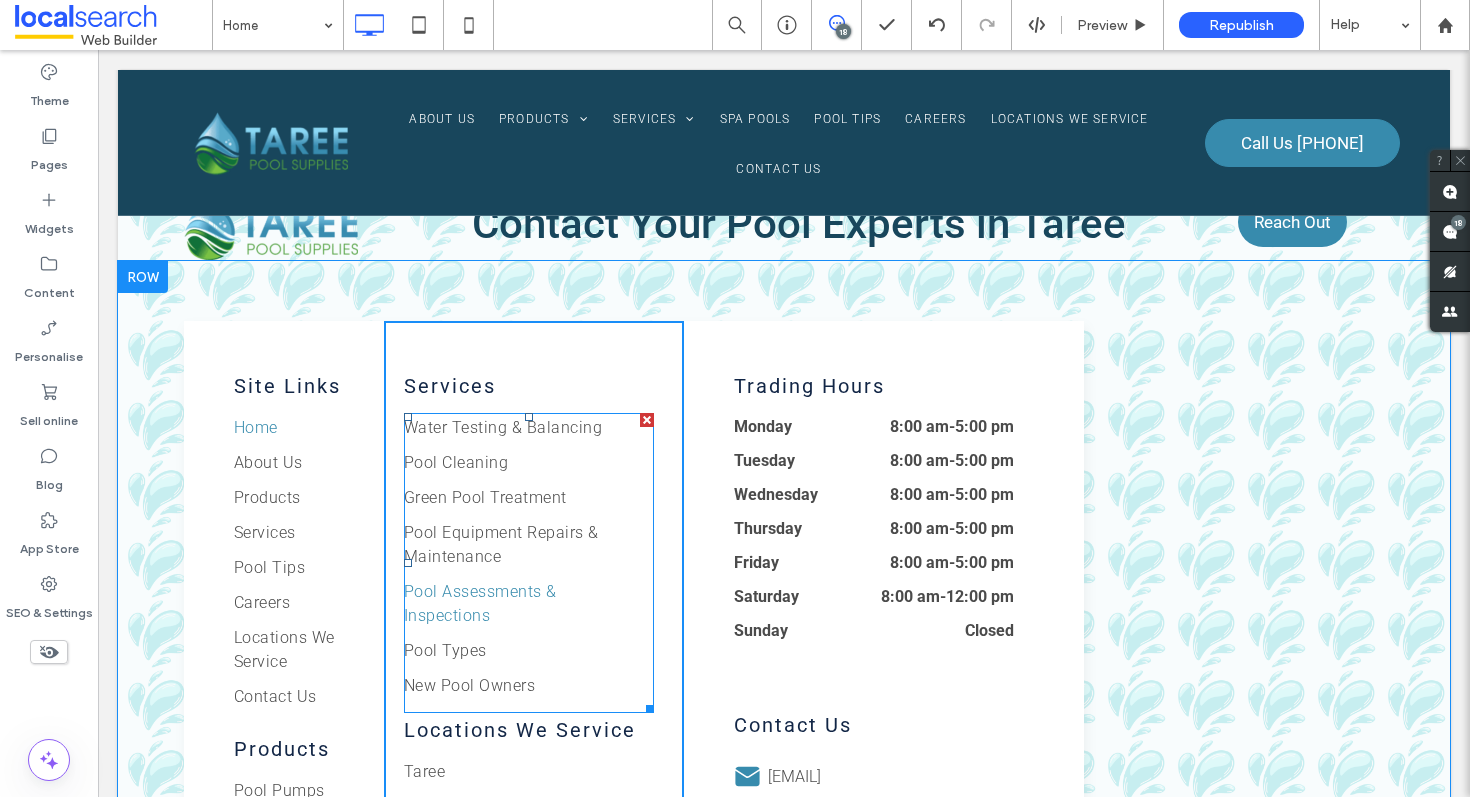 scroll, scrollTop: 18253, scrollLeft: 0, axis: vertical 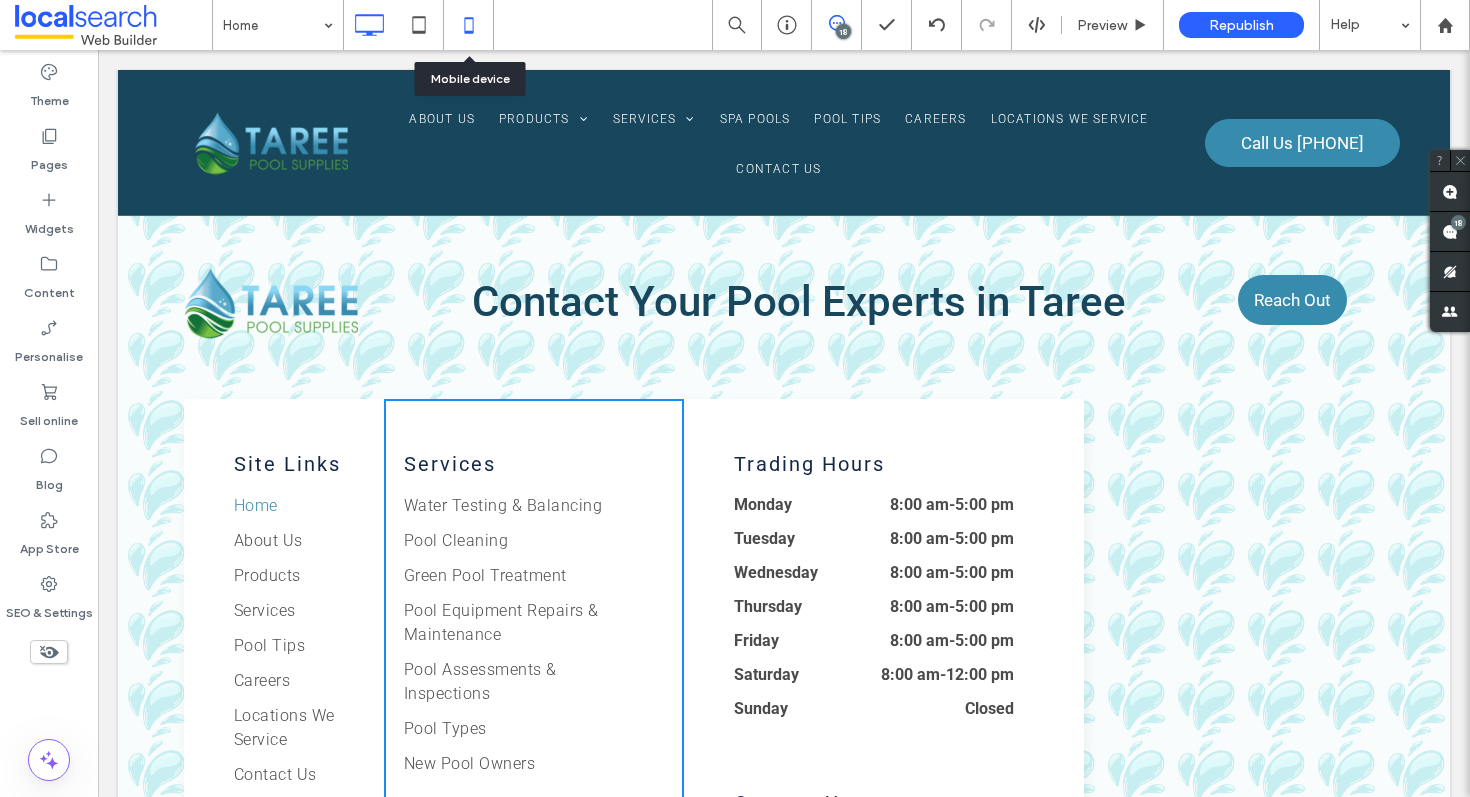 click 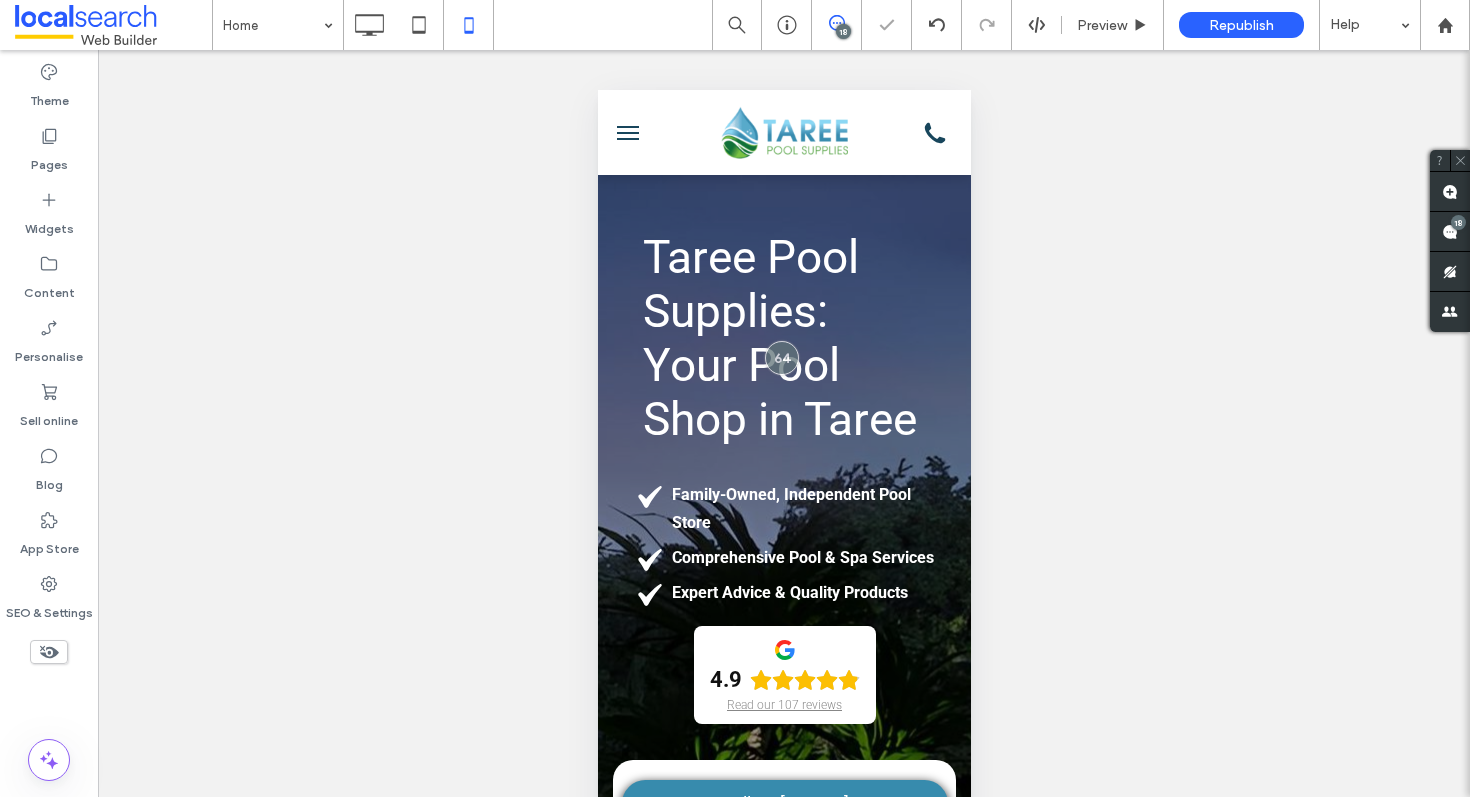 scroll, scrollTop: 7003, scrollLeft: 0, axis: vertical 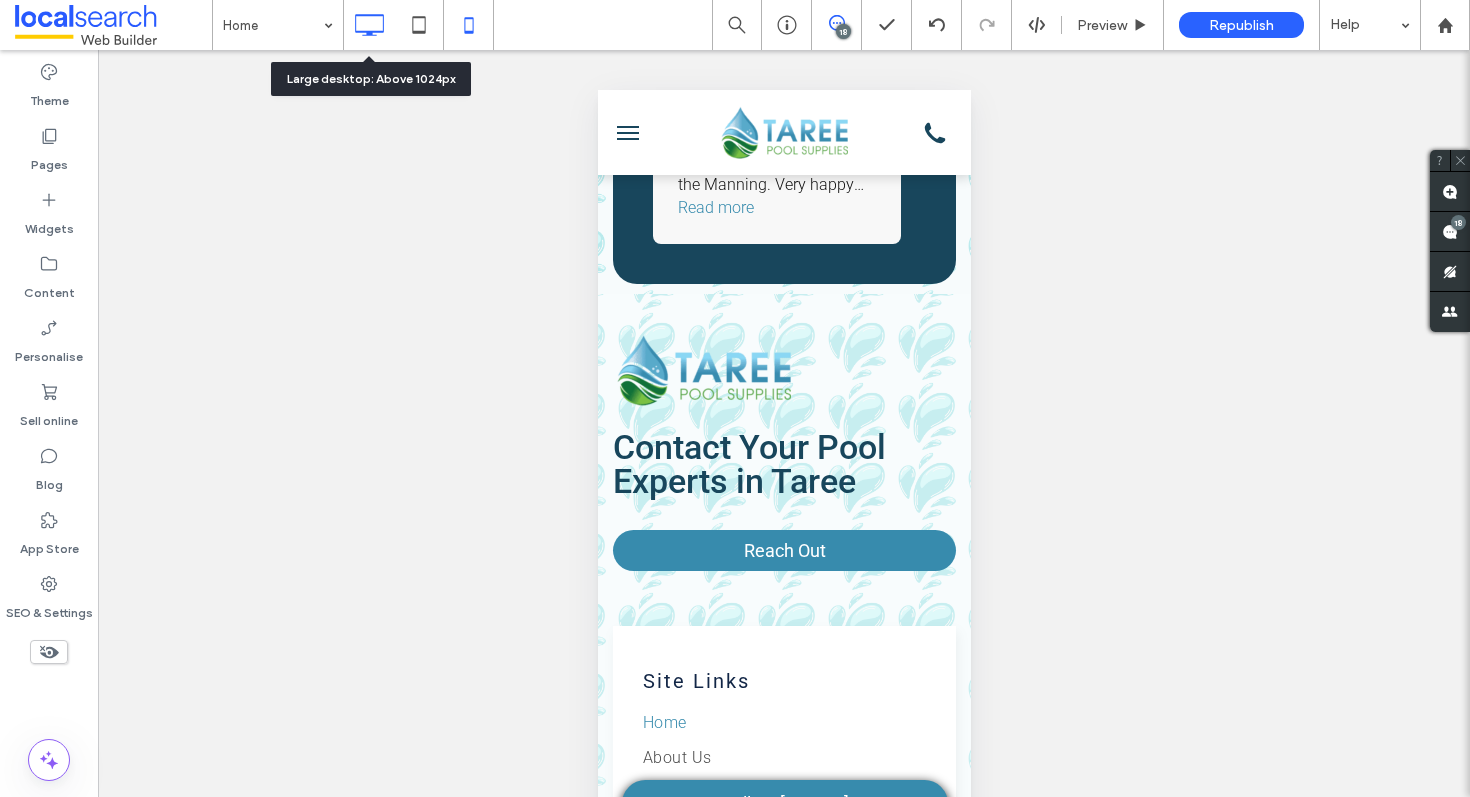 click 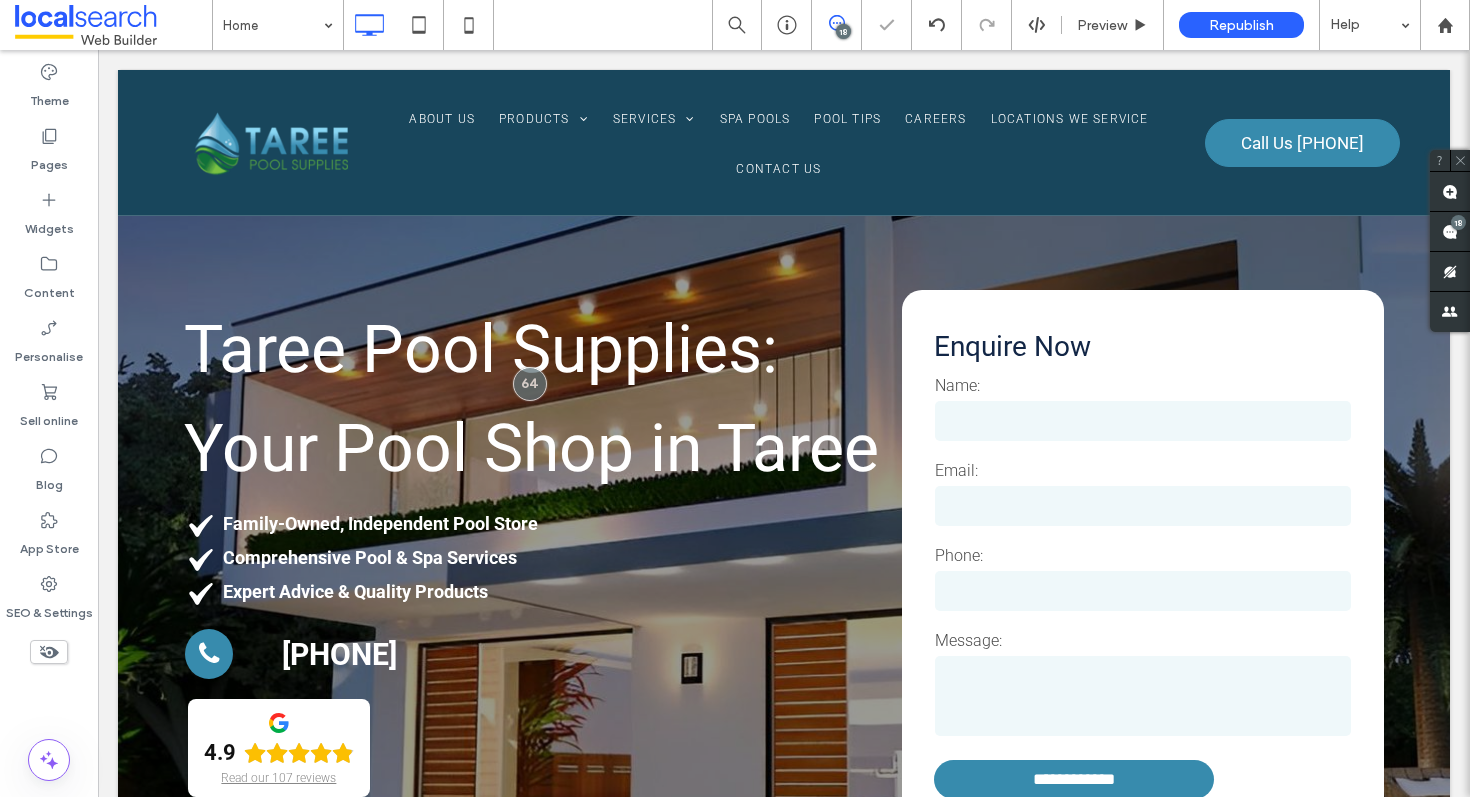 scroll, scrollTop: 3955, scrollLeft: 0, axis: vertical 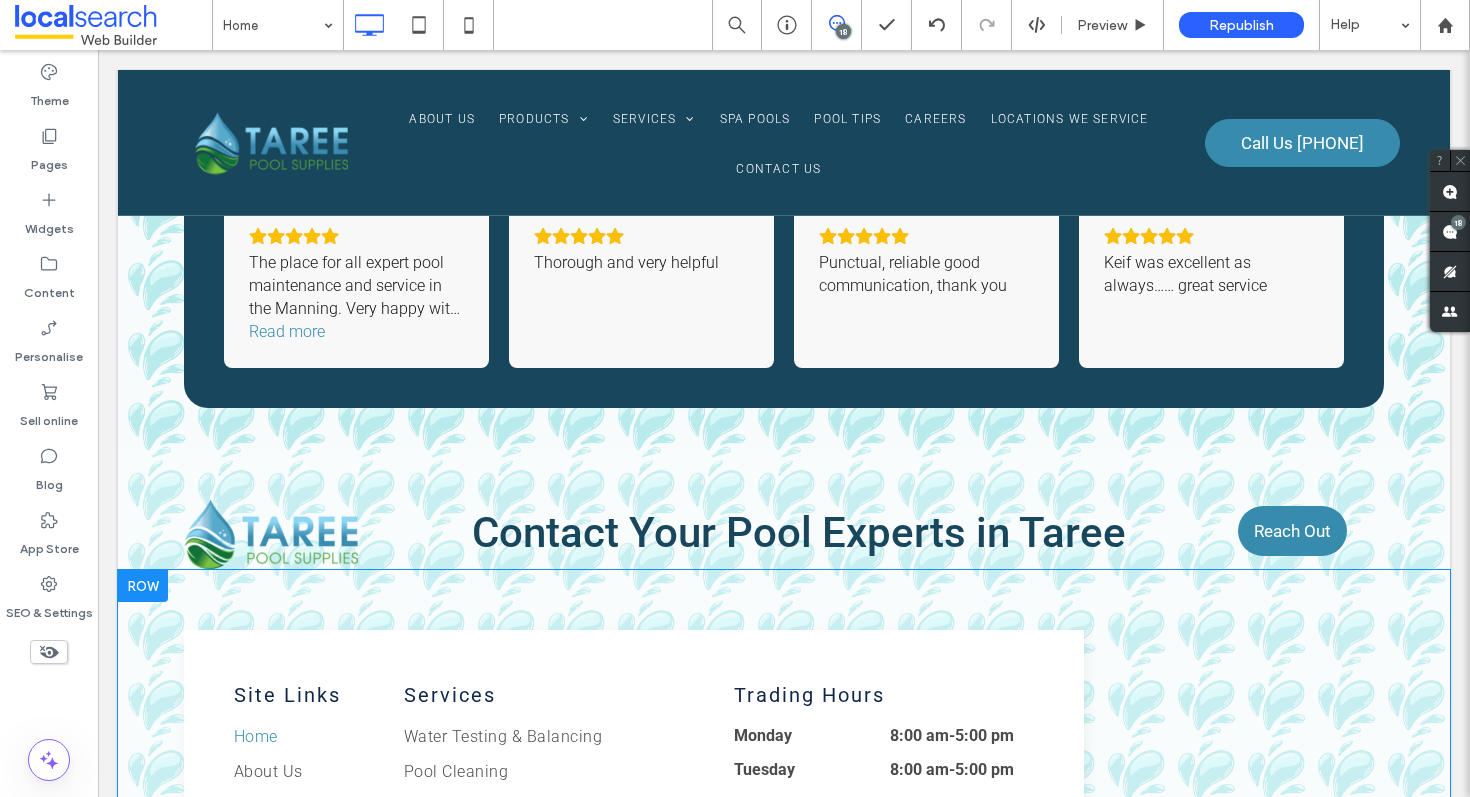 click on "Services
Water Testing & Balancing
Pool Cleaning
Green Pool Treatment
Pool Equipment Repairs & Maintenance
Pool Assessments & Inspections
Pool Types
New Pool Owners
Locations We Service
Taree
Wingham
Harrington
Old Bar
Hallidays Point
Forster
Smiths Lake
Click To Paste" at bounding box center [534, 1056] 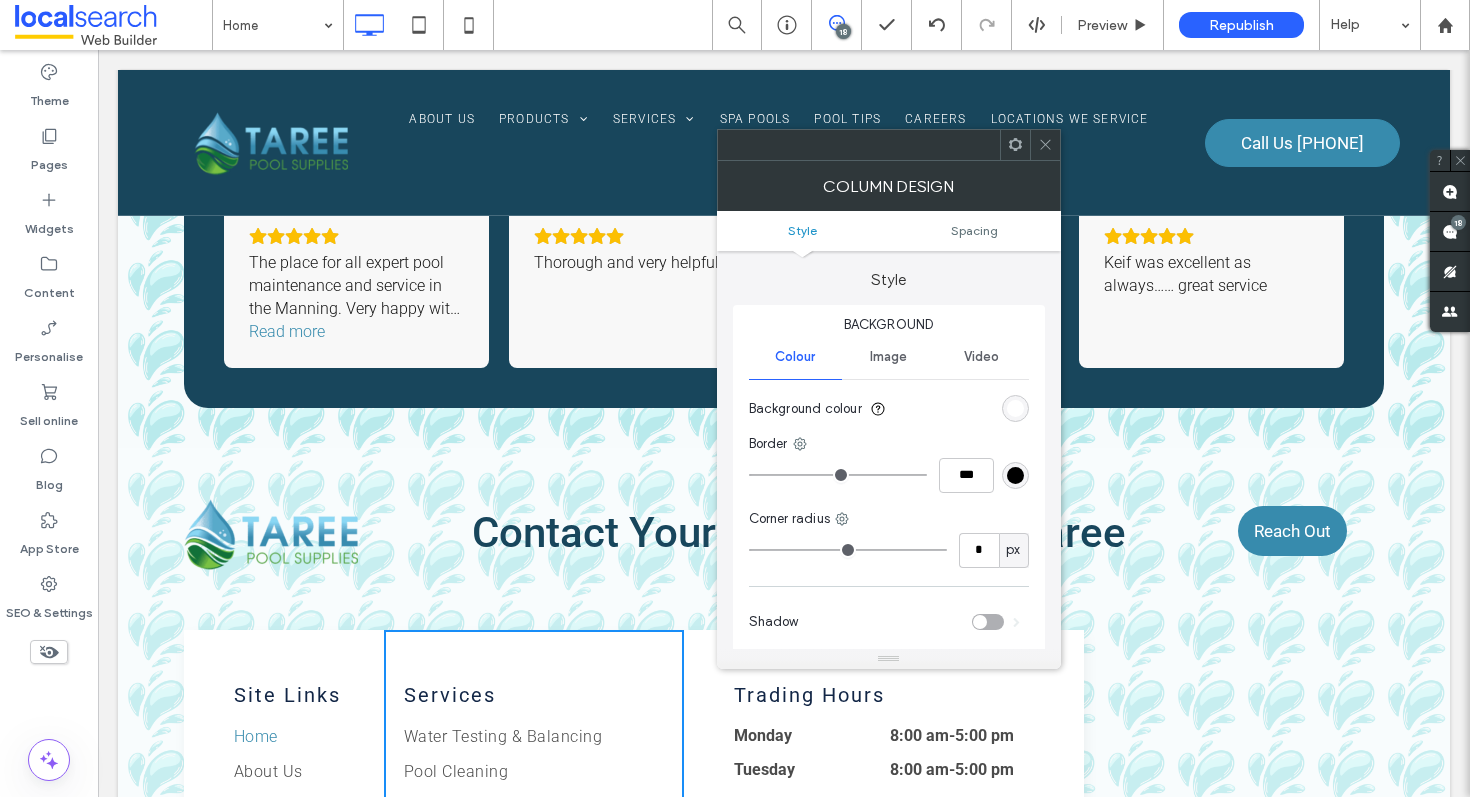 click 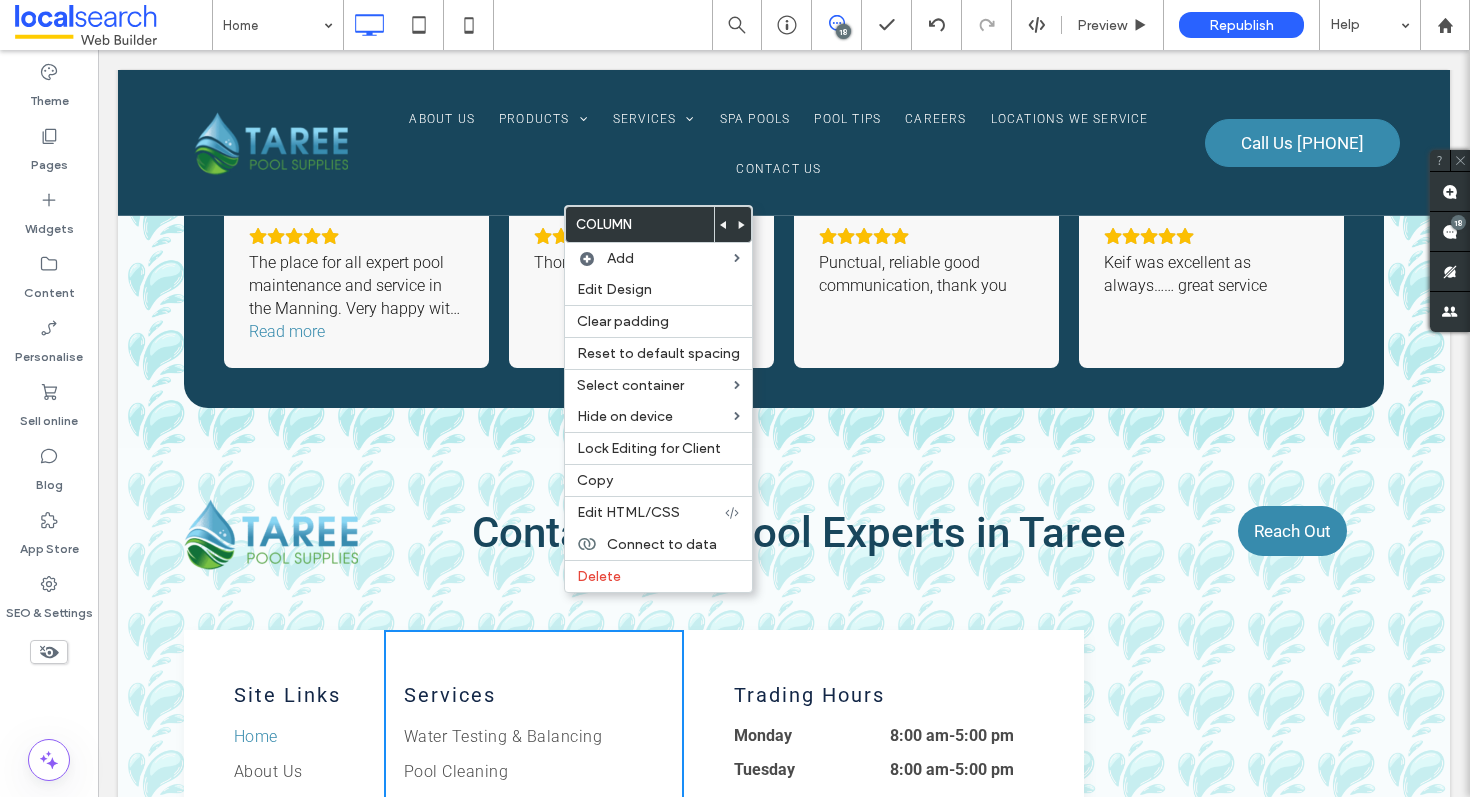 click on "Trading Hours
Monday
8:00 am
-  5:00 pm
Tuesday
8:00 am
-  5:00 pm
Wednesday
8:00 am
-  5:00 pm
Thursday
8:00 am
-  5:00 pm
Friday
8:00 am
-  5:00 pm
Saturday
8:00 am
-  12:00 pm
Sunday
Closed
Contact Us
Message Icon
sales@tareepoolsupplies.com.au
Click To Paste
Pin Icon
39 Muldoon Street, Taree NSW 2430
Click To Paste
Phone Icon
02 6594 6501
Click To Paste
Licence Icon
ABN: 40 655 723 701
Click To Paste
Click To Paste
Click To Paste" at bounding box center (884, 1056) 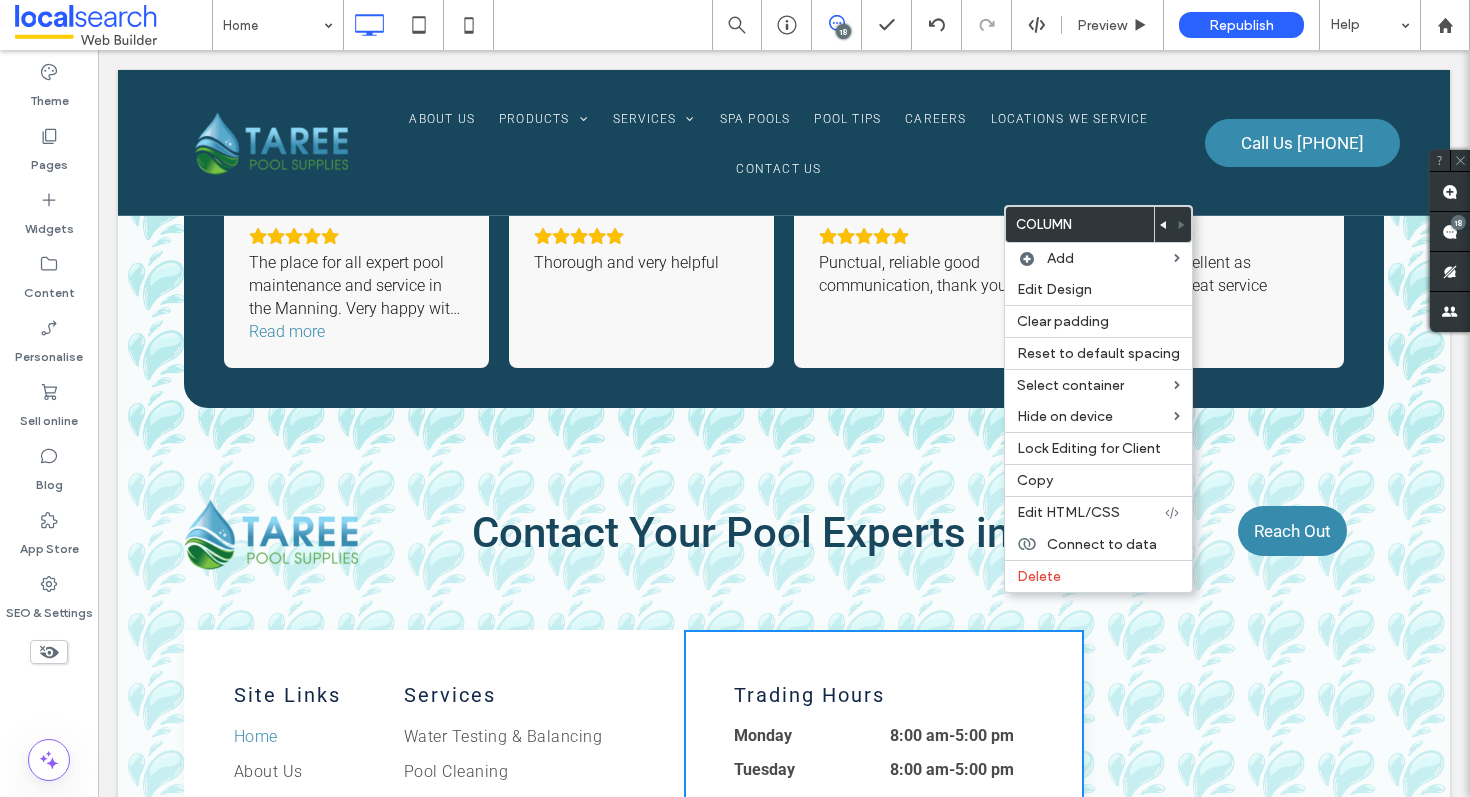 click on "Site Links
Home
About Us
Products
Services
Pool Tips
Careers
Locations We Service
Contact Us
Products
Pool Pumps
Chlorinators
Filters
Pool Cleaners
Lighting
Heaters
Accessories
Irrigation System
Chemicals
Spa
Click To Paste" at bounding box center [284, 1056] 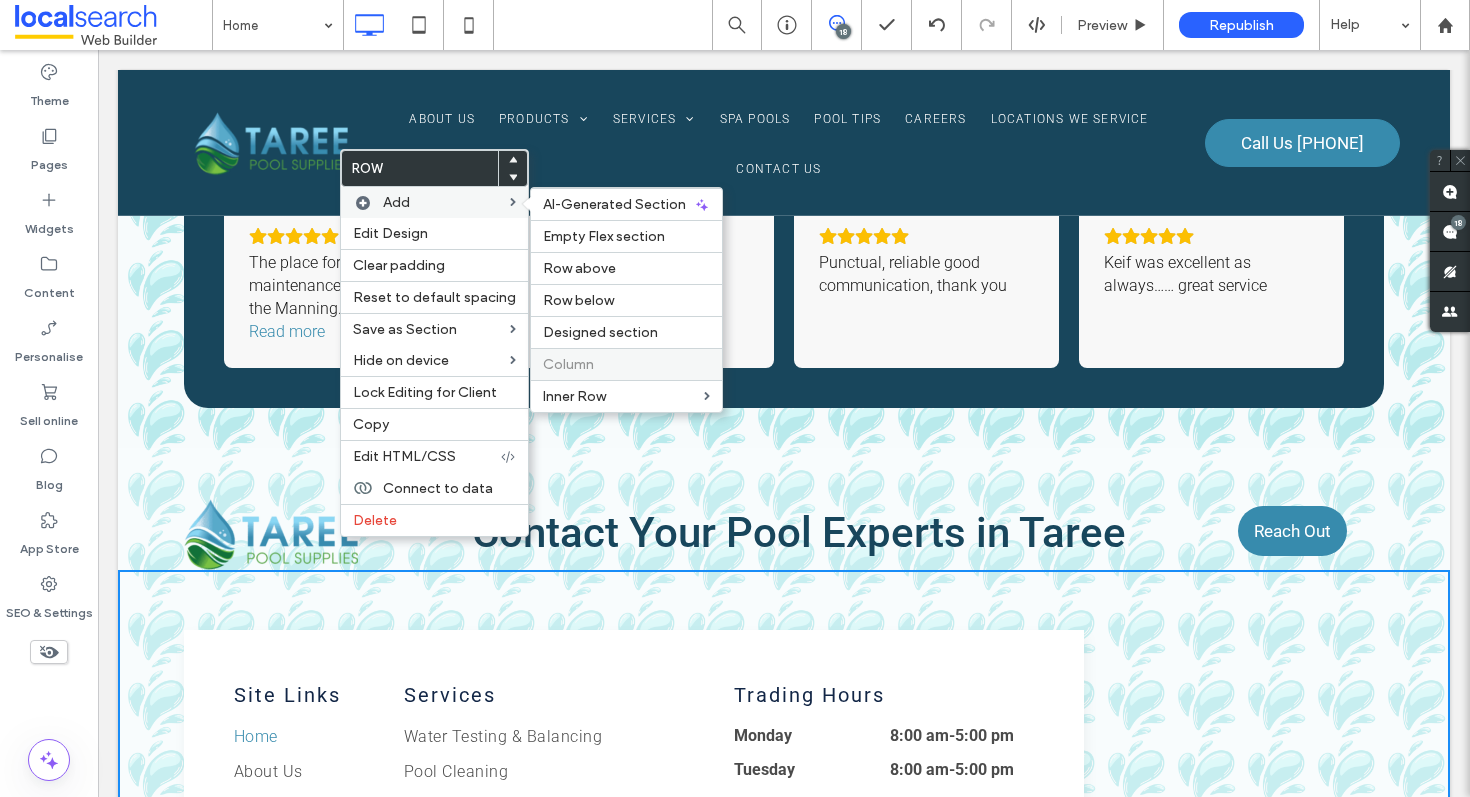 click on "Column" at bounding box center [626, 364] 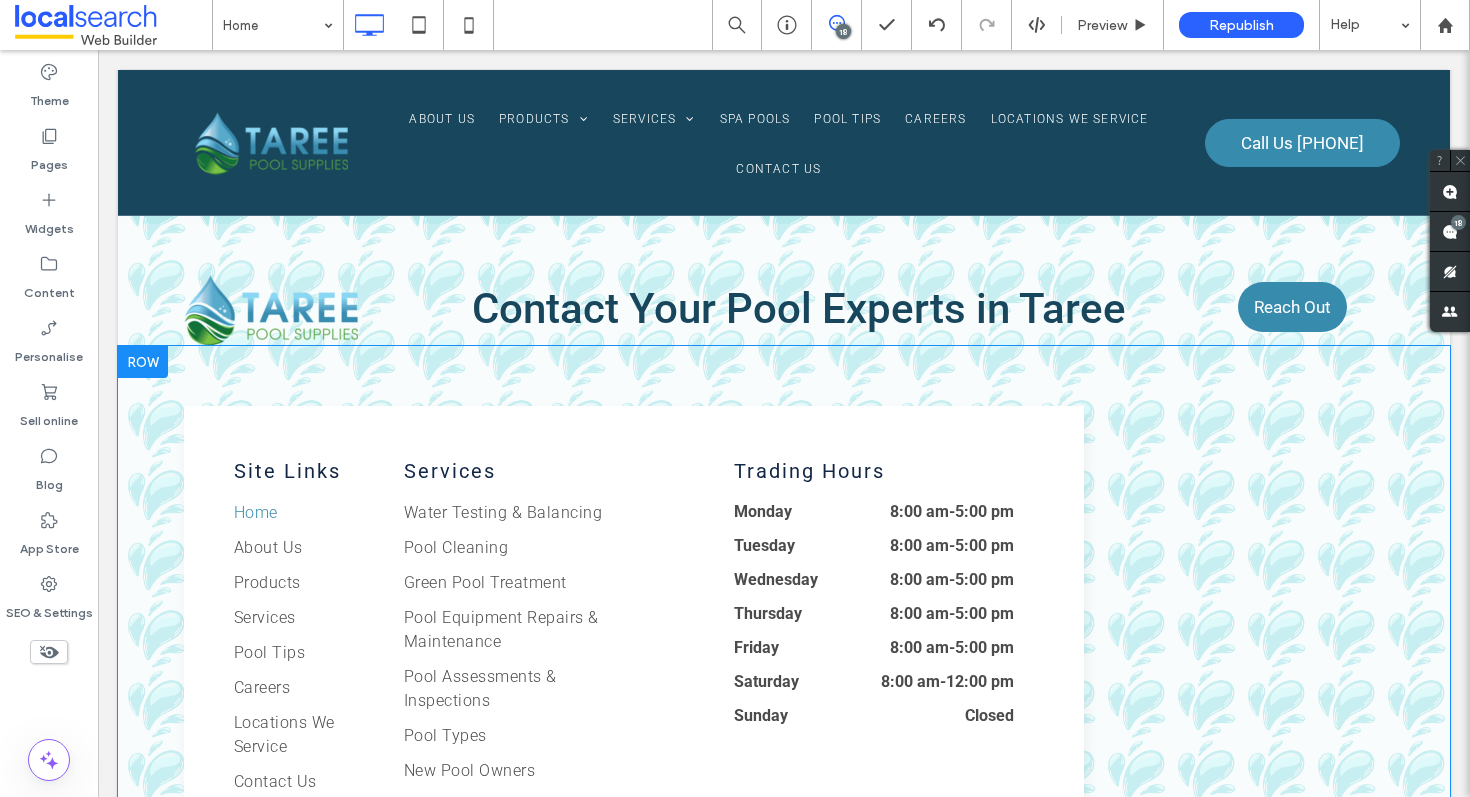 scroll, scrollTop: 18232, scrollLeft: 0, axis: vertical 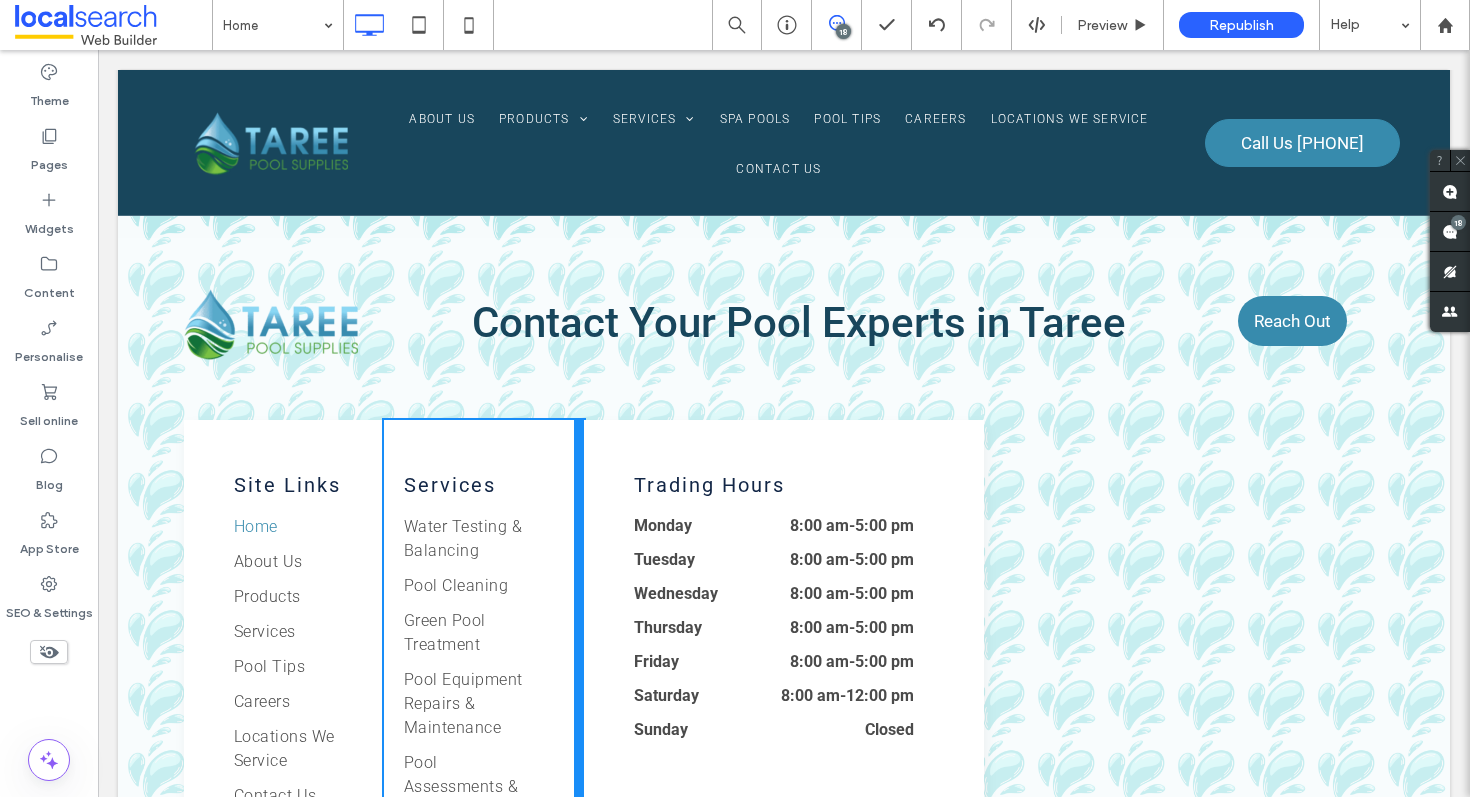 drag, startPoint x: 673, startPoint y: 414, endPoint x: 790, endPoint y: 388, distance: 119.85408 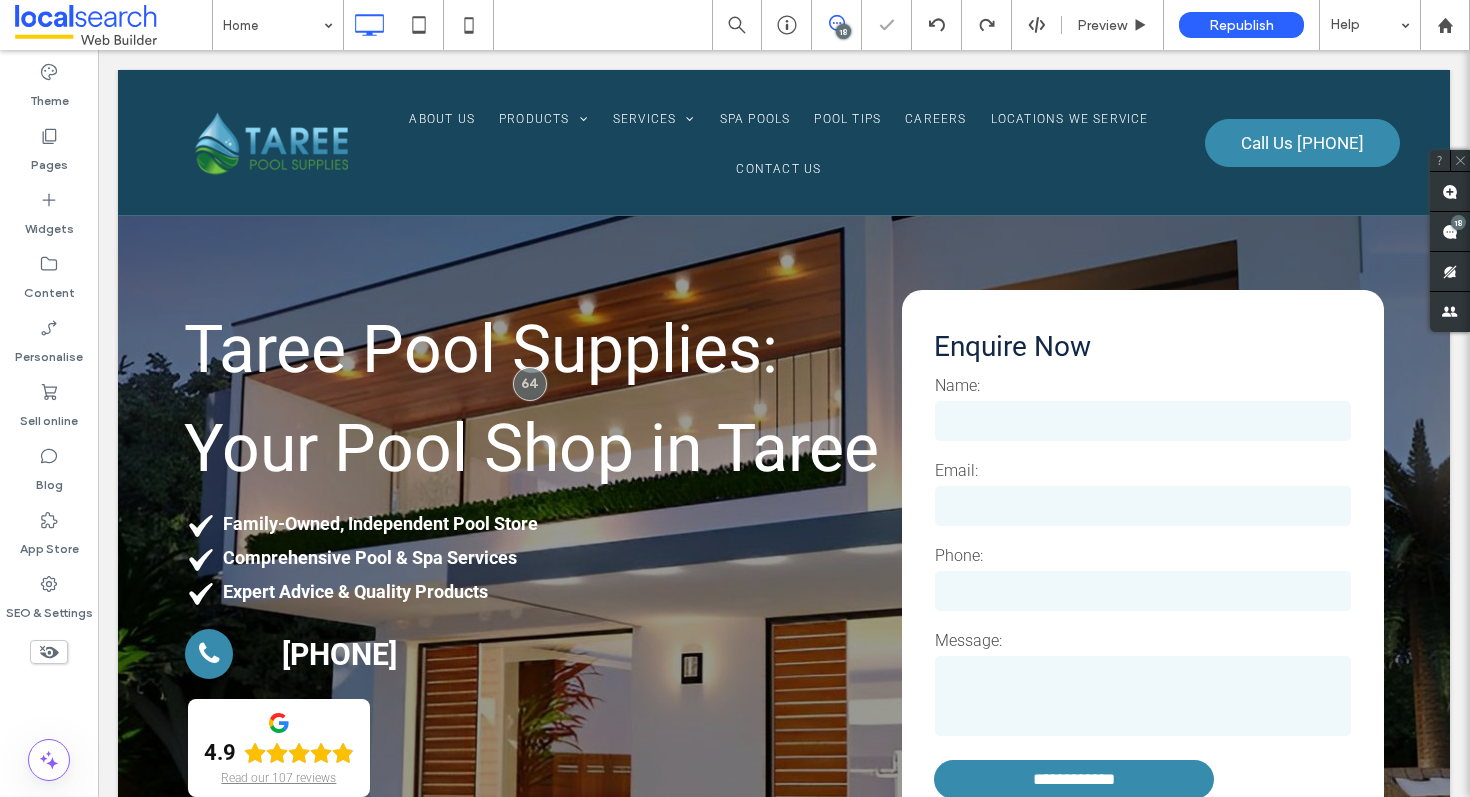 scroll, scrollTop: 6263, scrollLeft: 0, axis: vertical 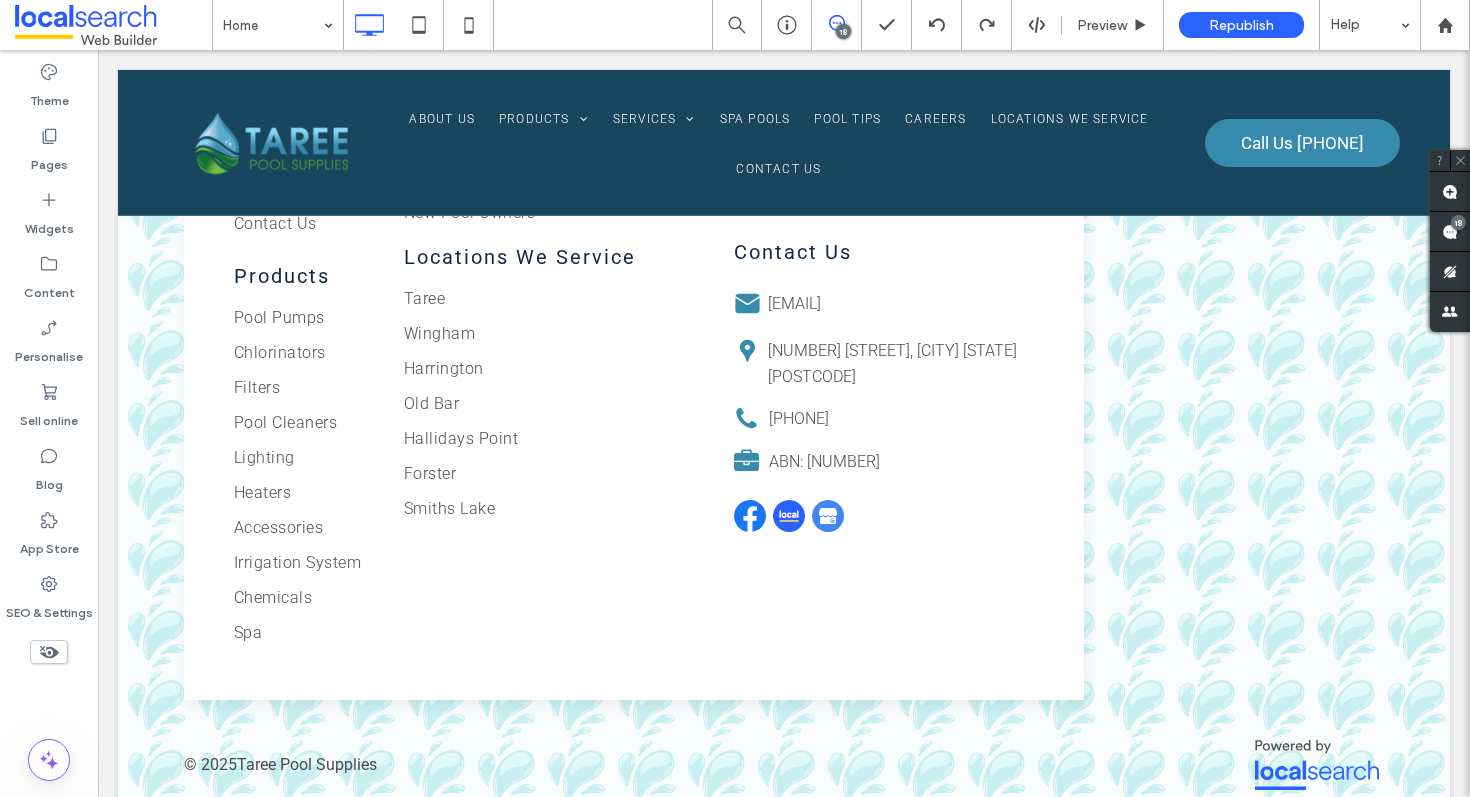 click 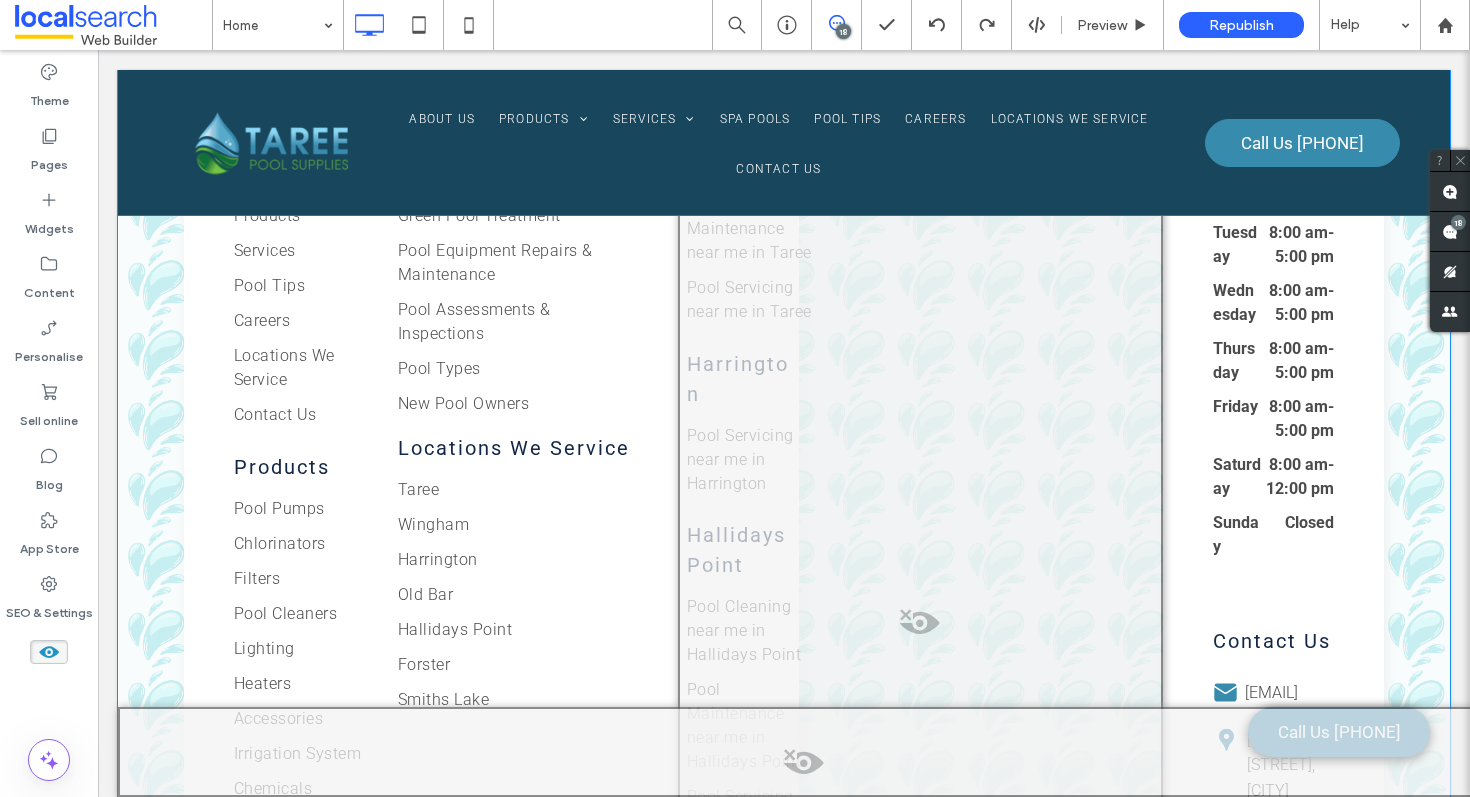scroll, scrollTop: 18701, scrollLeft: 0, axis: vertical 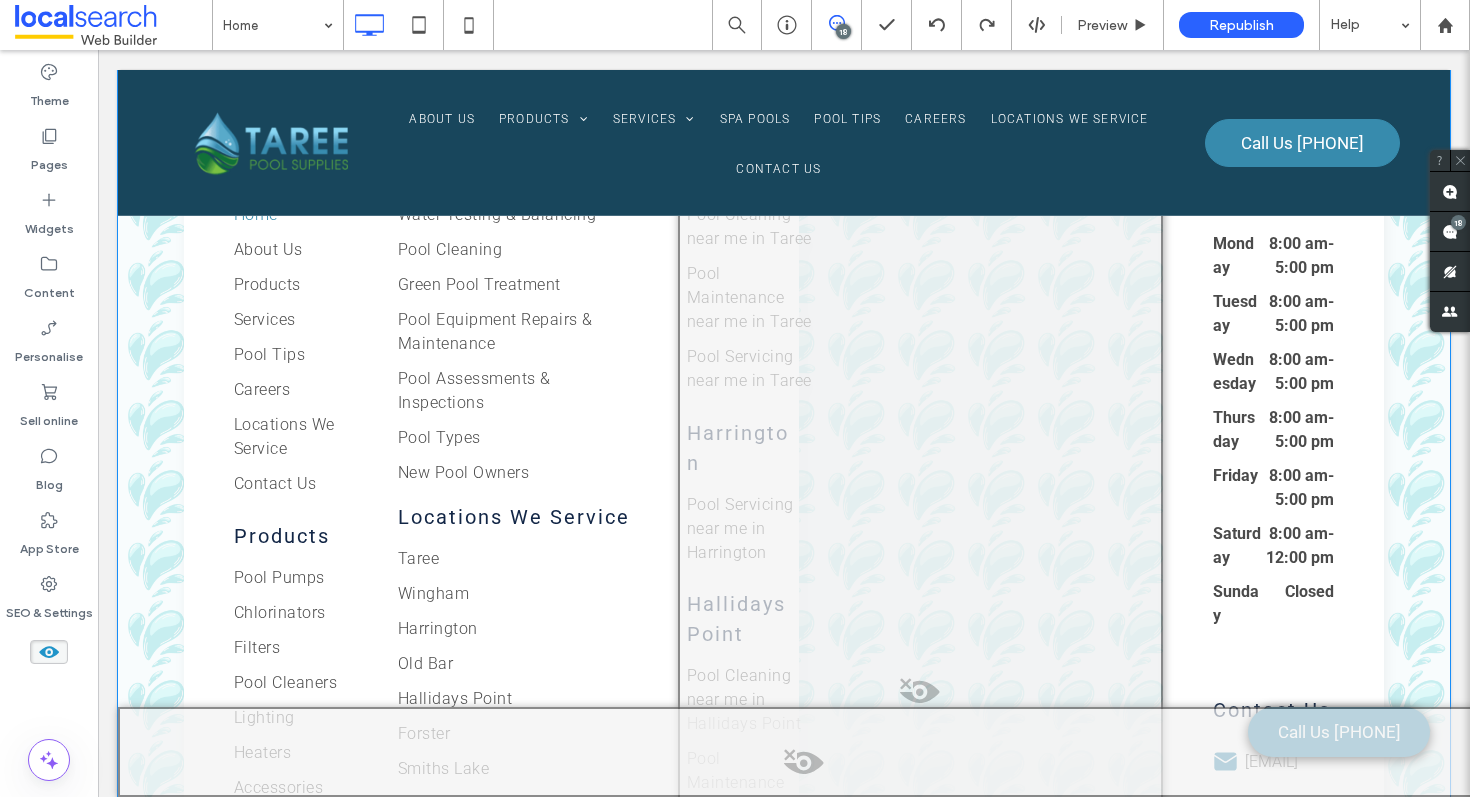 click at bounding box center [920, 697] 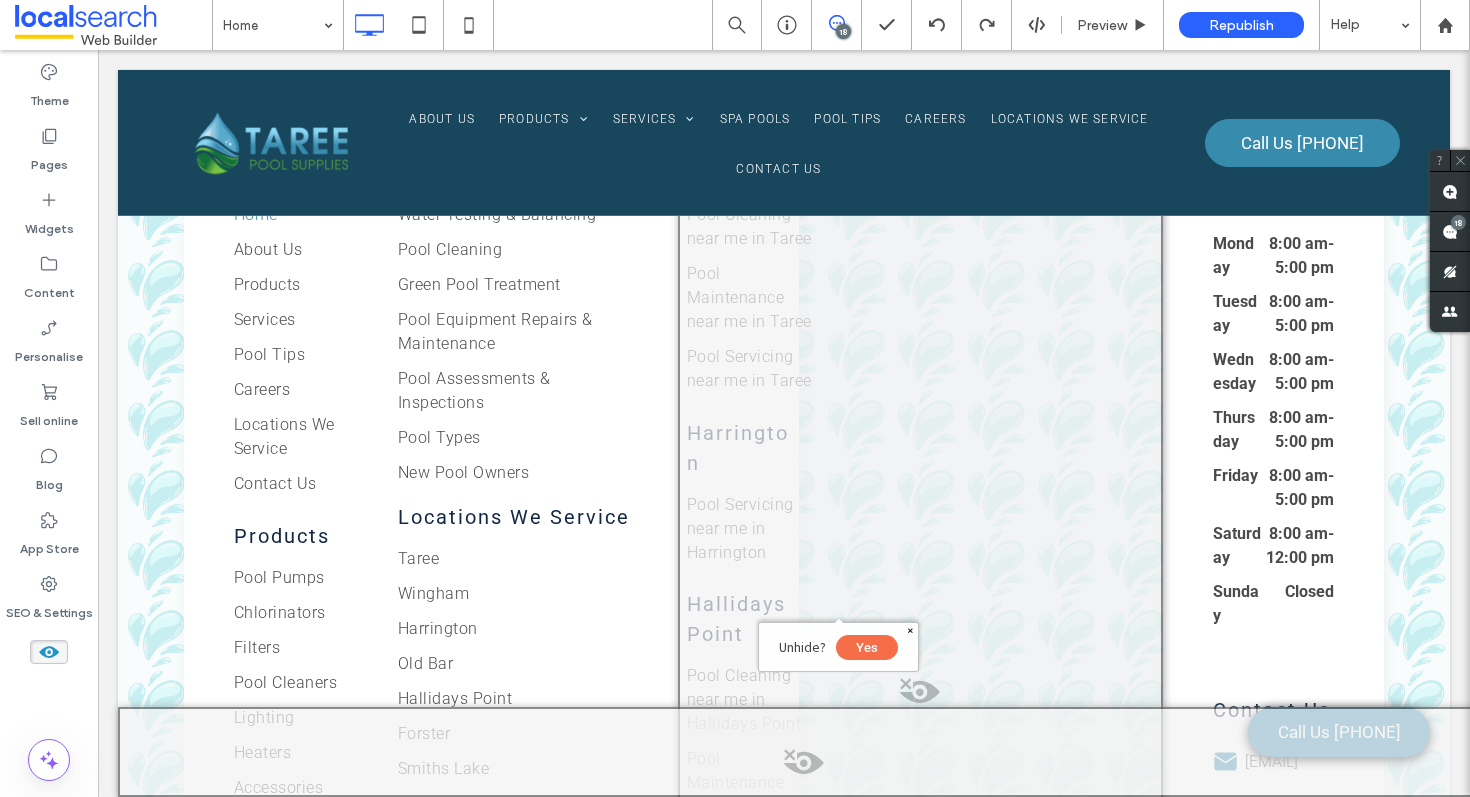 click on "Yes" at bounding box center [867, 647] 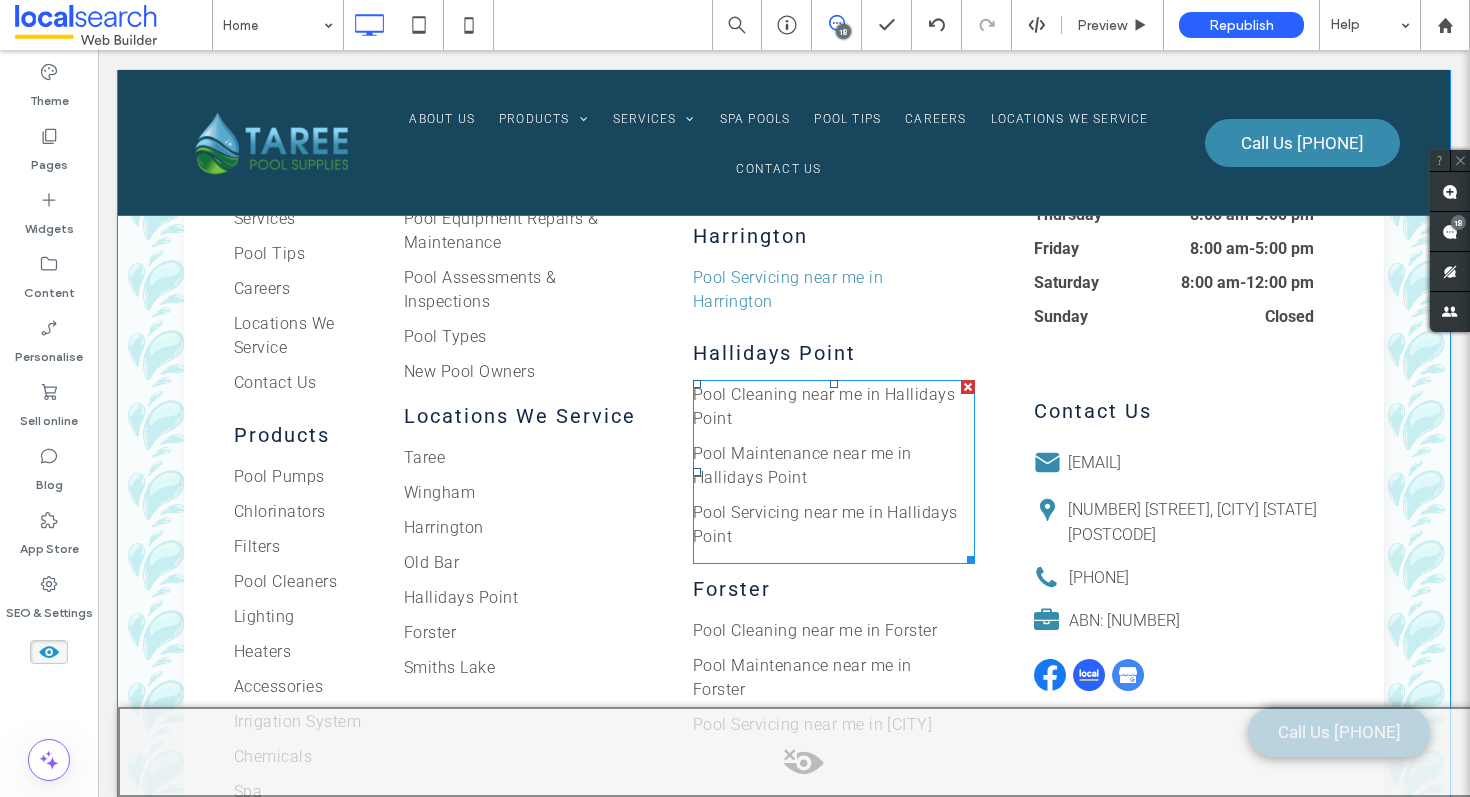 scroll, scrollTop: 18959, scrollLeft: 0, axis: vertical 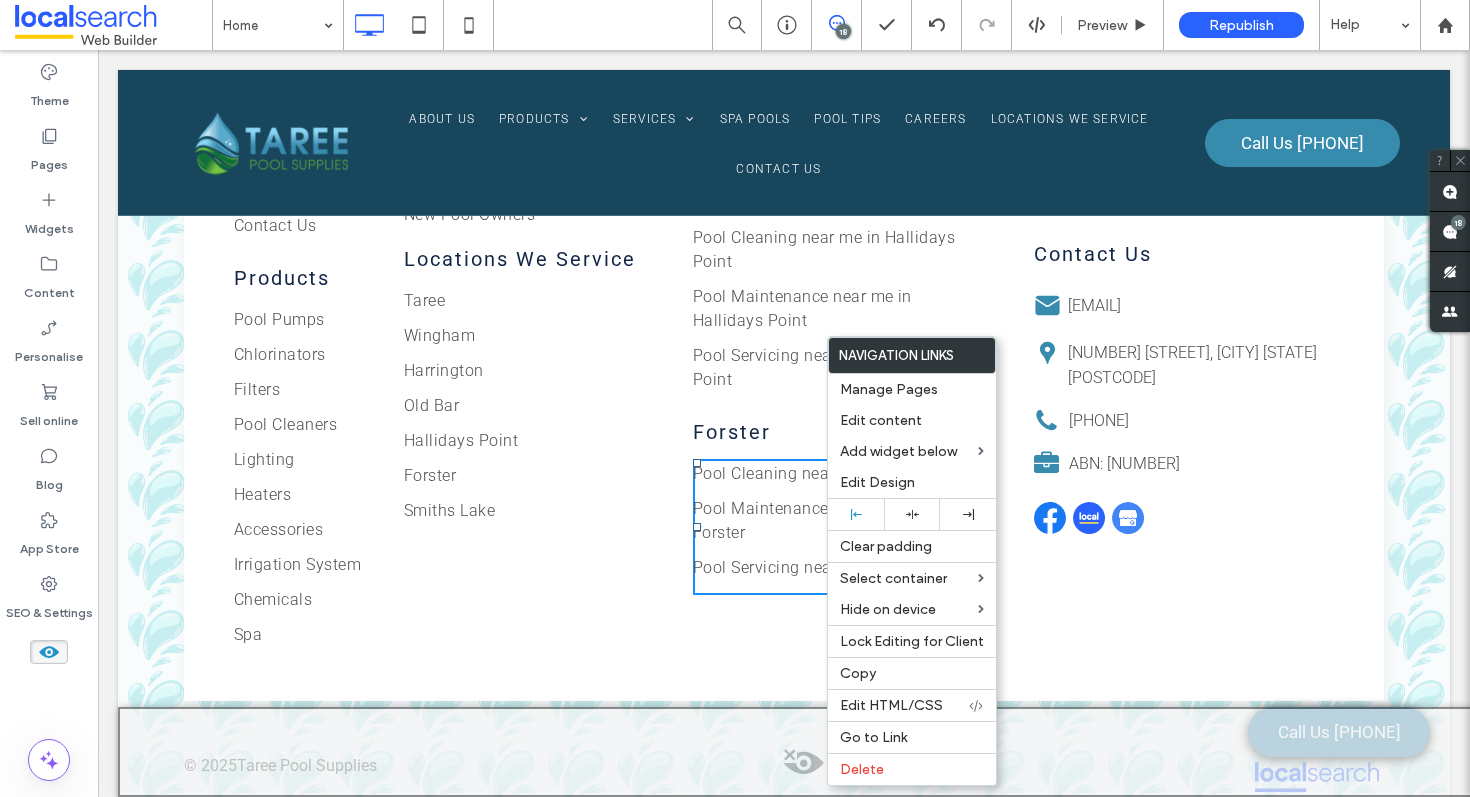 click on "Services
Water Testing & Balancing
Pool Cleaning
Green Pool Treatment
Pool Equipment Repairs & Maintenance
Pool Assessments & Inspections
Pool Types
New Pool Owners
Locations We Service
Taree
Wingham
Harrington
Old Bar
Hallidays Point
Forster
Smiths Lake
Click To Paste" at bounding box center [534, 276] 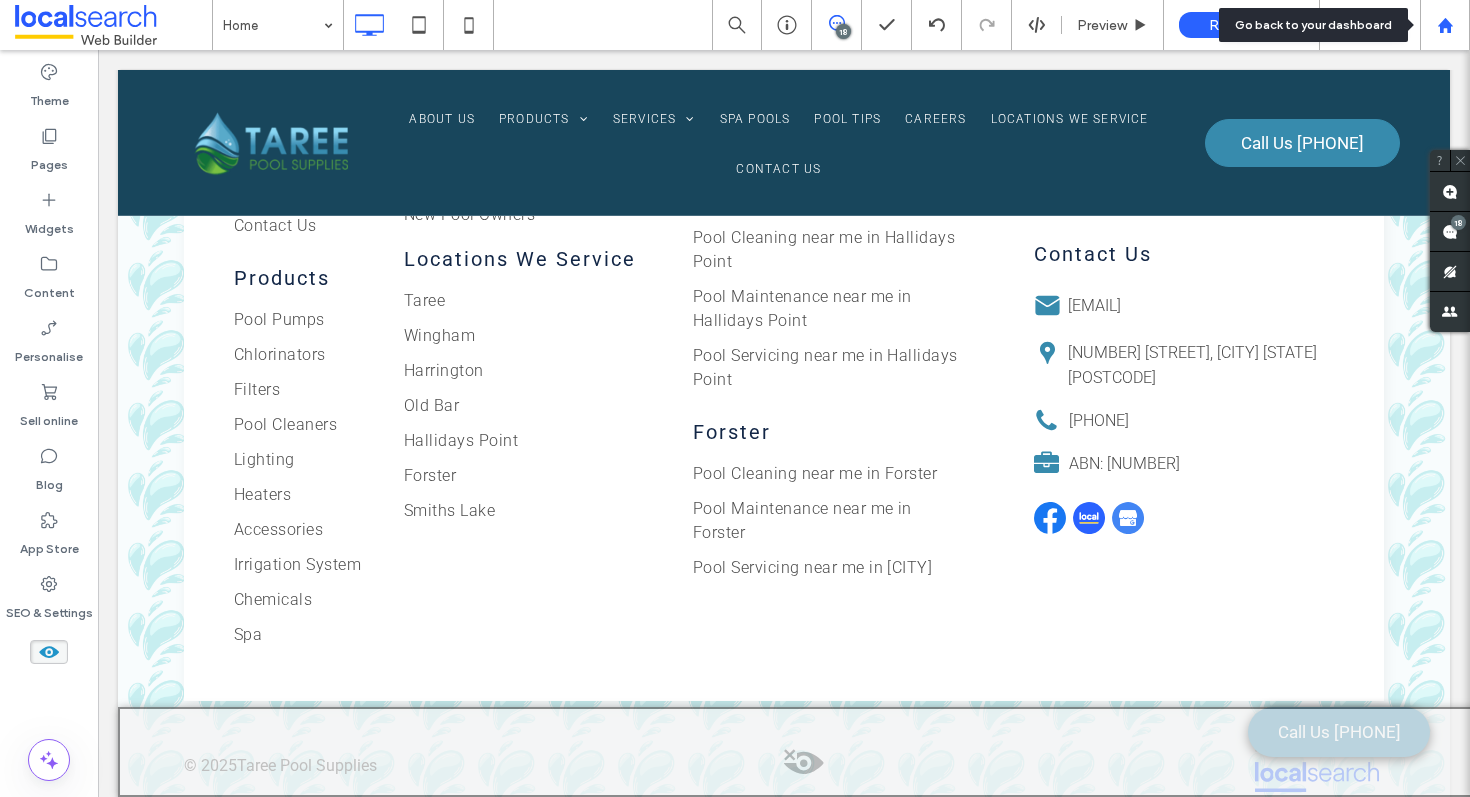 click 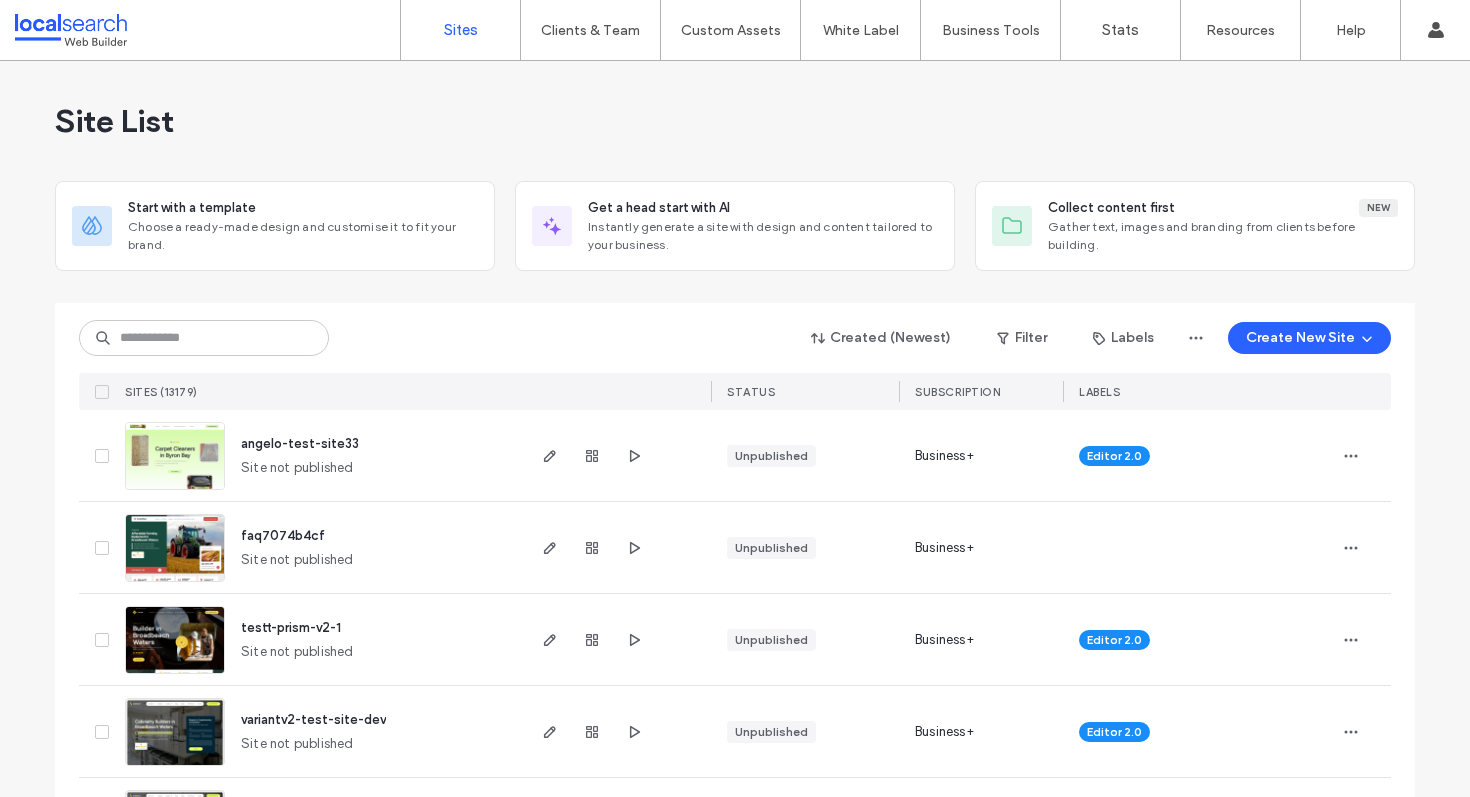 scroll, scrollTop: 0, scrollLeft: 0, axis: both 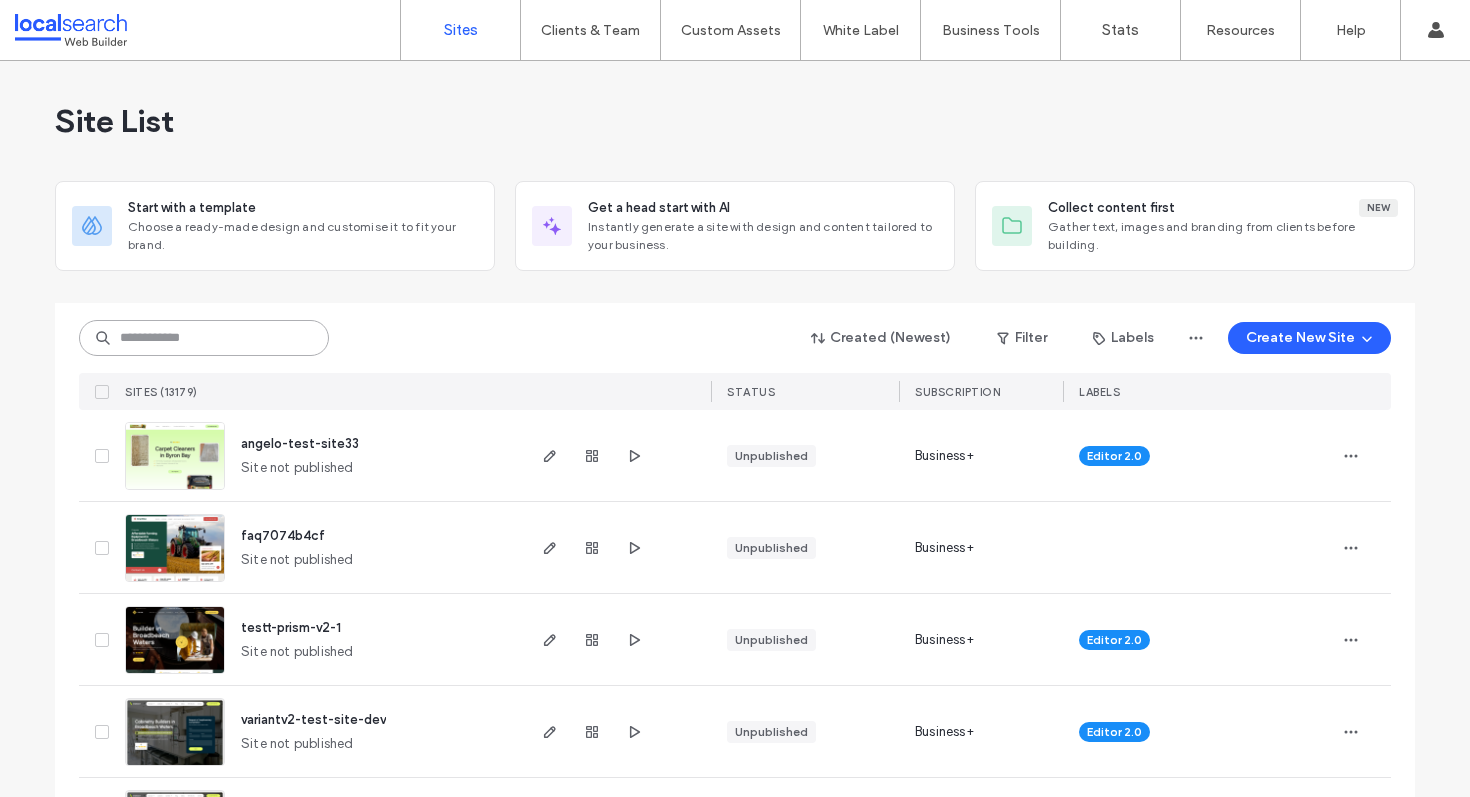 click at bounding box center [204, 338] 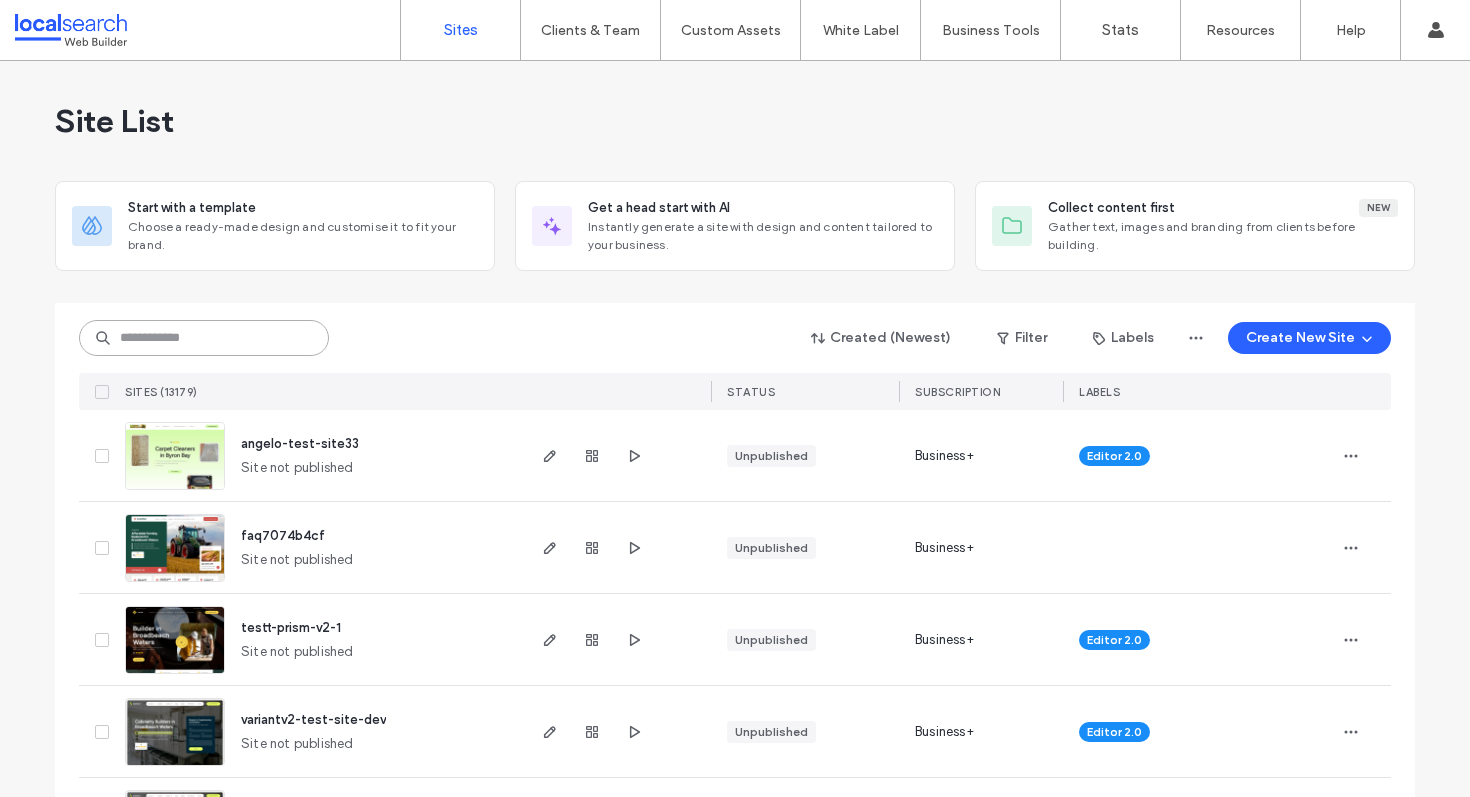 paste on "********" 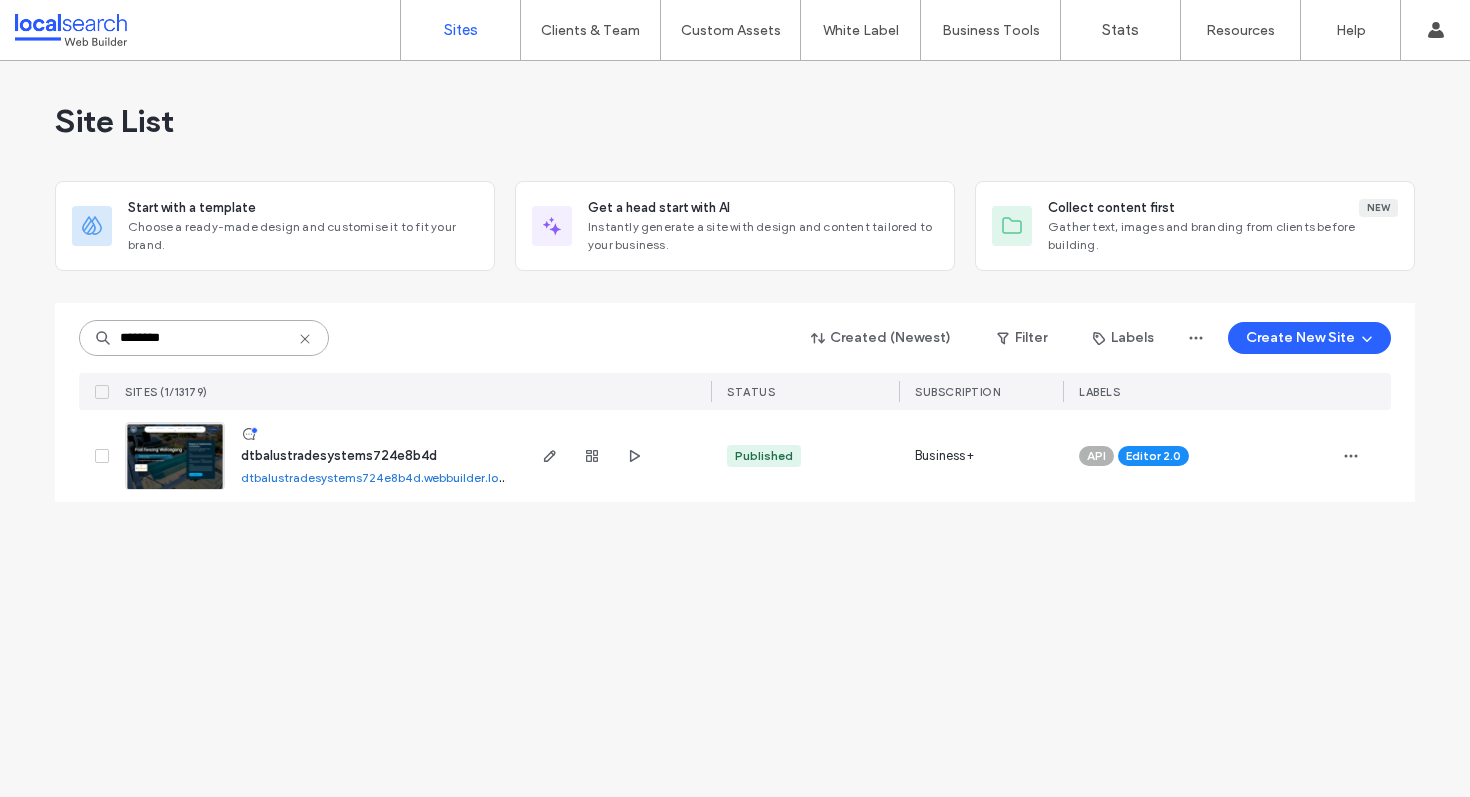 type on "********" 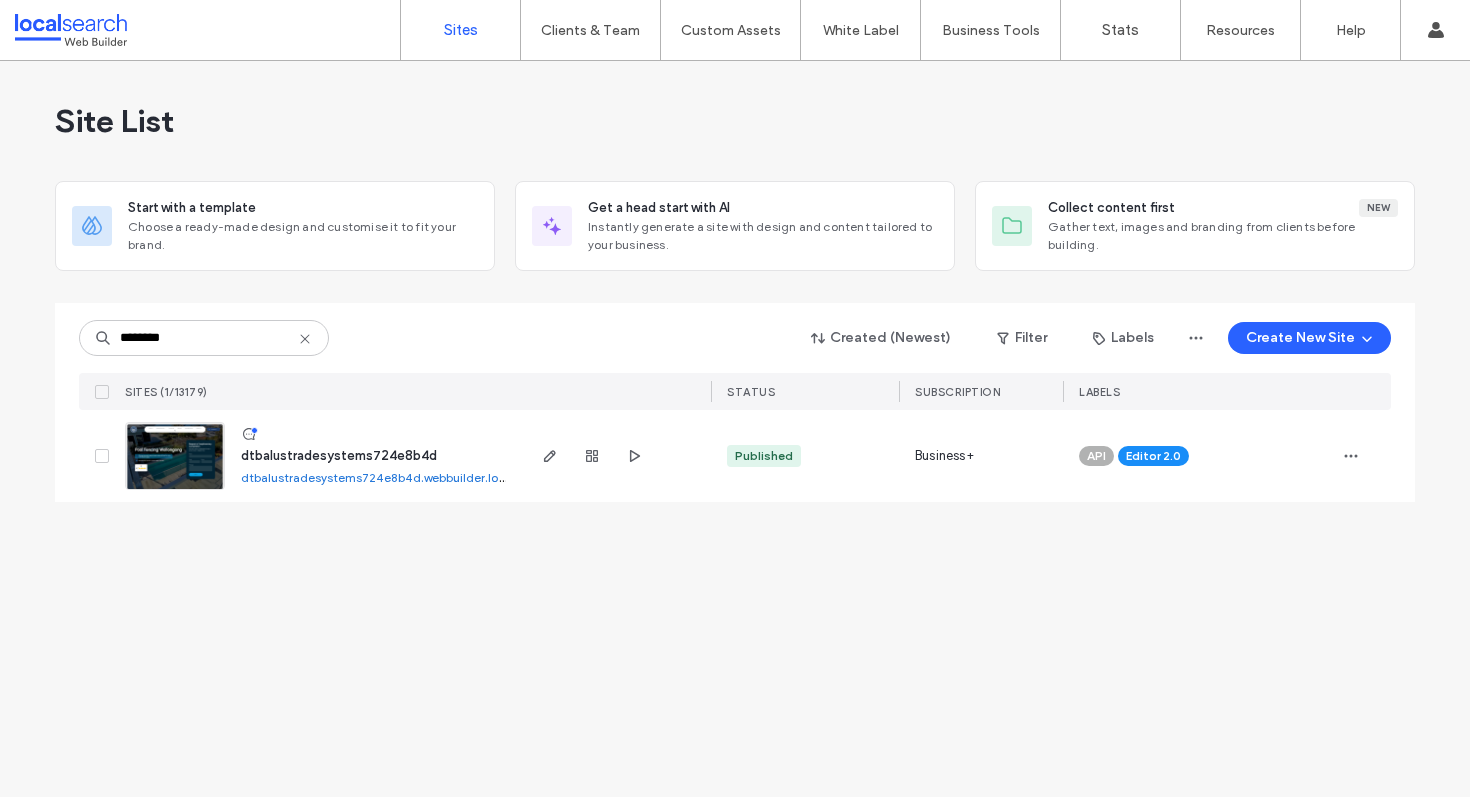 click on "dtbalustradesystems724e8b4d" at bounding box center (339, 455) 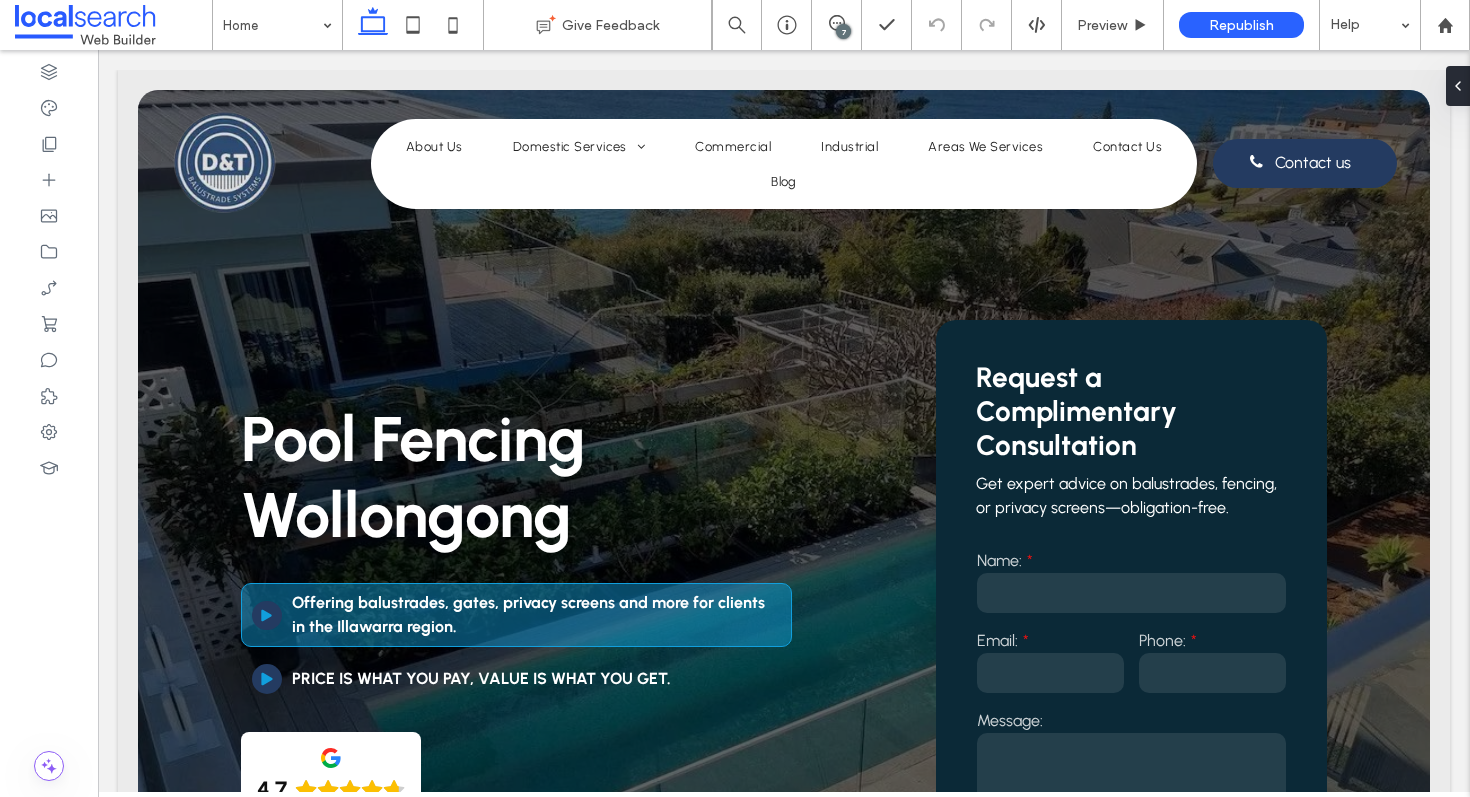 scroll, scrollTop: 0, scrollLeft: 0, axis: both 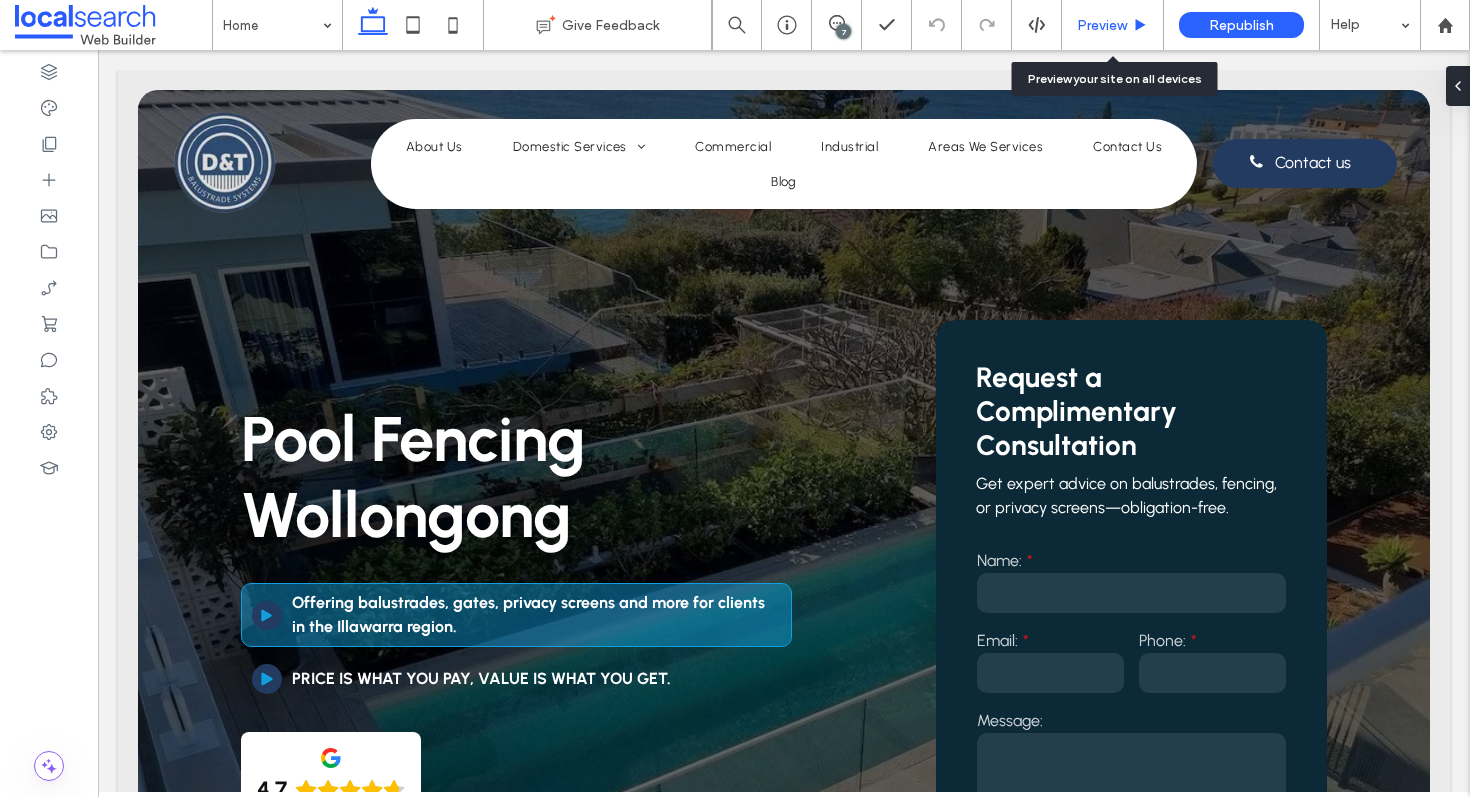 click on "Preview" at bounding box center (1102, 25) 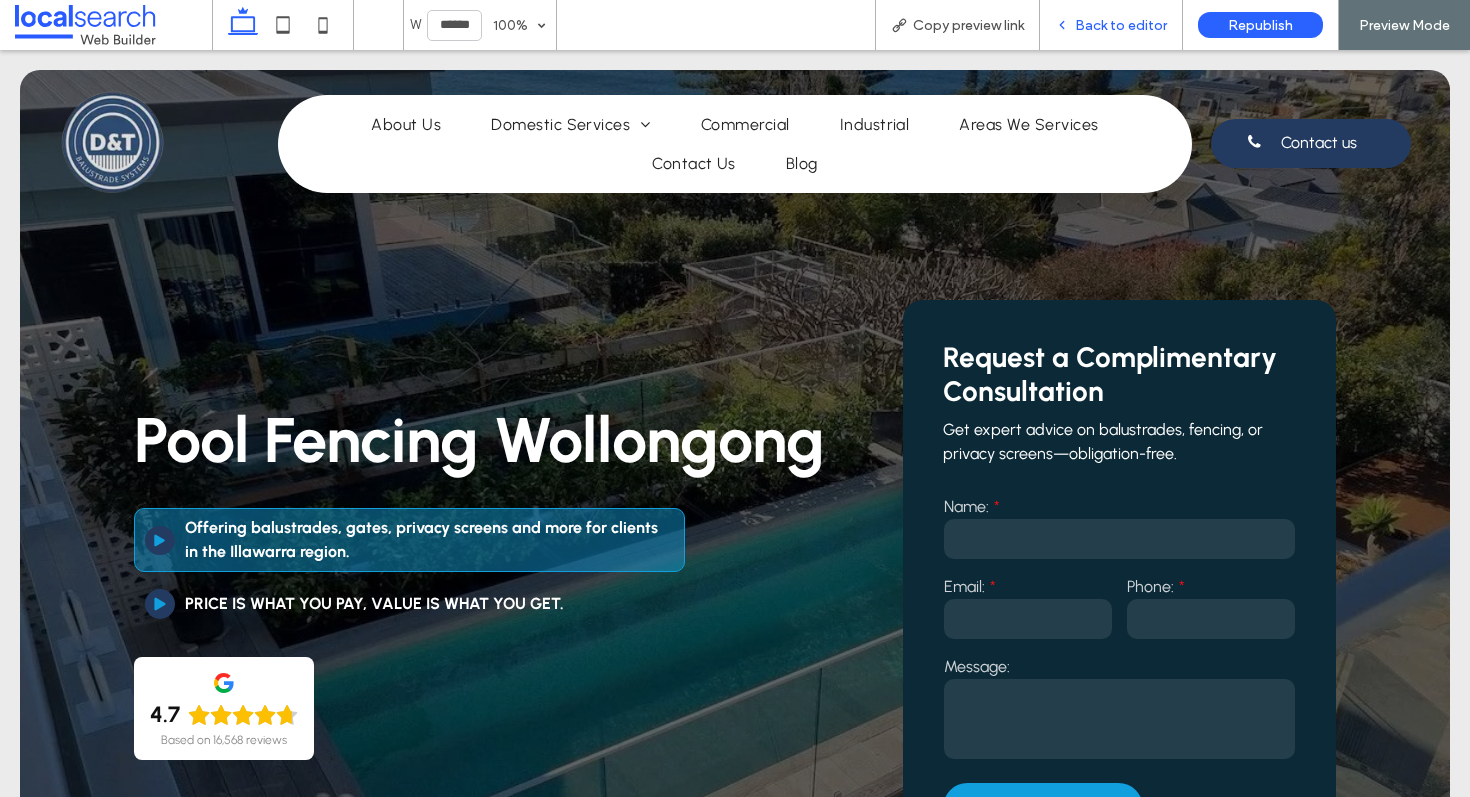 click on "Back to editor" at bounding box center (1121, 25) 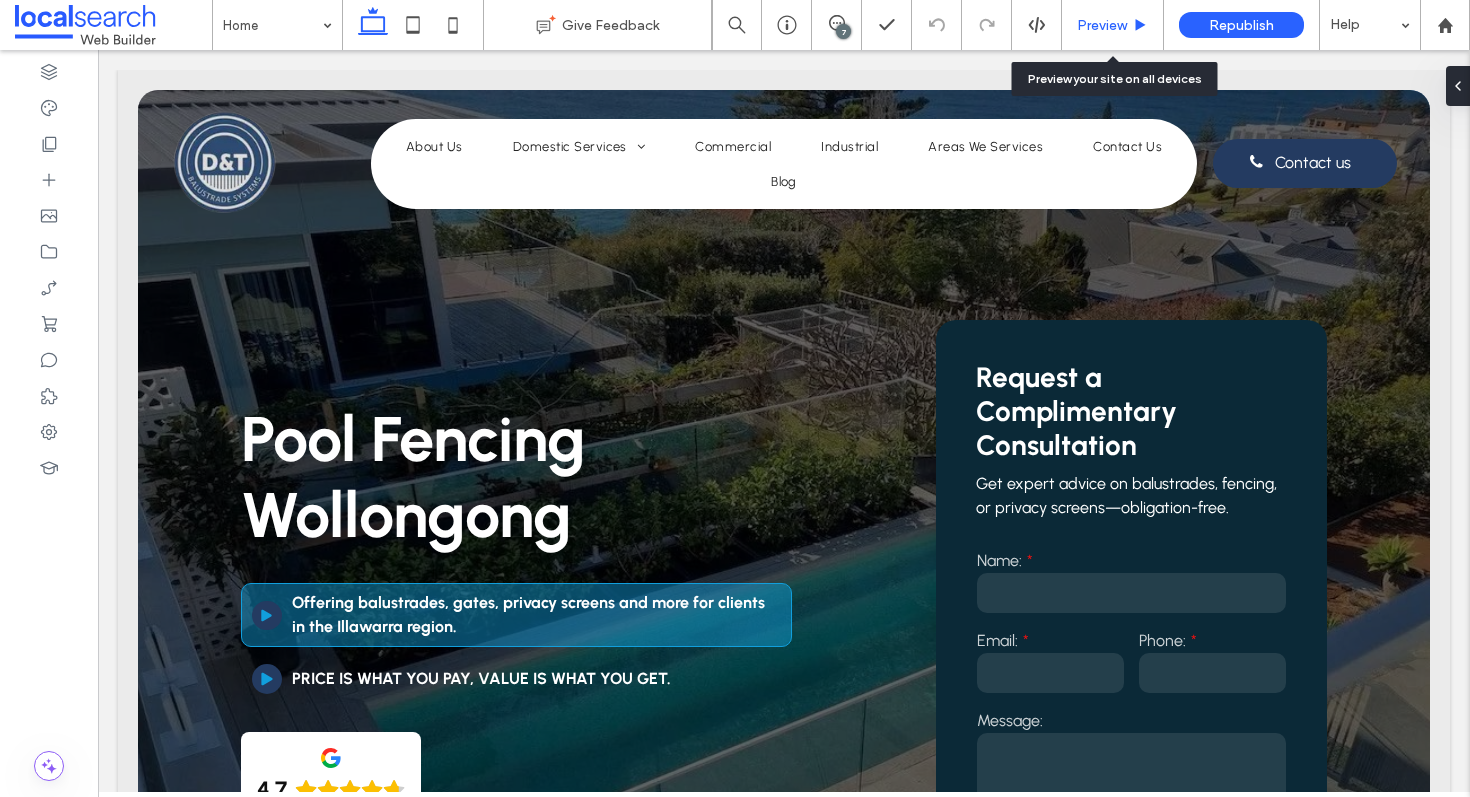 click on "Preview" at bounding box center [1102, 25] 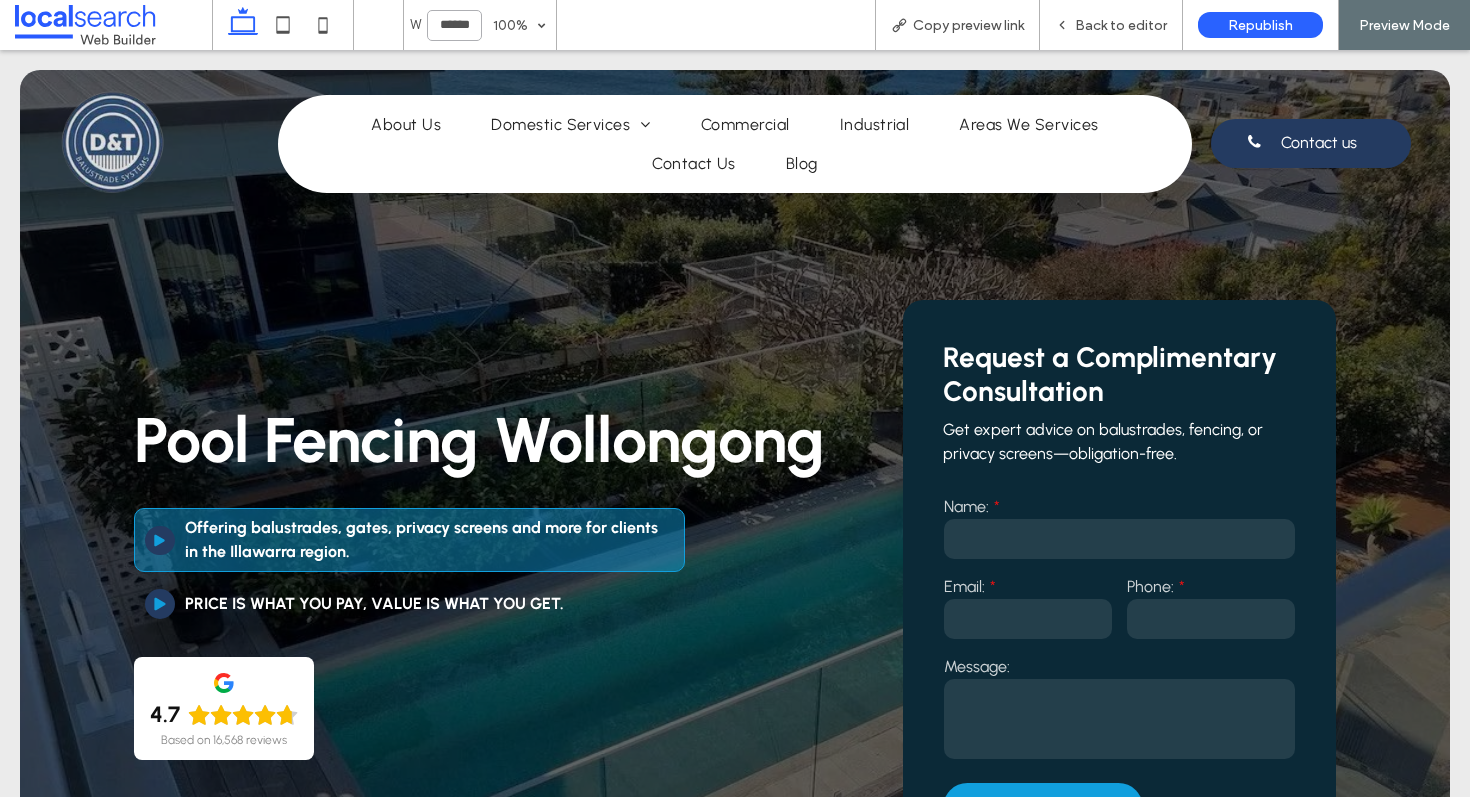click on "******" at bounding box center [454, 25] 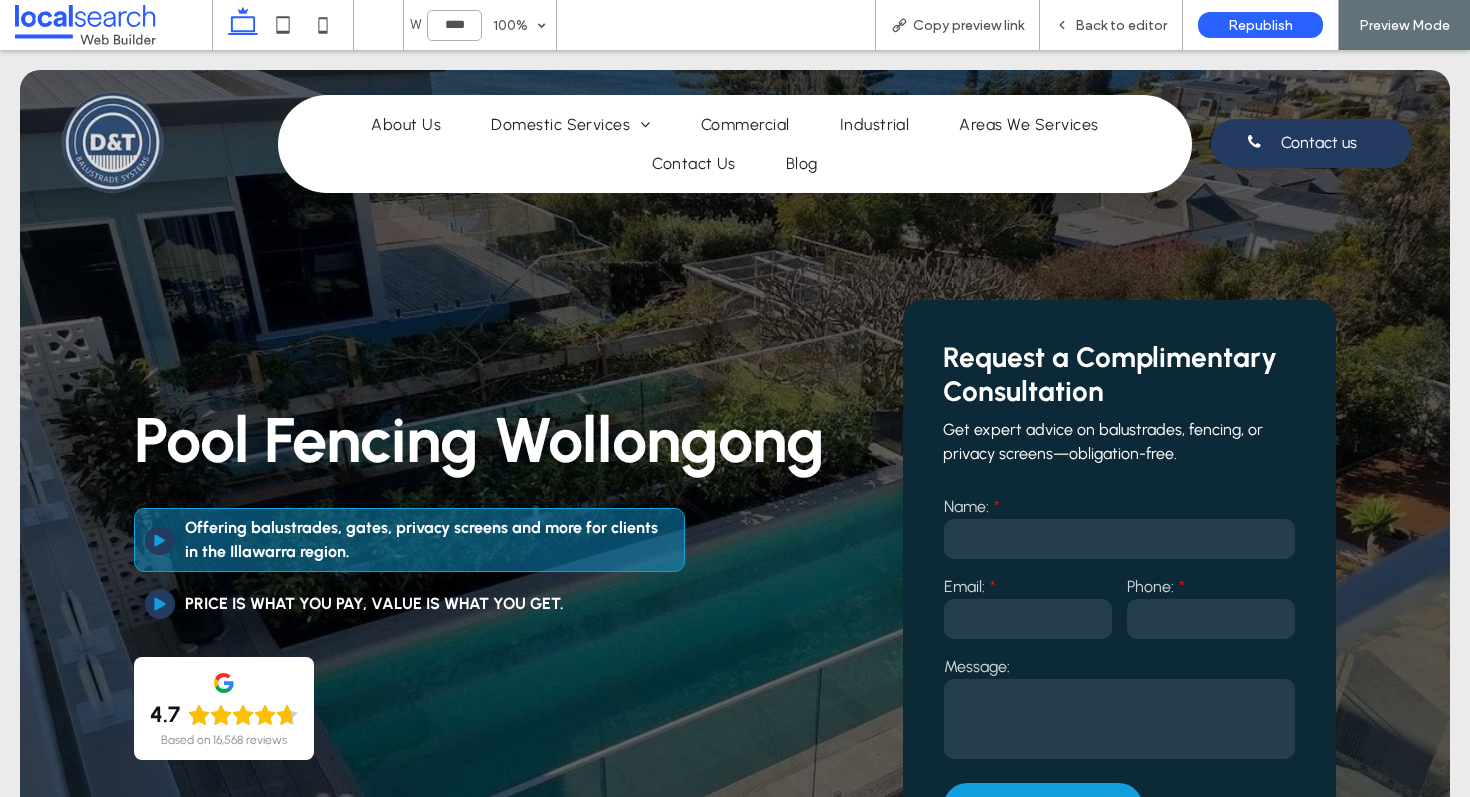 type on "******" 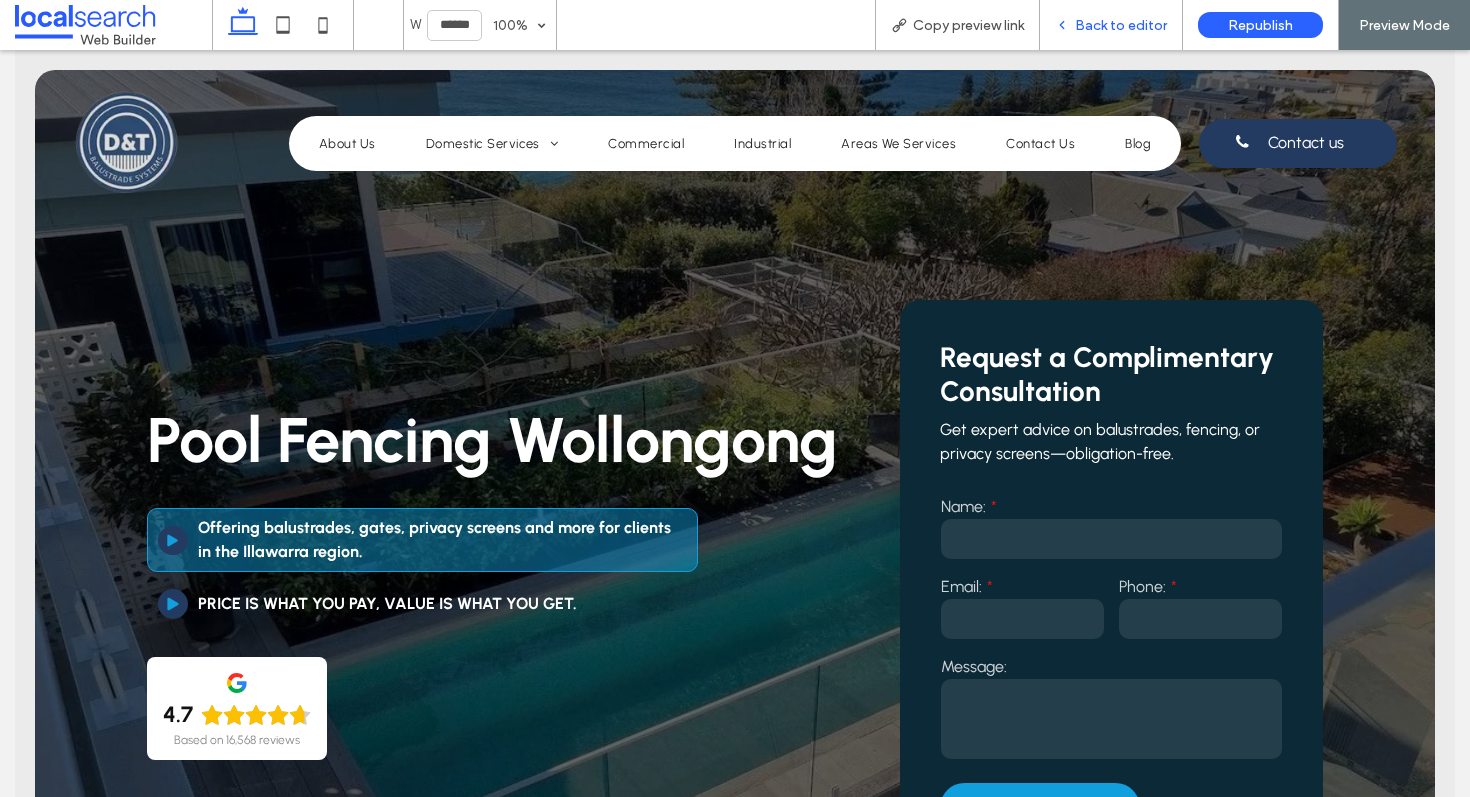 click on "Back to editor" at bounding box center [1111, 25] 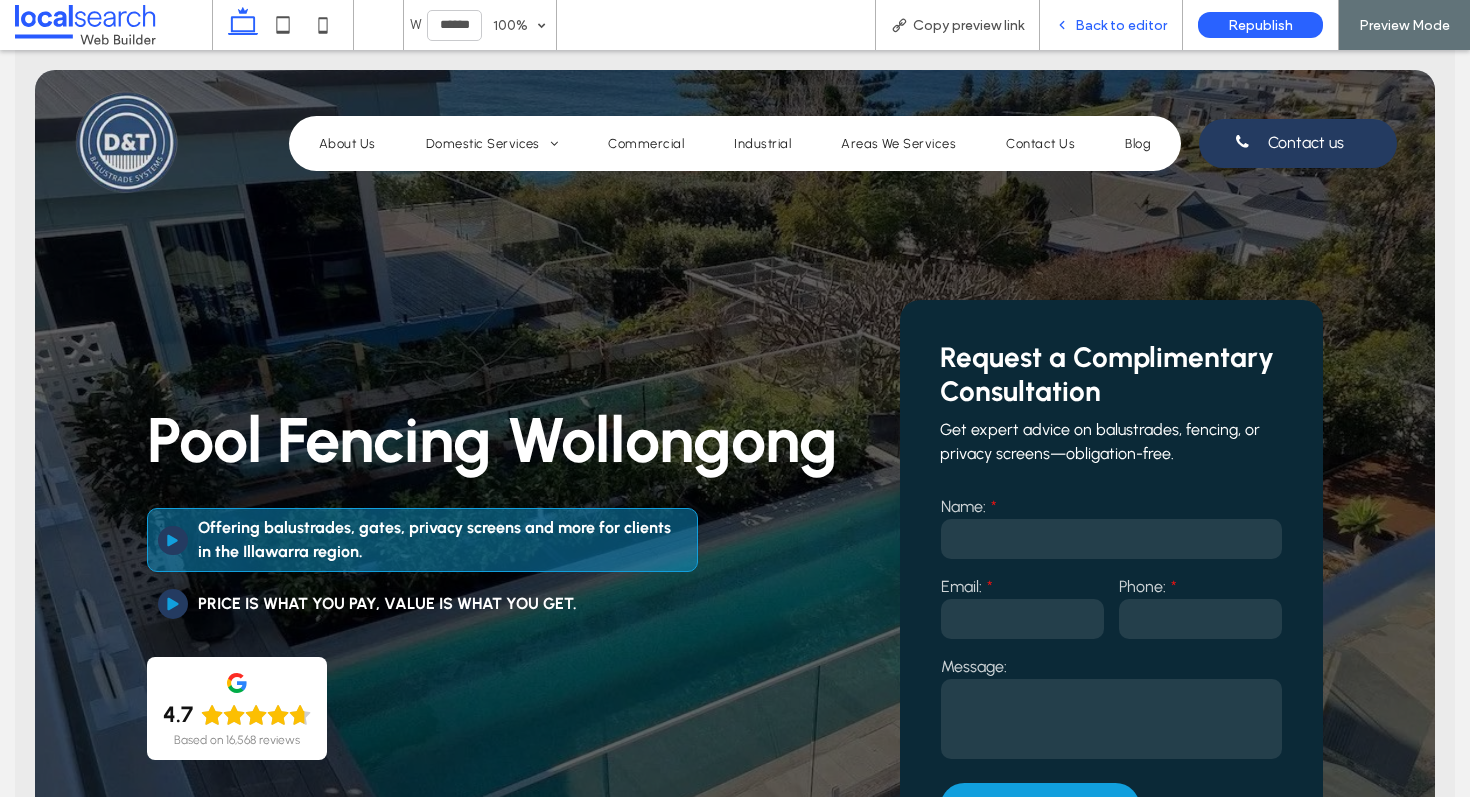 click on "Back to editor" at bounding box center [1121, 25] 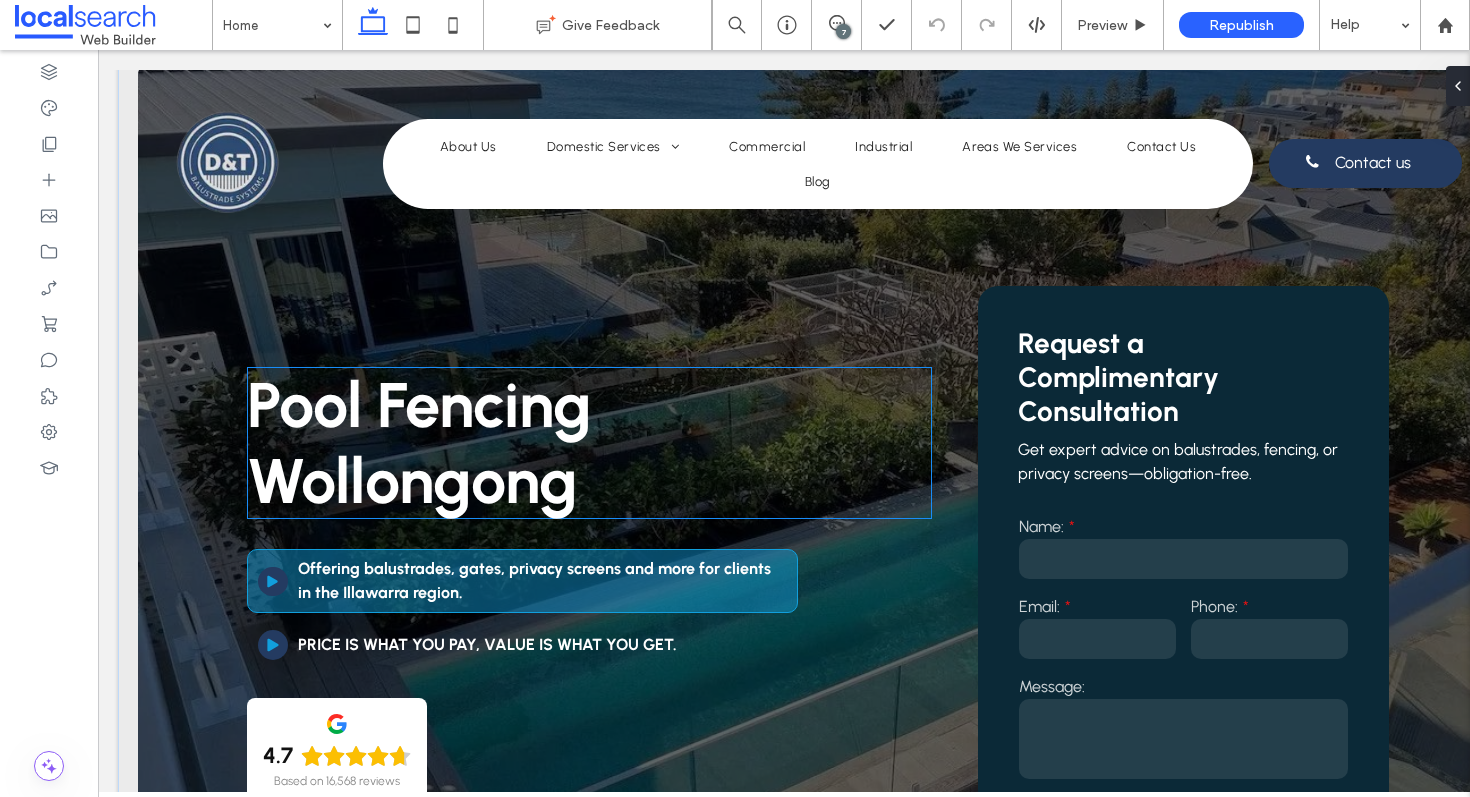 scroll, scrollTop: 0, scrollLeft: 0, axis: both 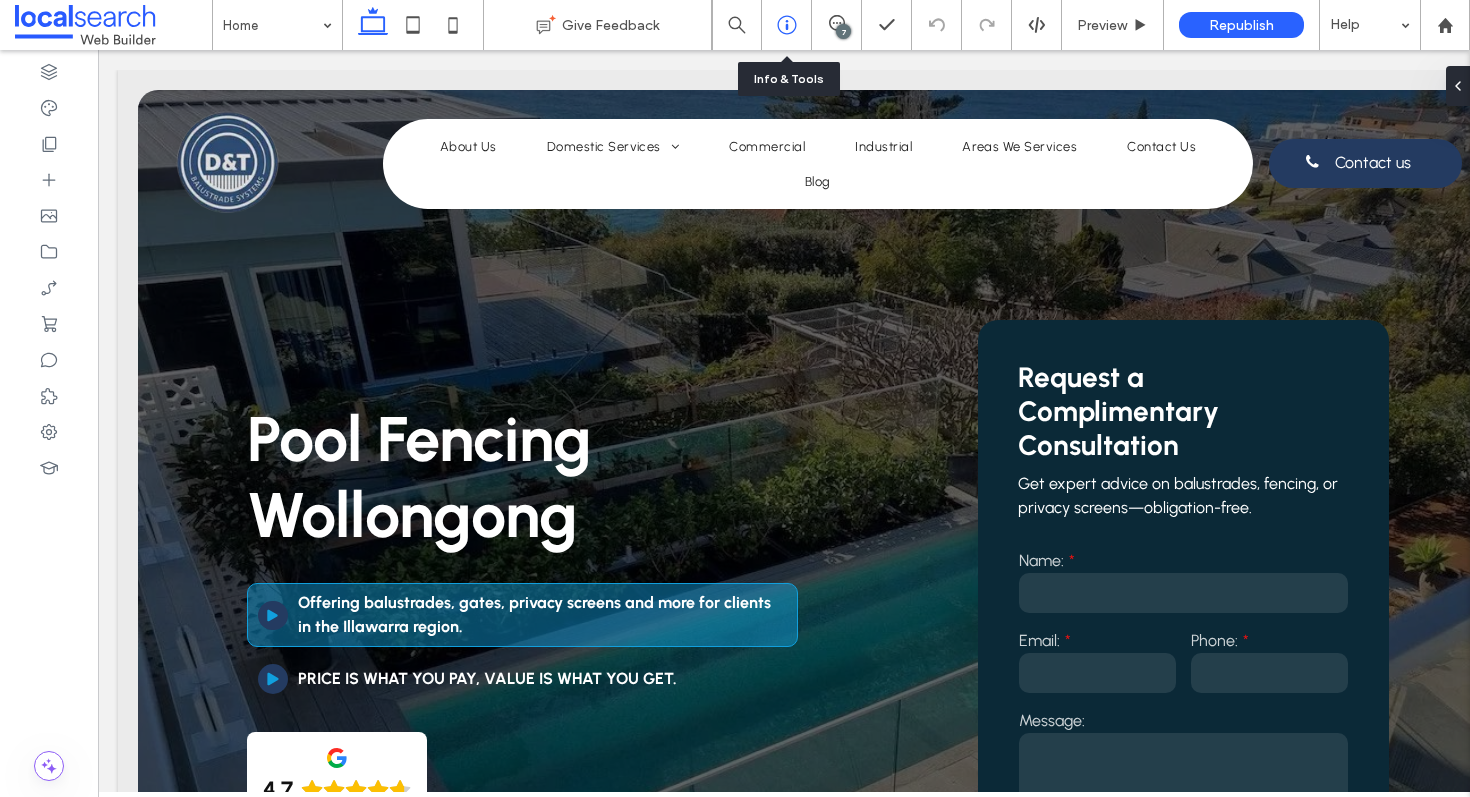 click 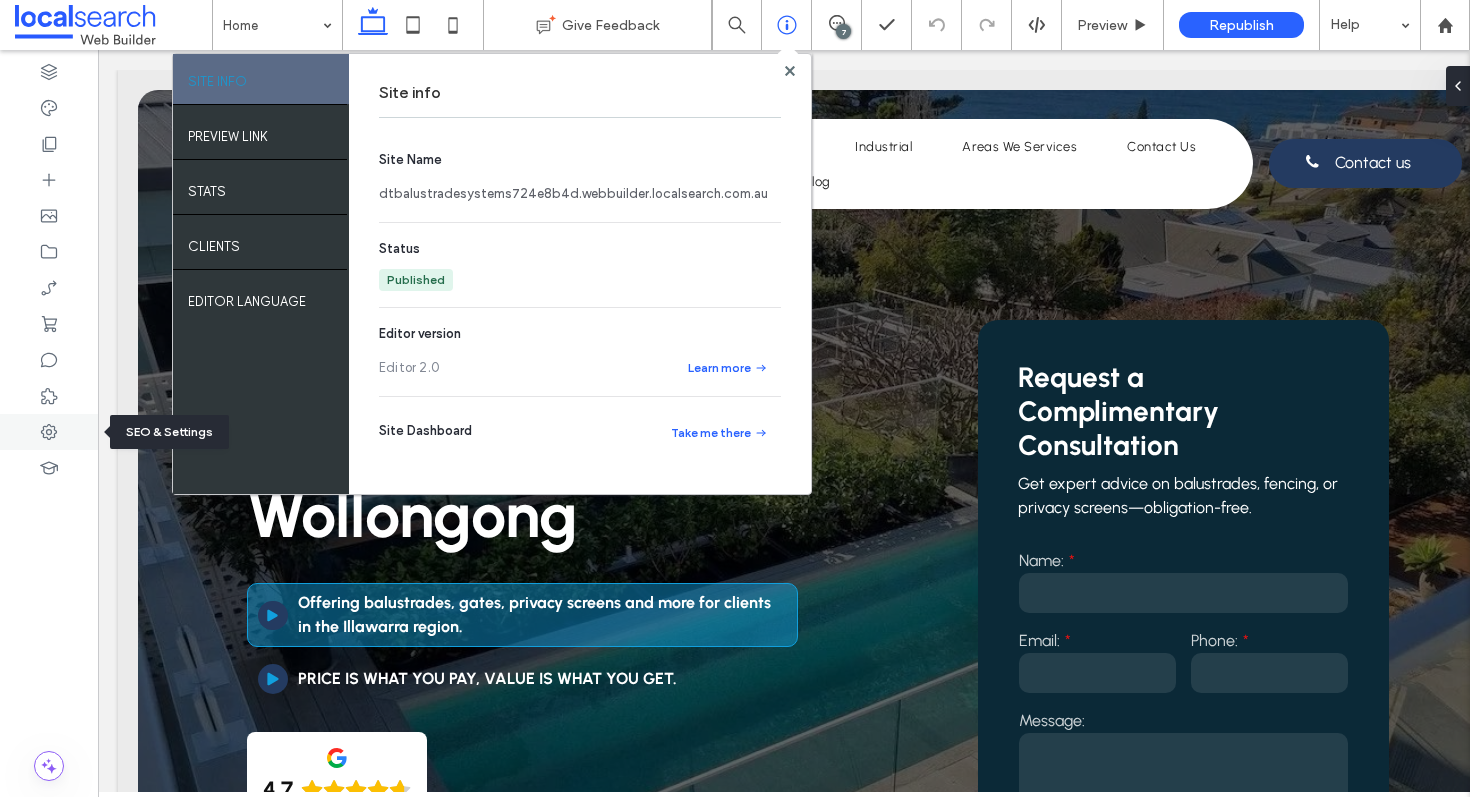 click 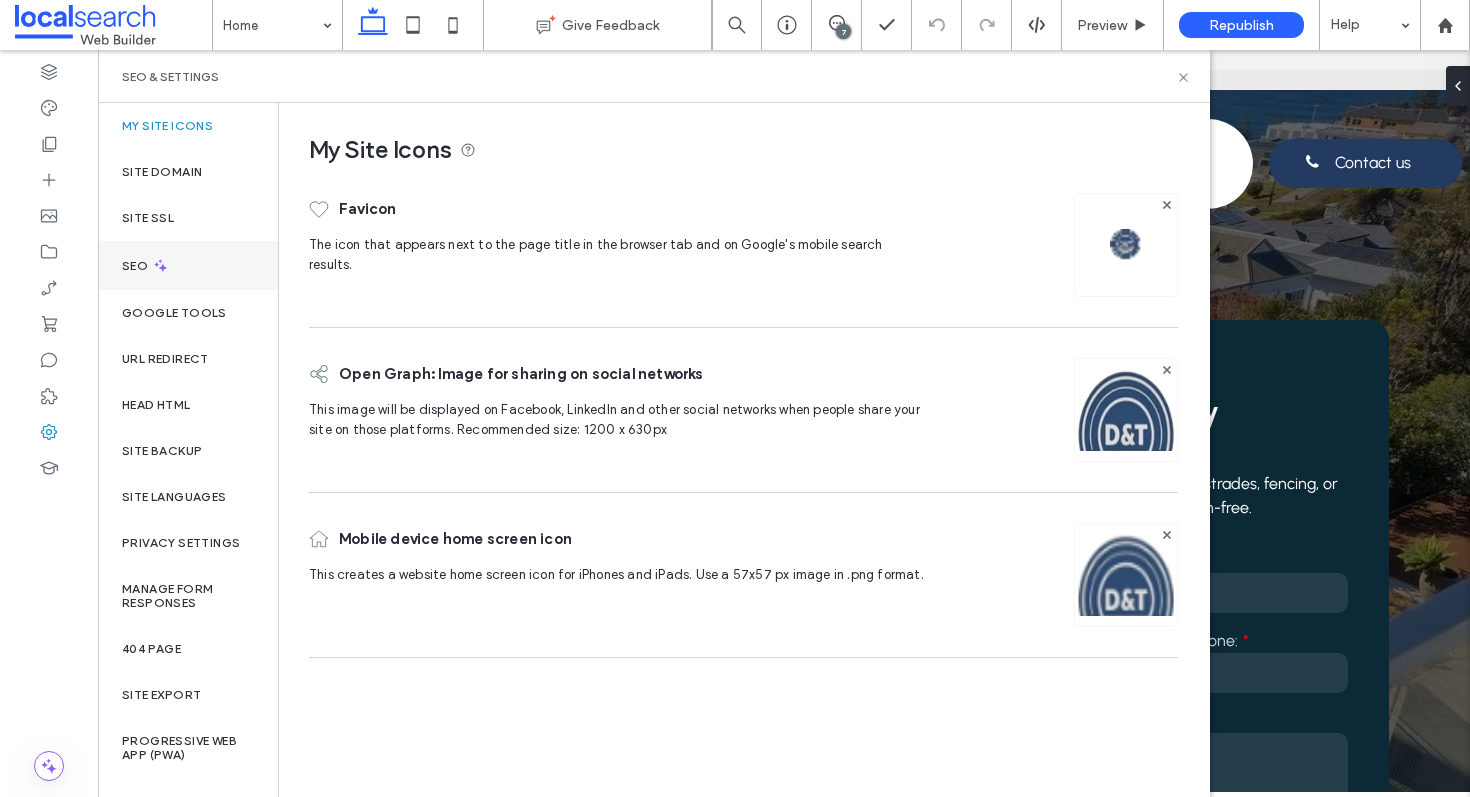 click on "SEO" at bounding box center (188, 265) 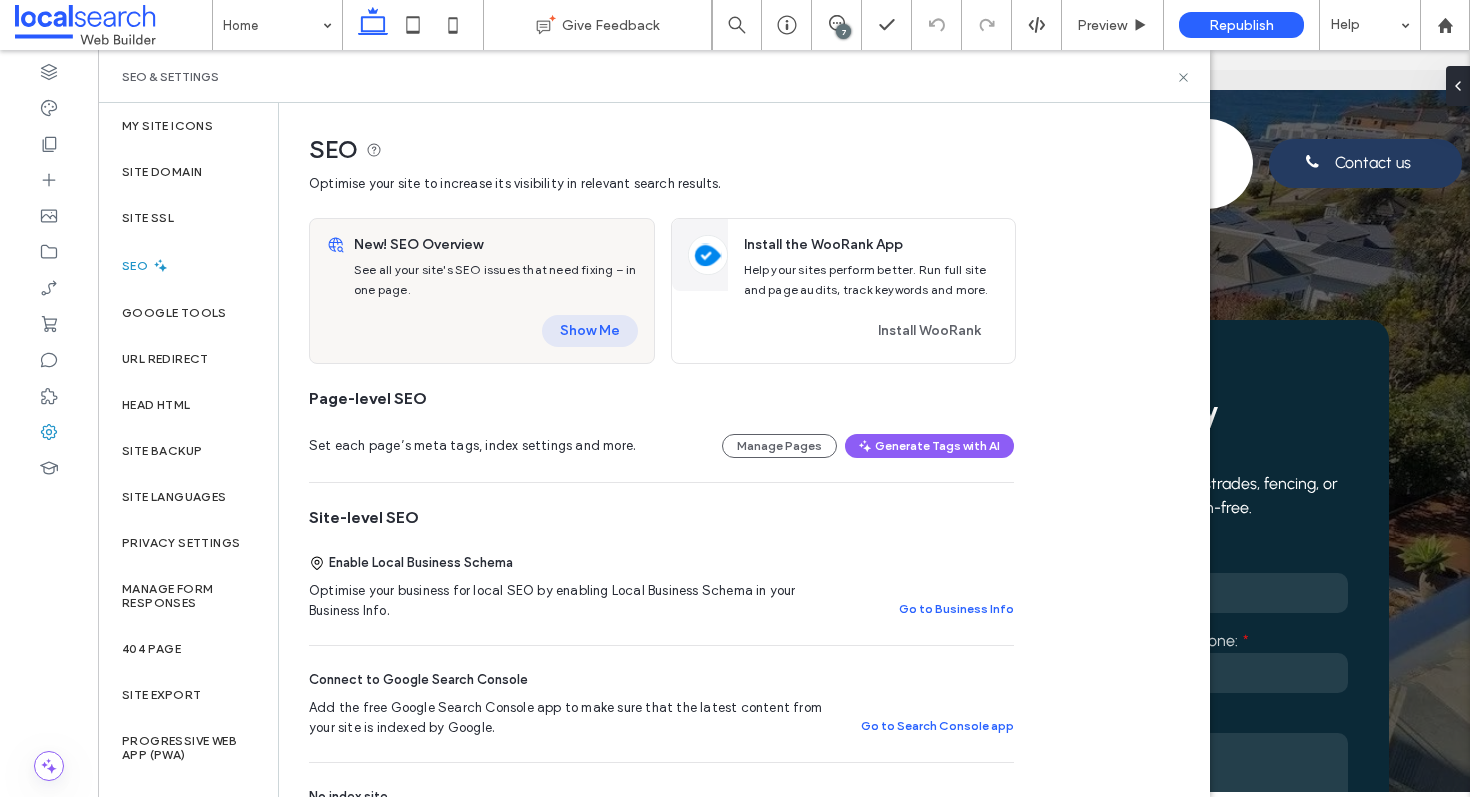 click on "Show Me" at bounding box center (590, 331) 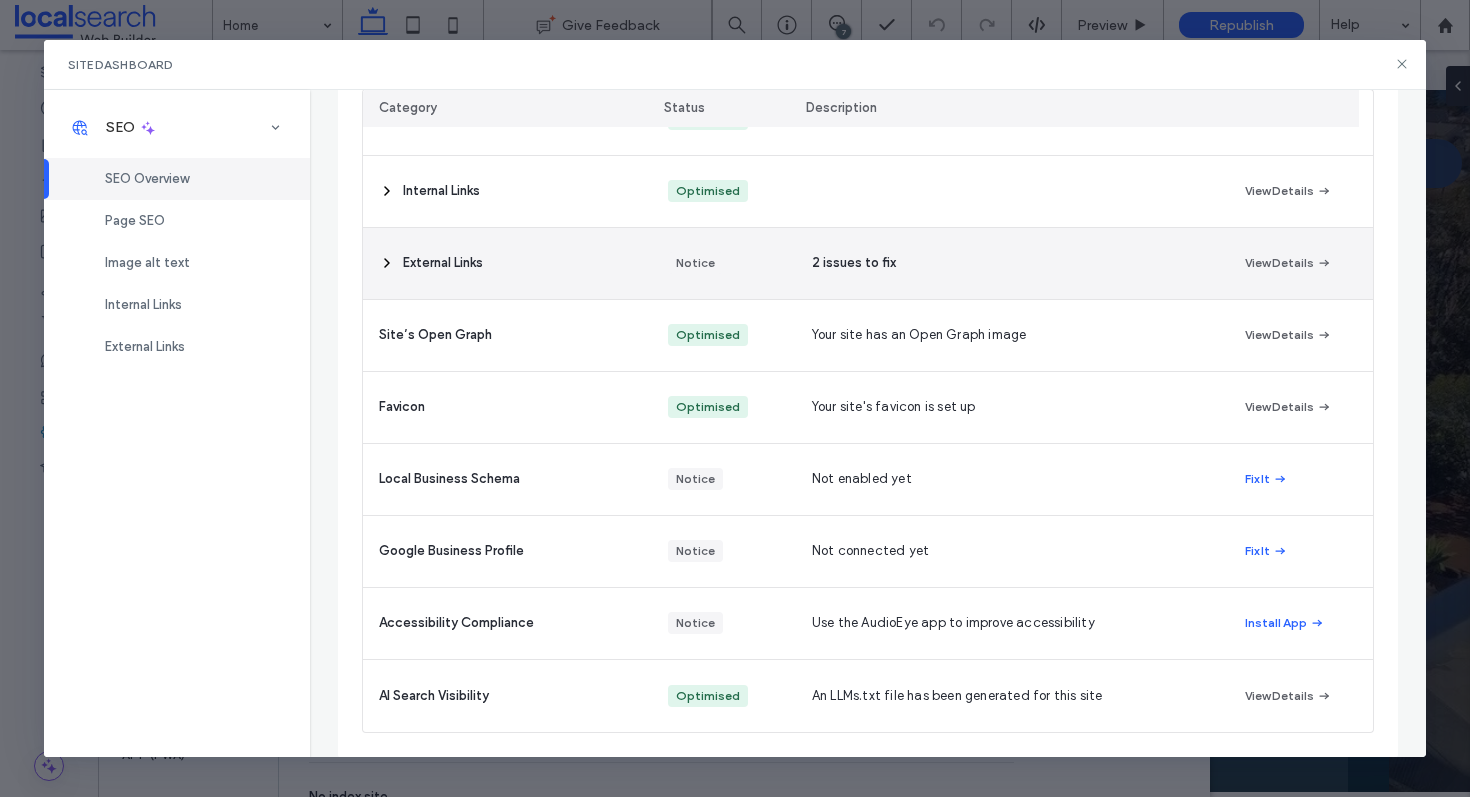 scroll, scrollTop: 0, scrollLeft: 0, axis: both 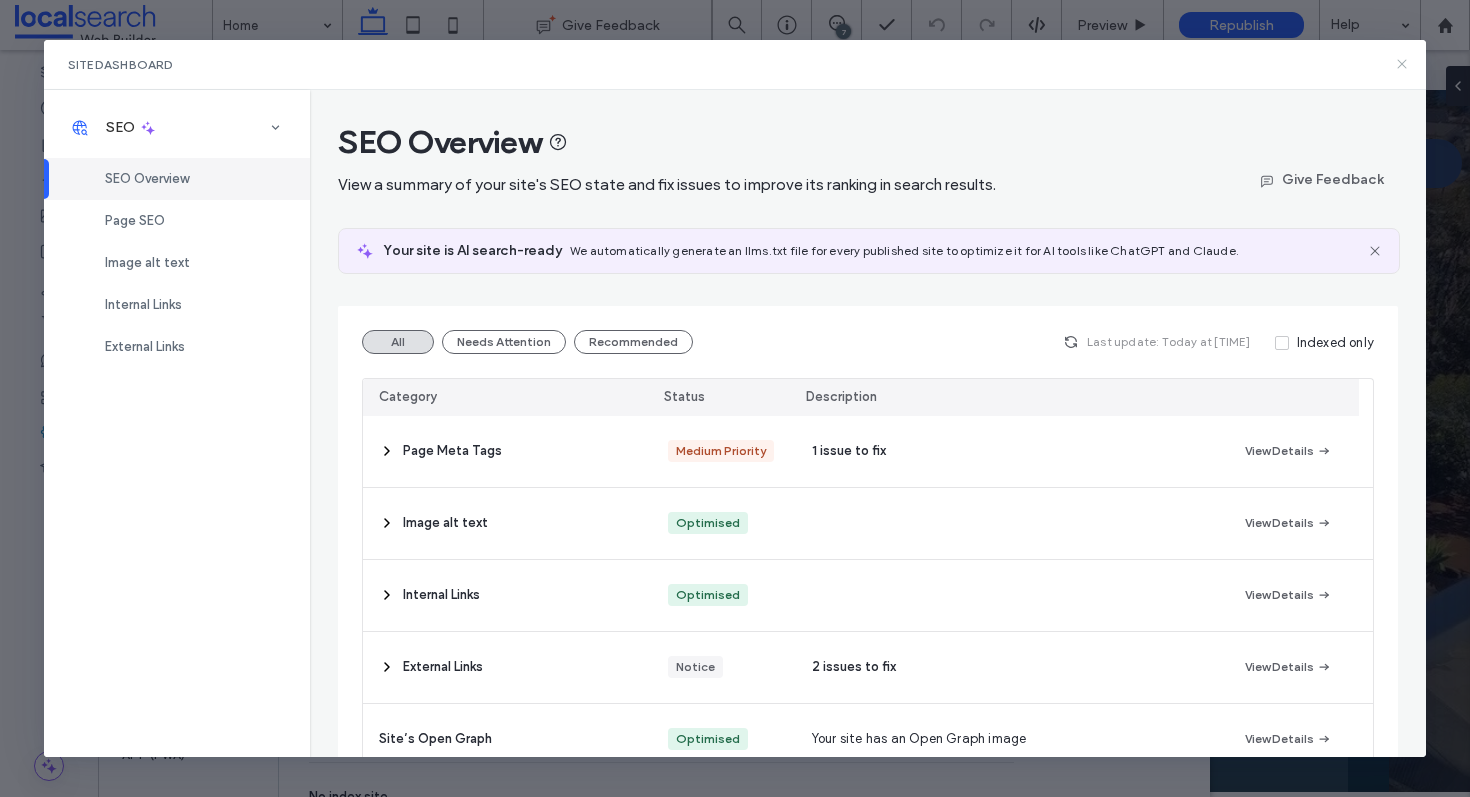 click 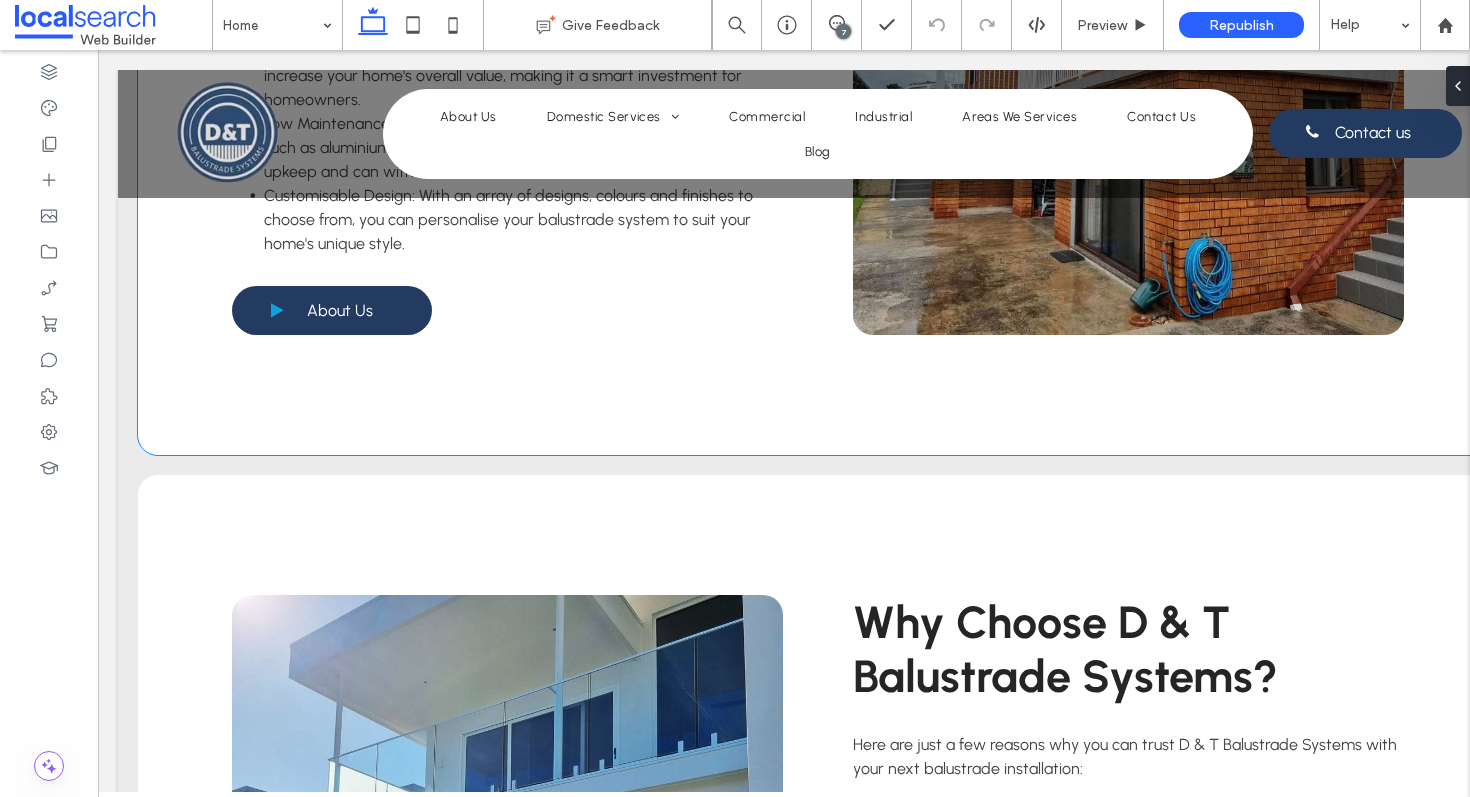 scroll, scrollTop: 7817, scrollLeft: 0, axis: vertical 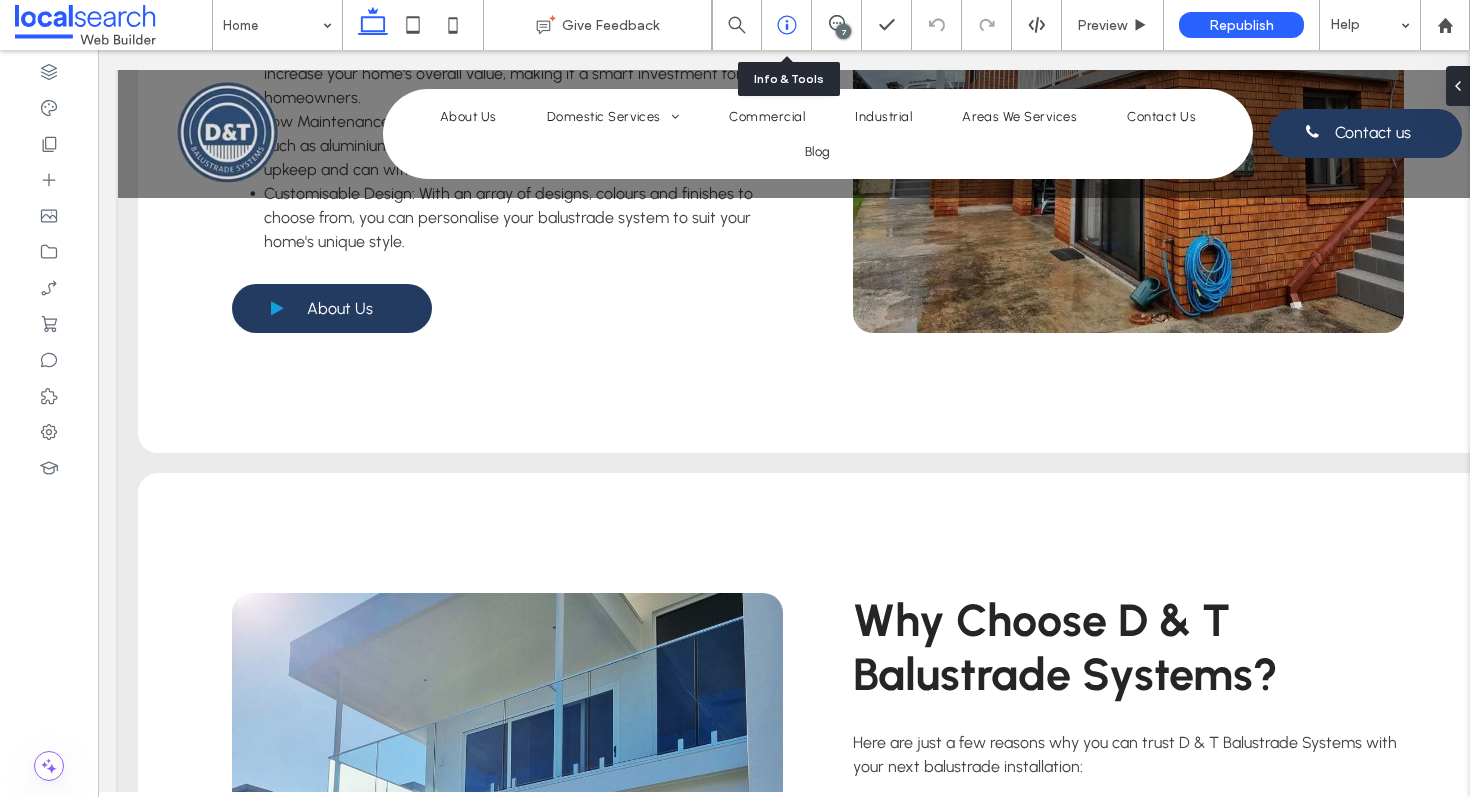 click at bounding box center (786, 25) 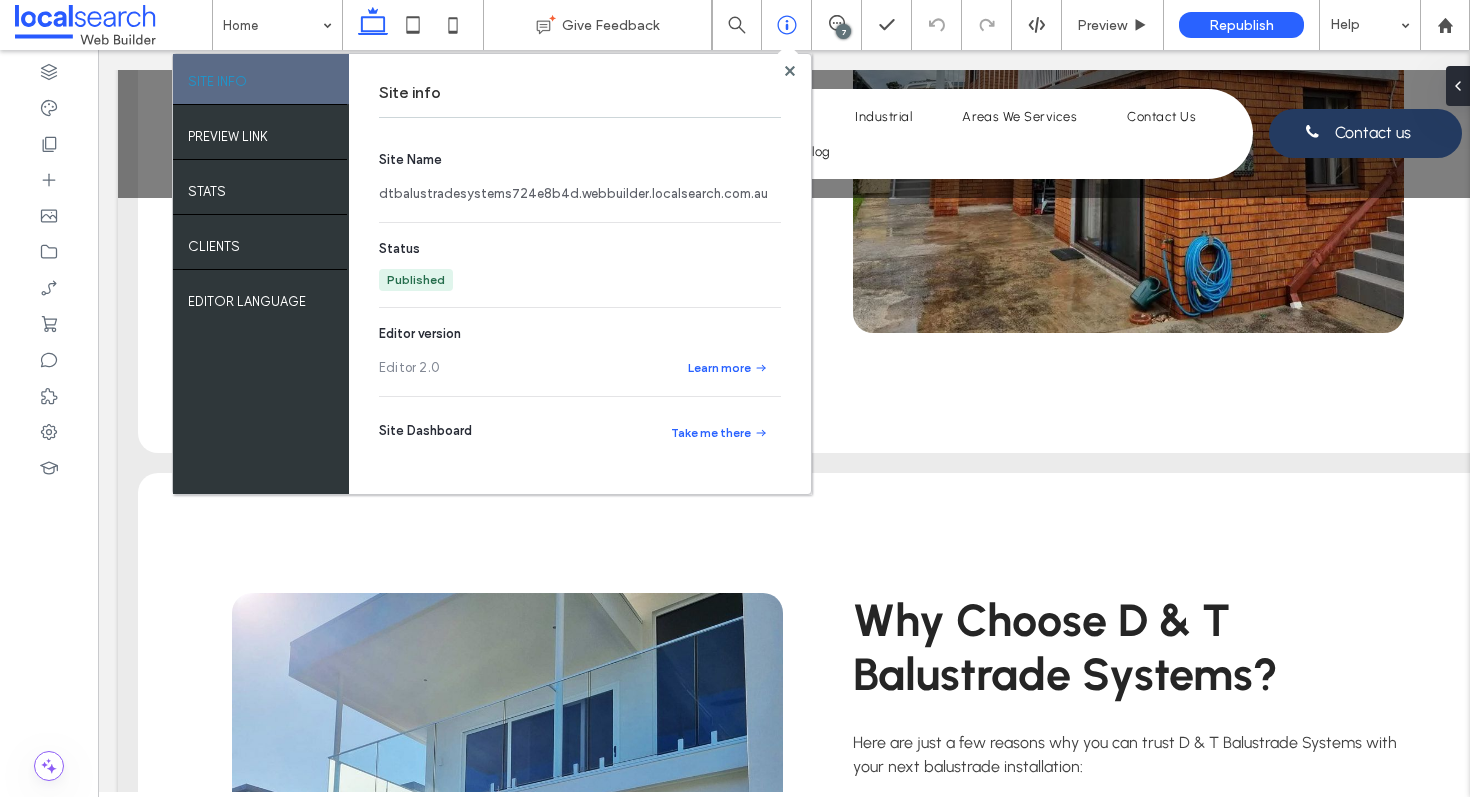 click at bounding box center (49, 423) 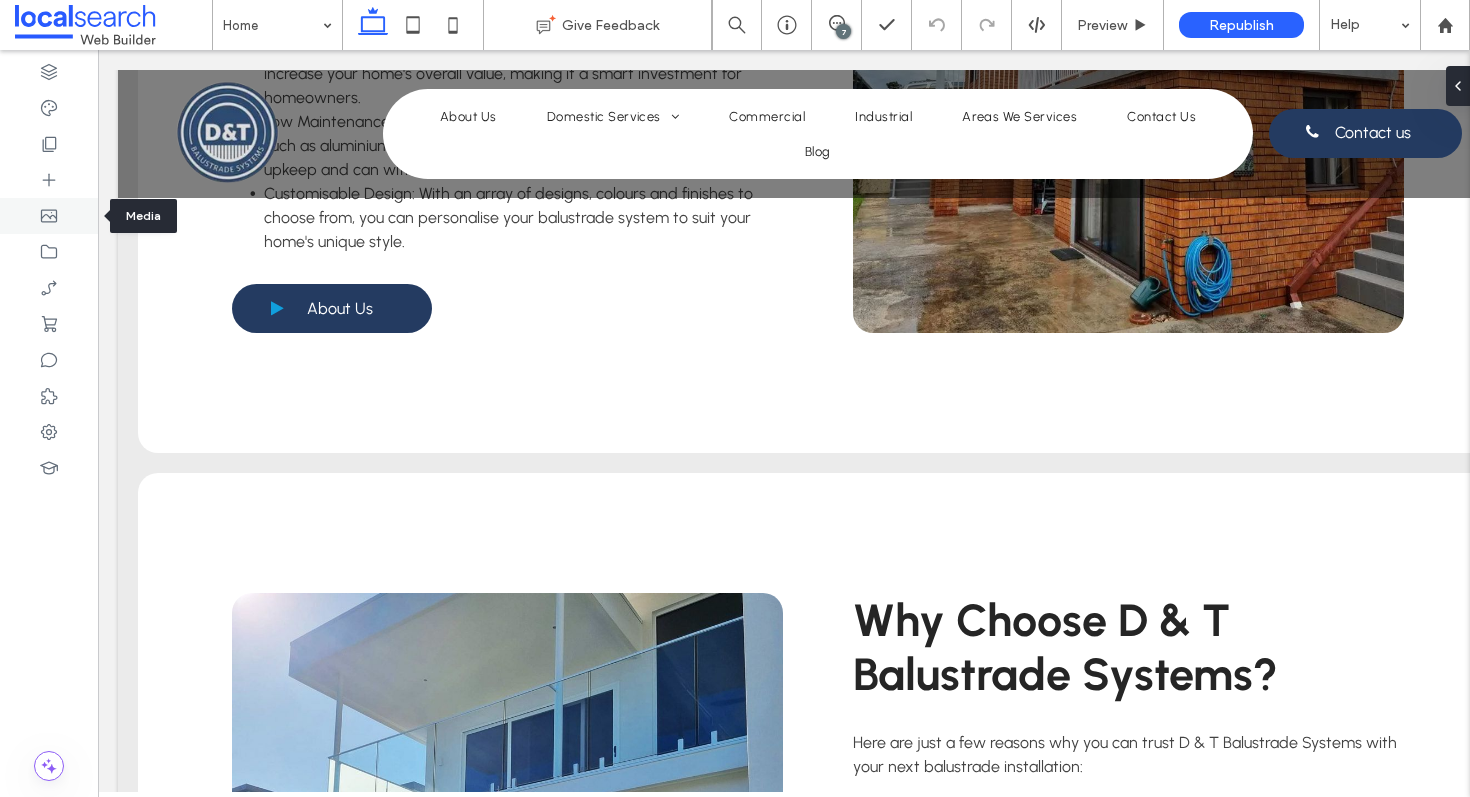 click 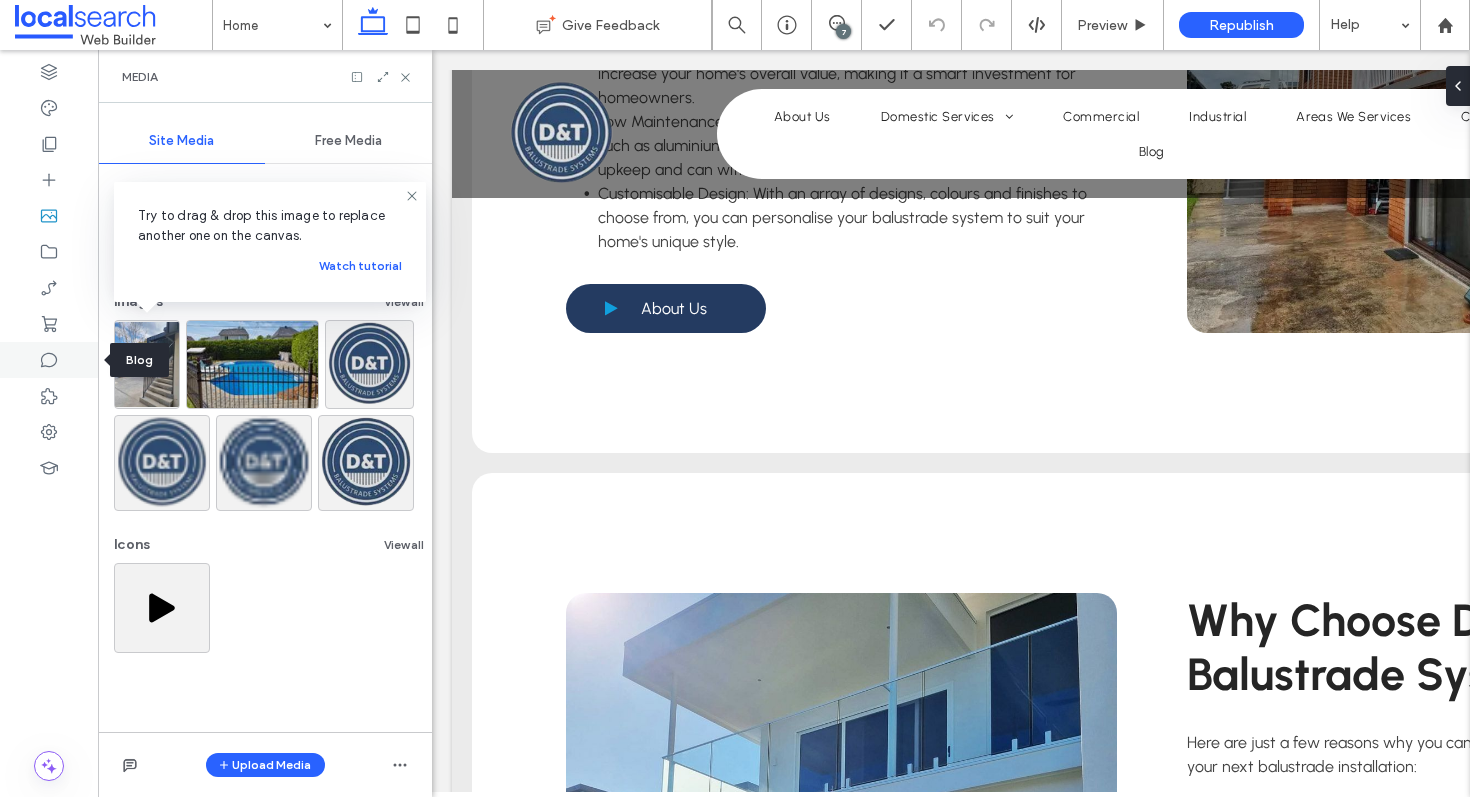 click at bounding box center [49, 360] 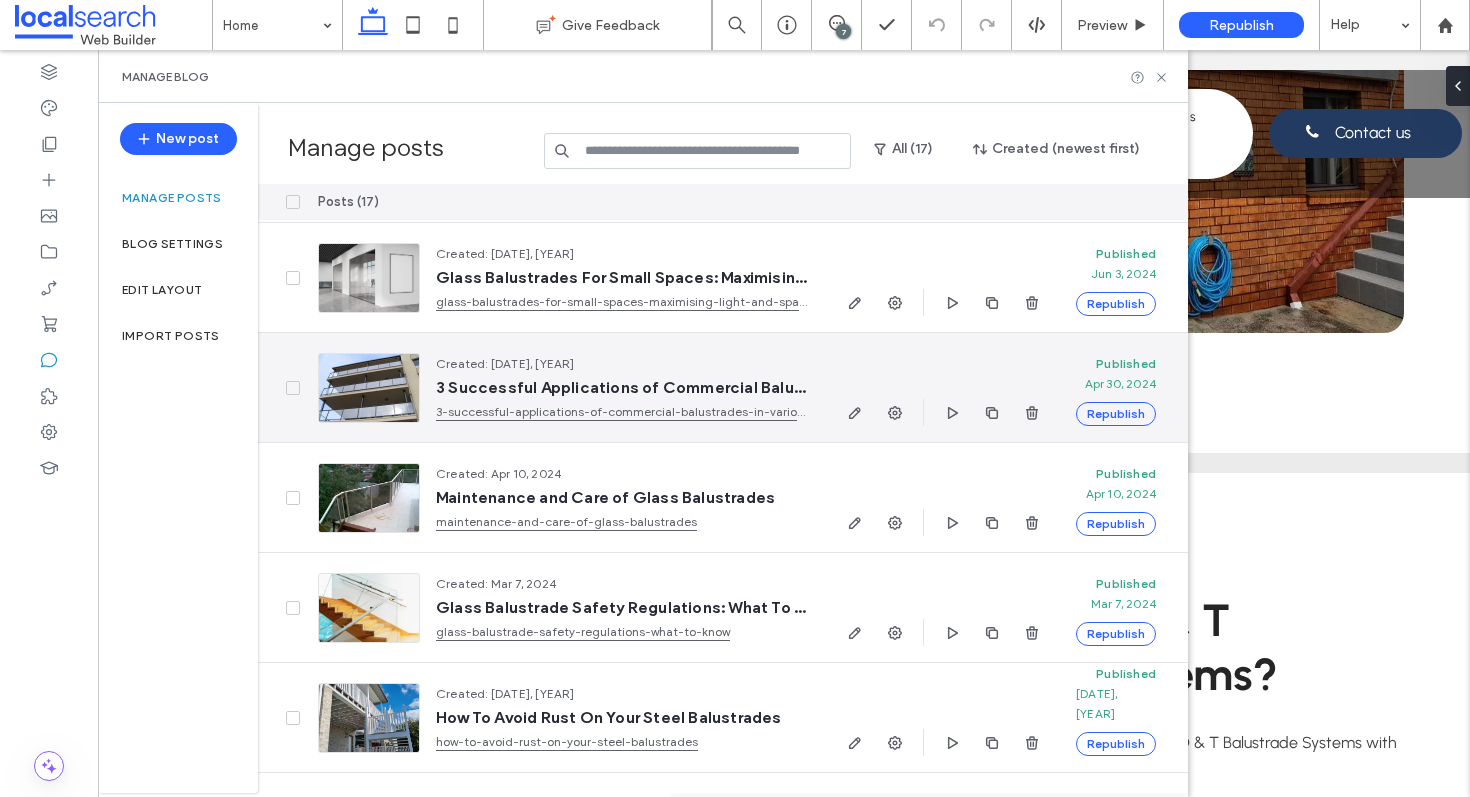 scroll, scrollTop: 880, scrollLeft: 0, axis: vertical 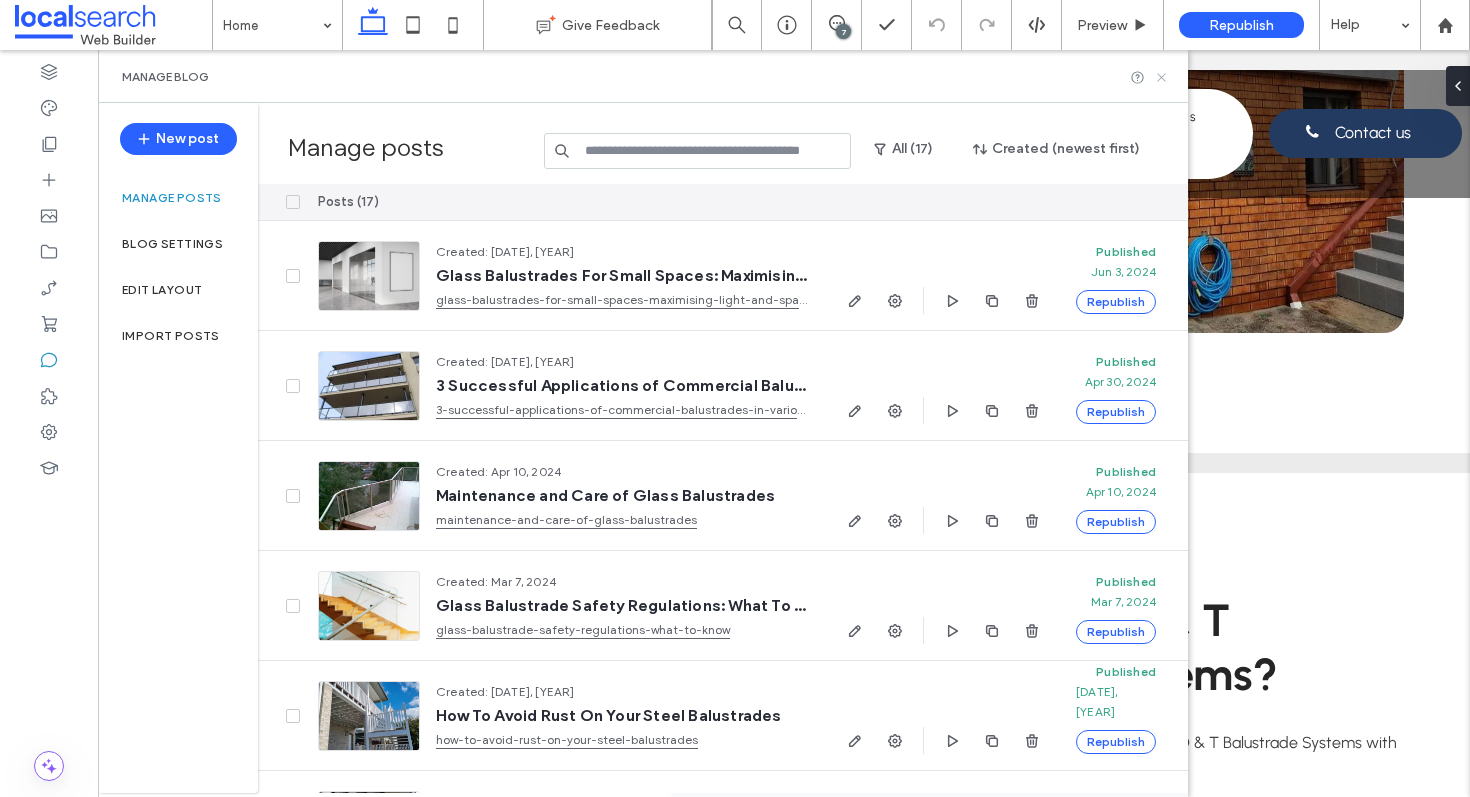 click 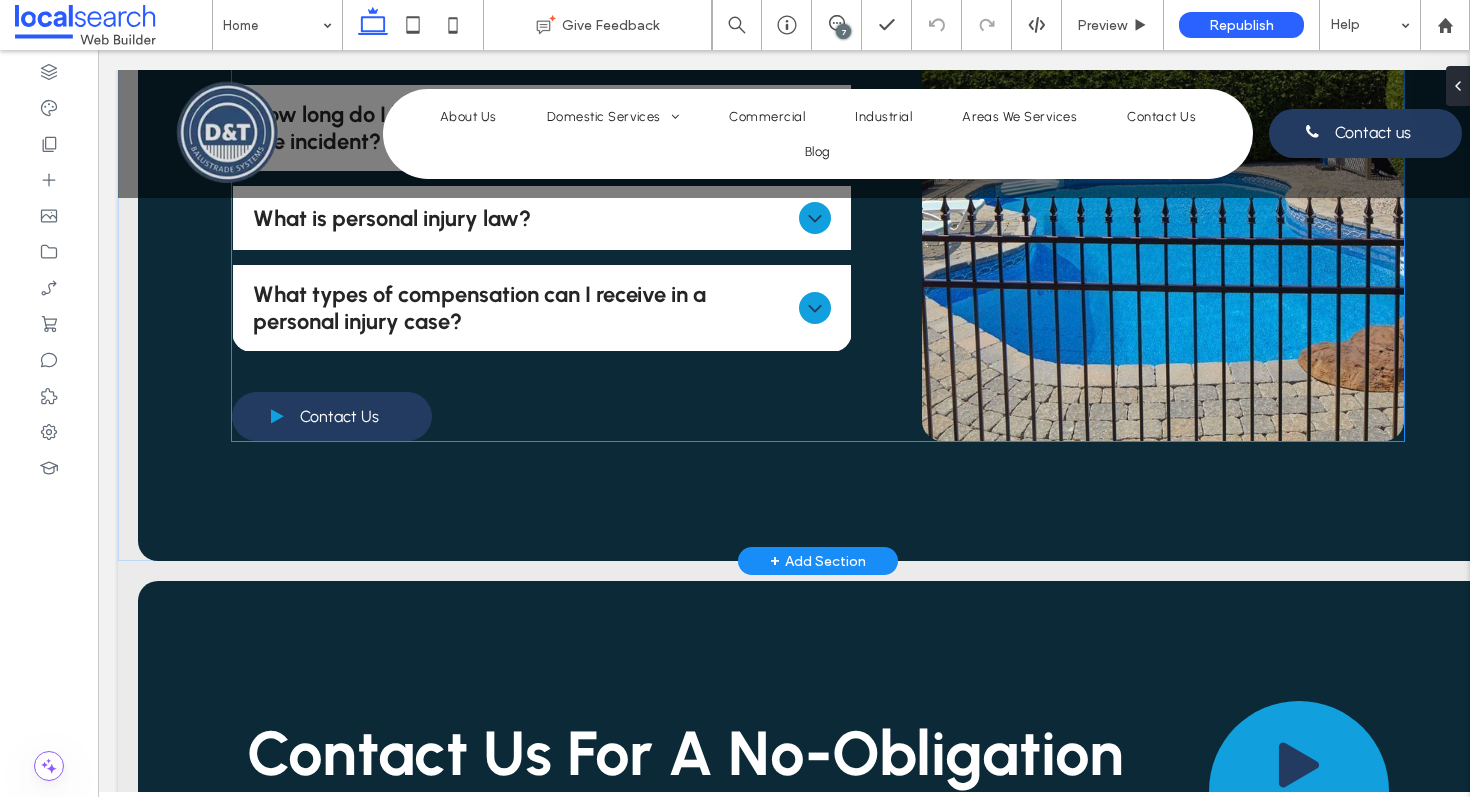 scroll, scrollTop: 9704, scrollLeft: 0, axis: vertical 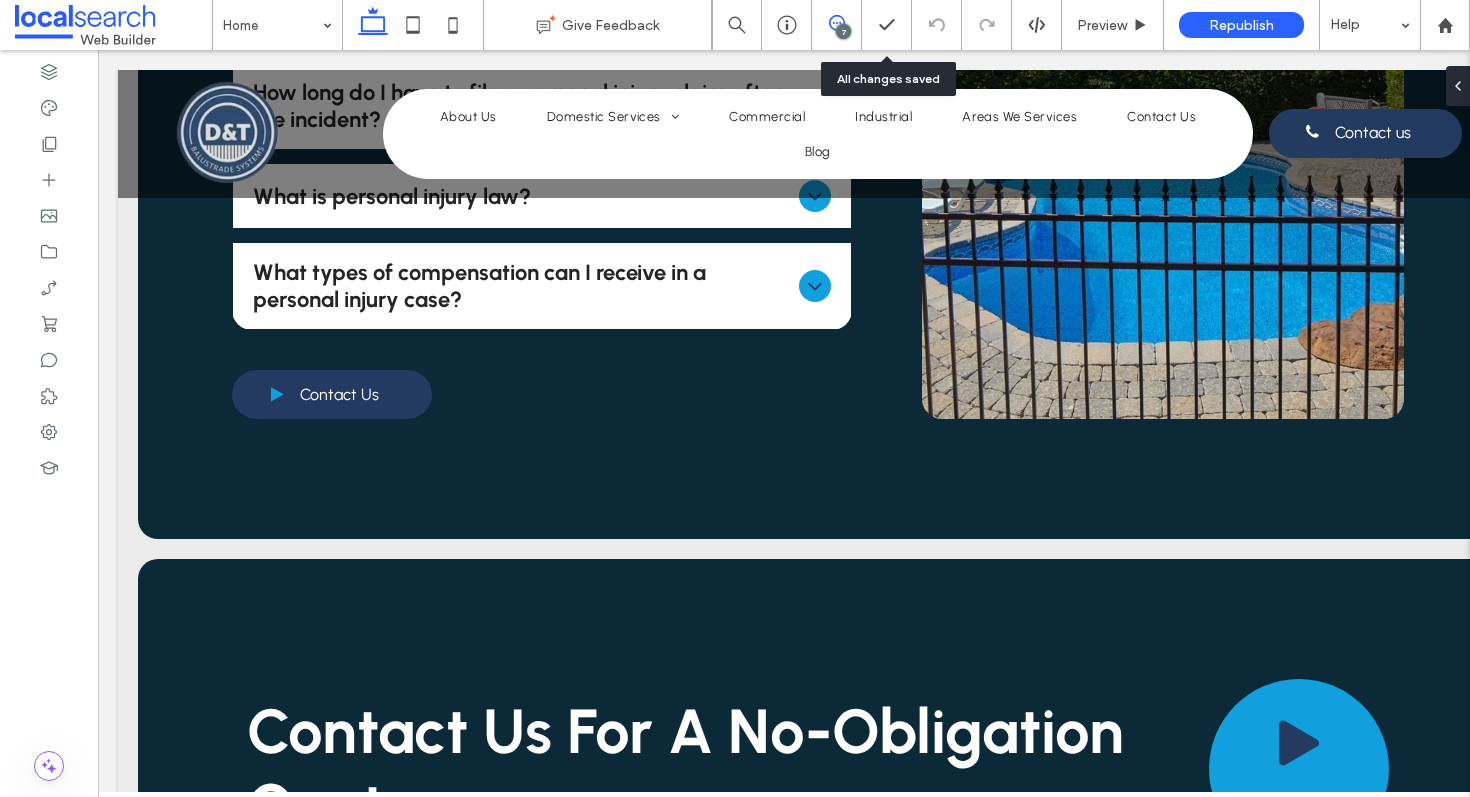 click at bounding box center [836, 23] 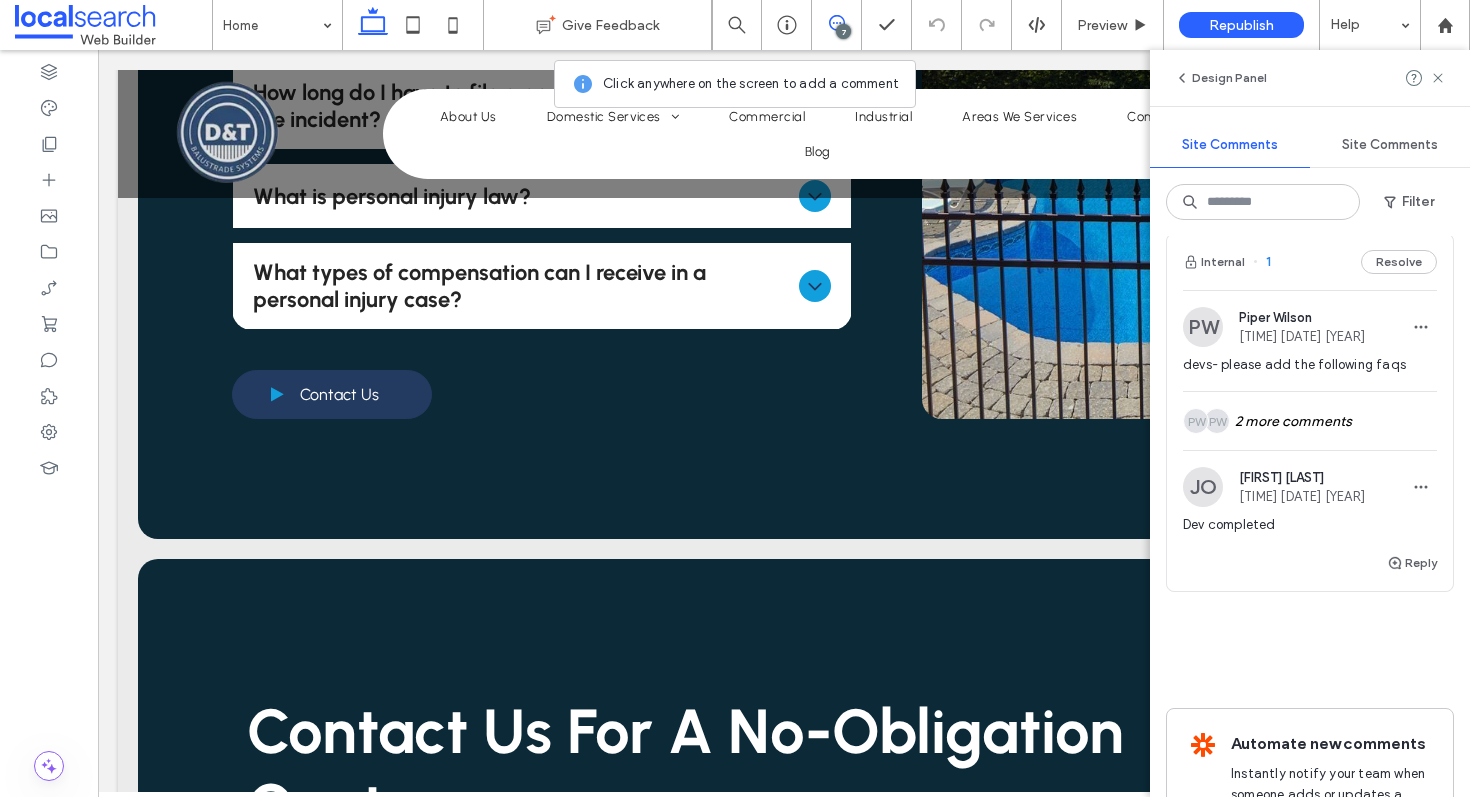 scroll, scrollTop: 1675, scrollLeft: 0, axis: vertical 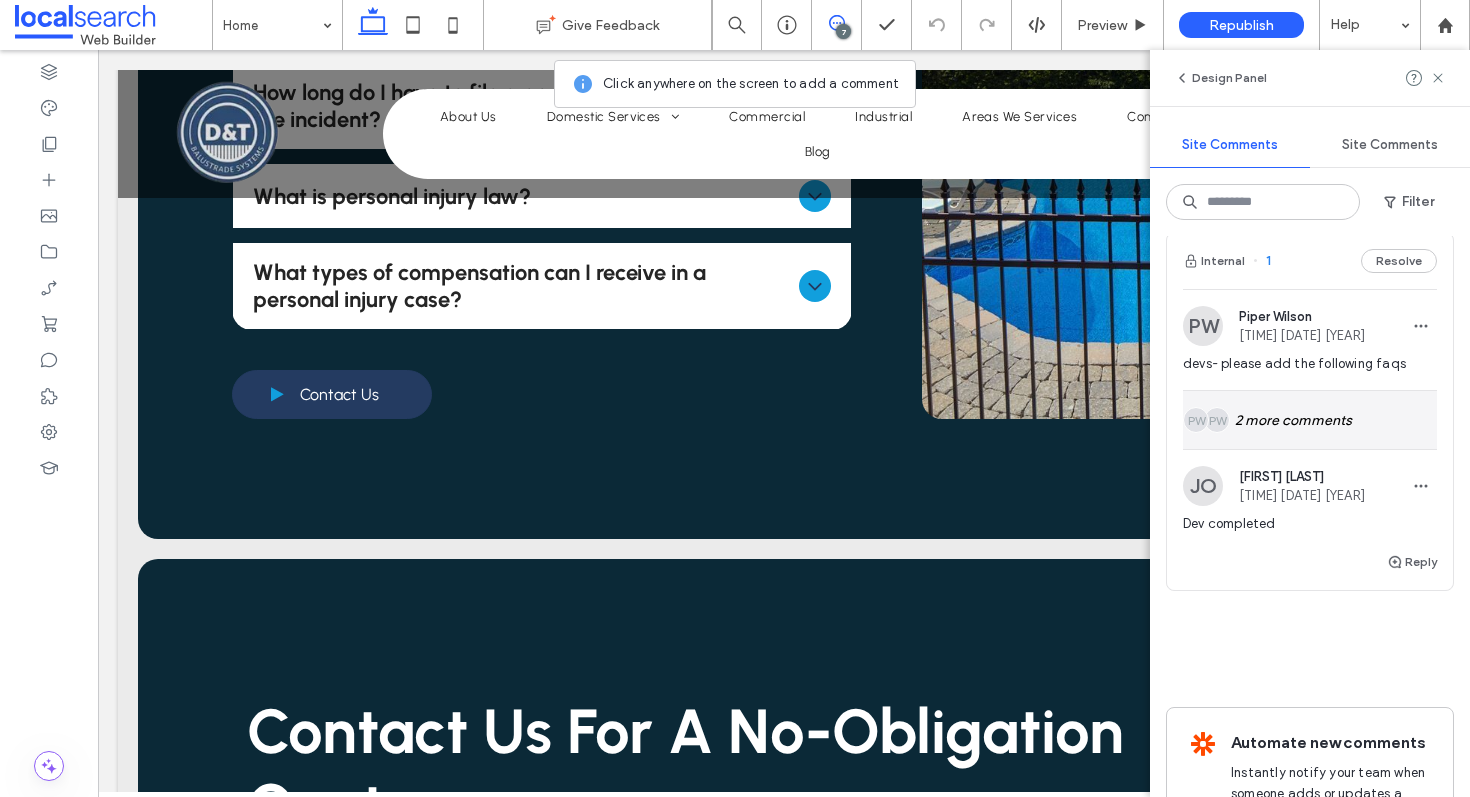 click on "PW PW 2 more comments" at bounding box center [1310, 420] 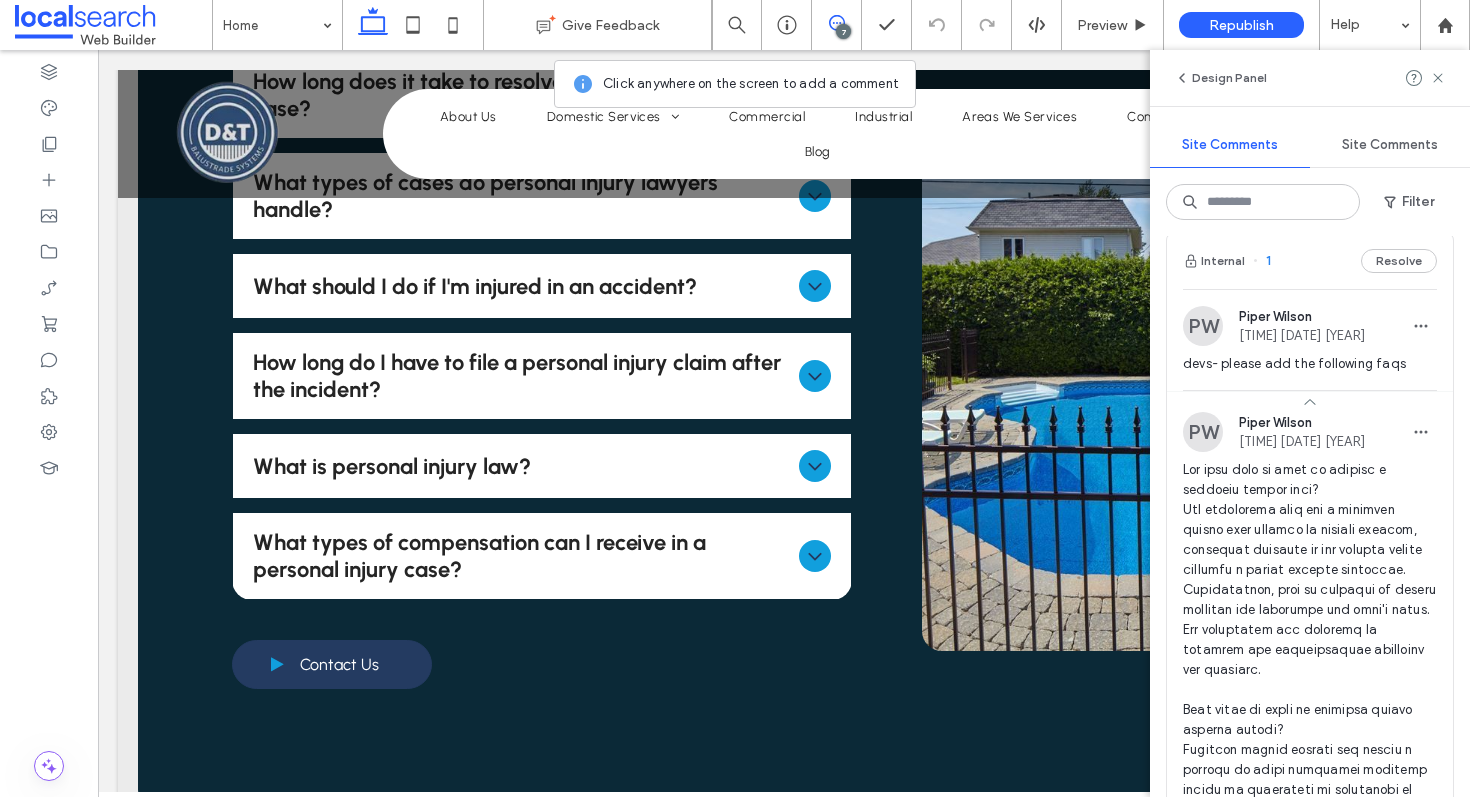 scroll, scrollTop: 8140, scrollLeft: 0, axis: vertical 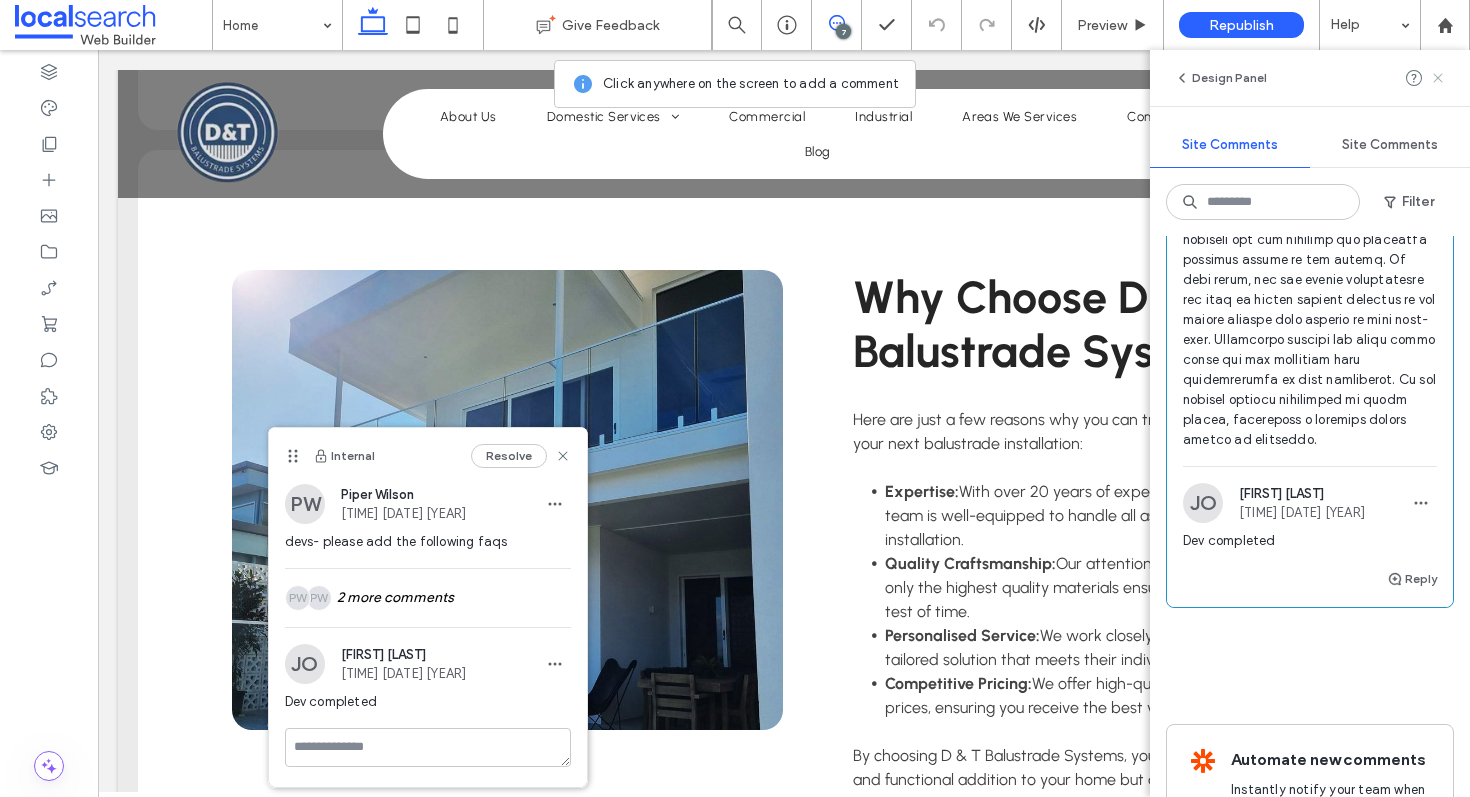 click 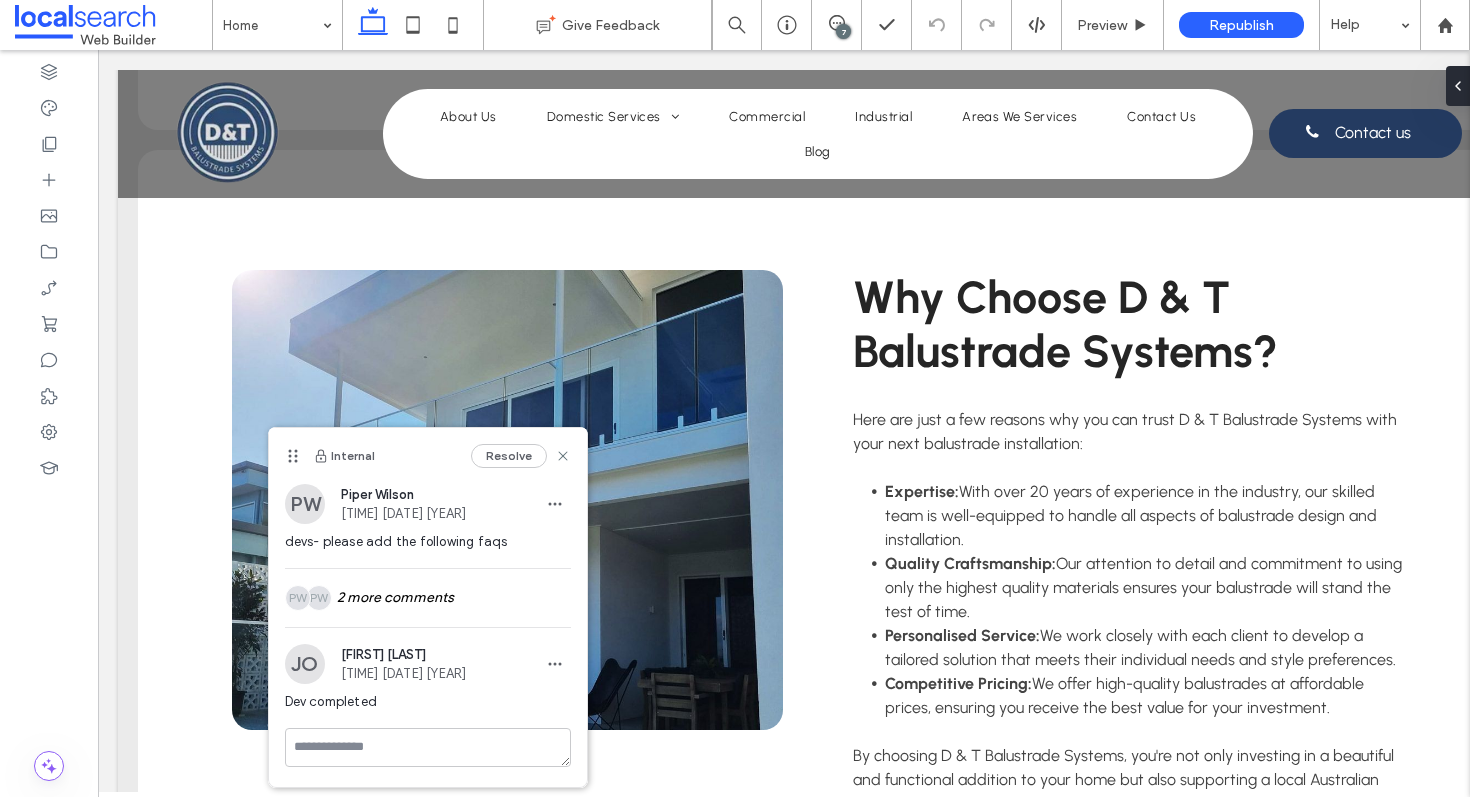 scroll, scrollTop: 0, scrollLeft: 0, axis: both 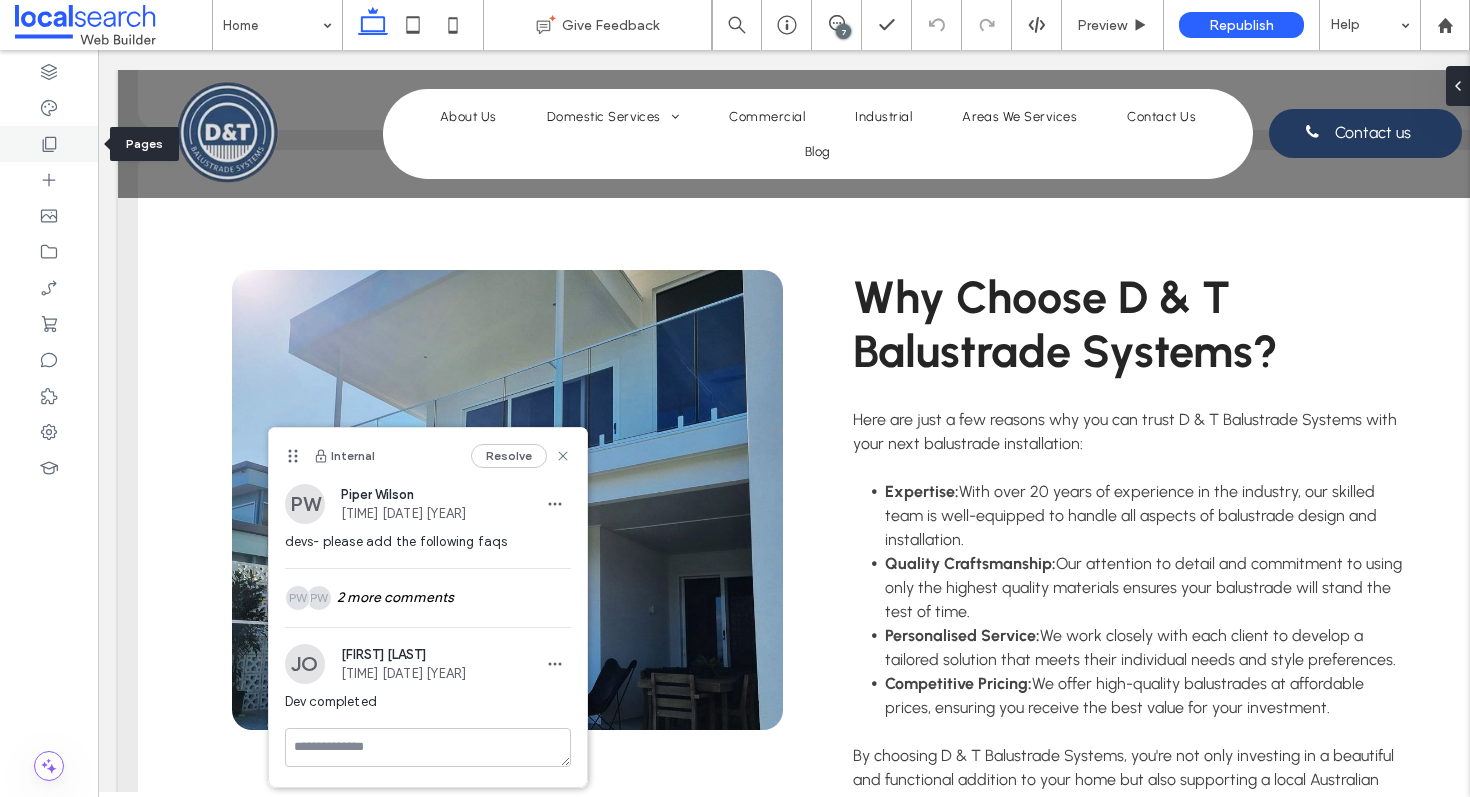click 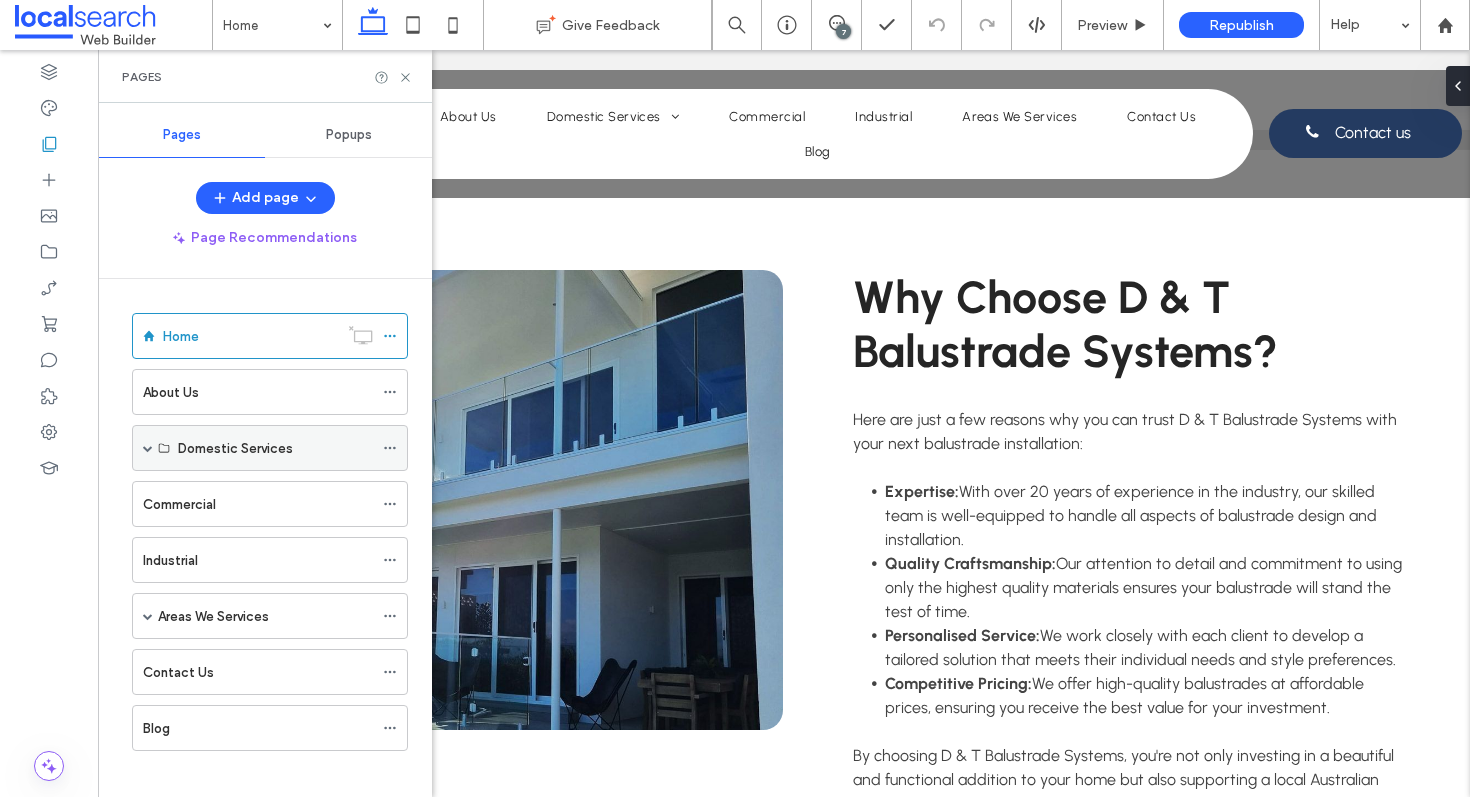 click on "Domestic Services" at bounding box center [235, 448] 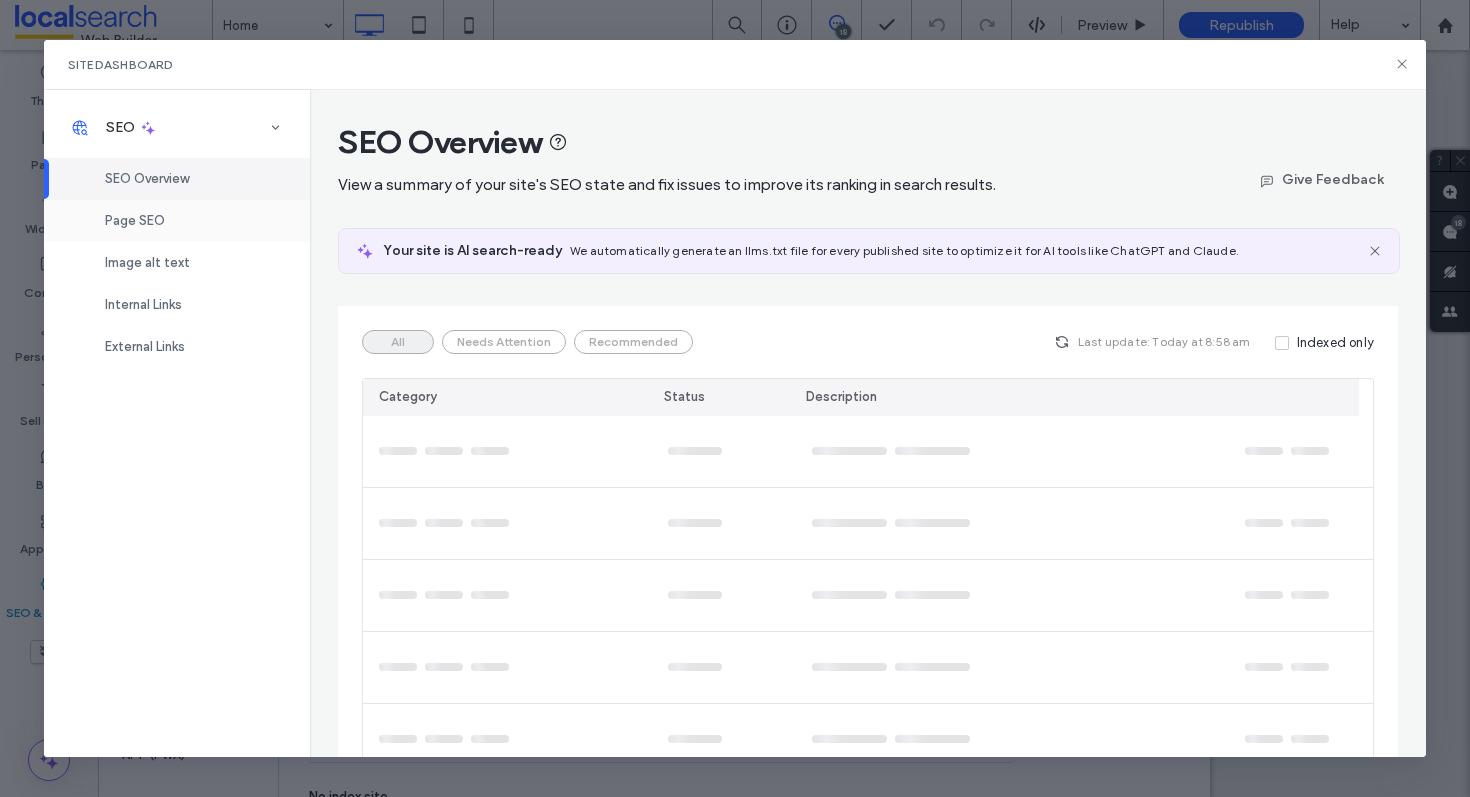 scroll, scrollTop: 0, scrollLeft: 0, axis: both 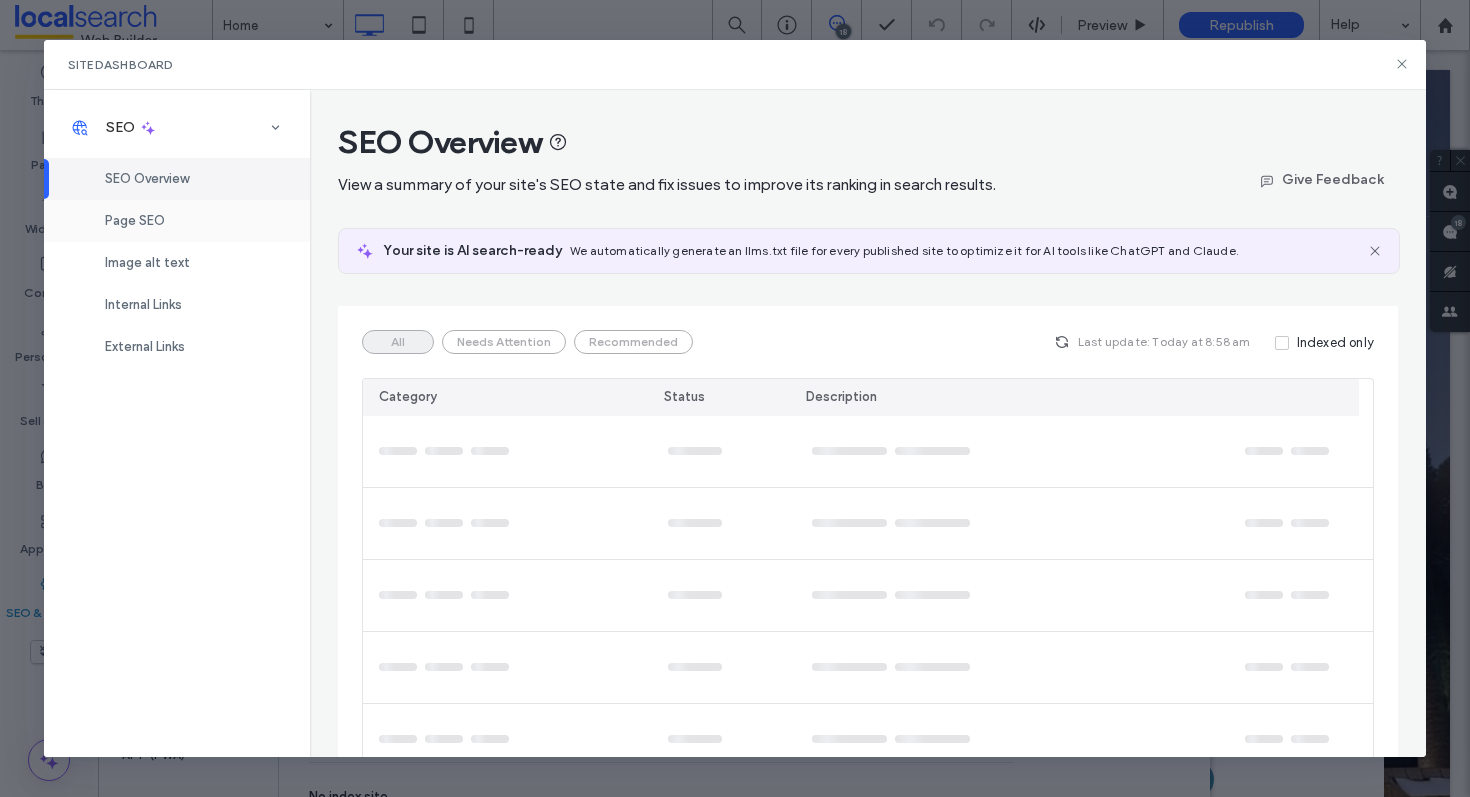 click on "Page SEO" at bounding box center [177, 221] 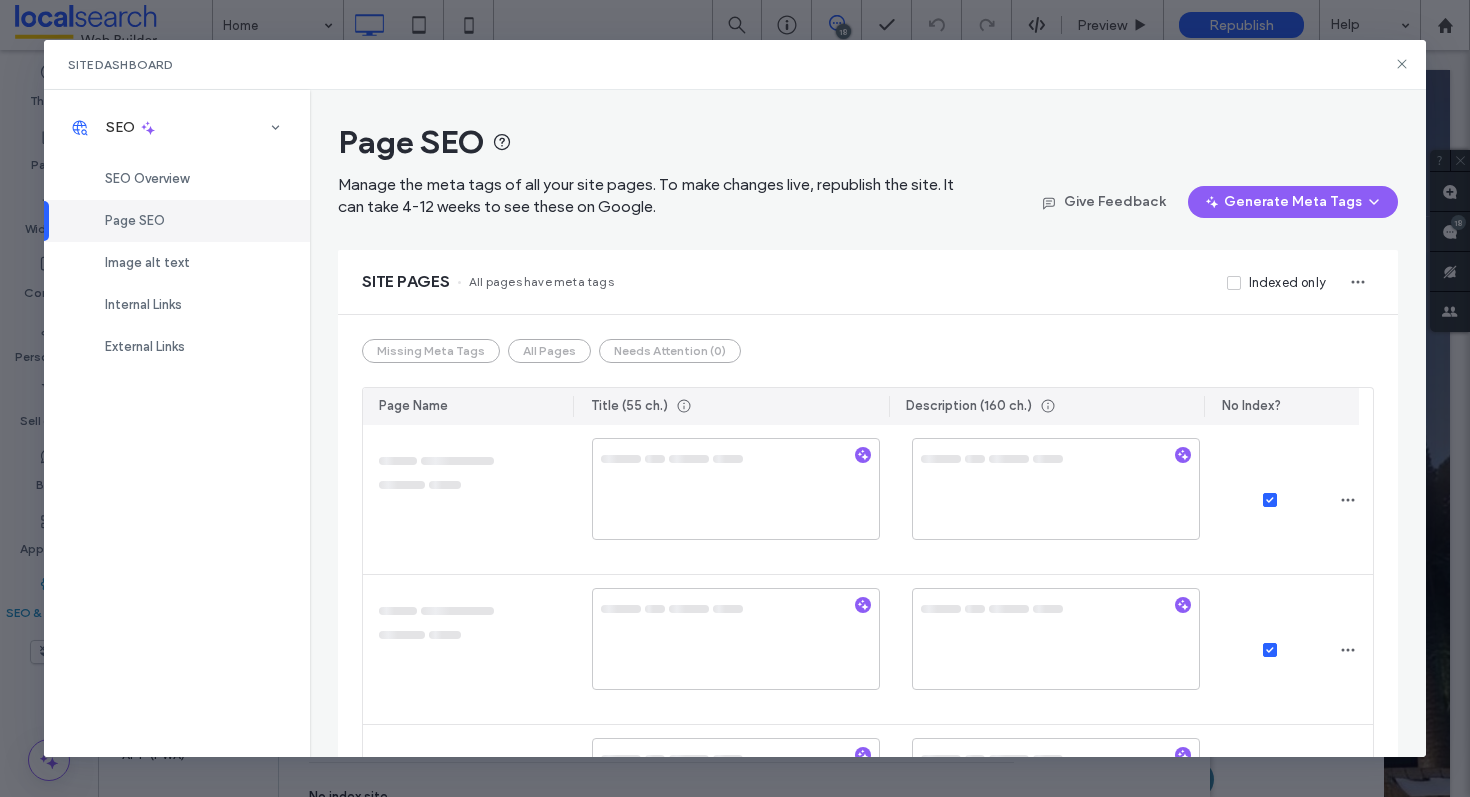 scroll, scrollTop: 0, scrollLeft: 0, axis: both 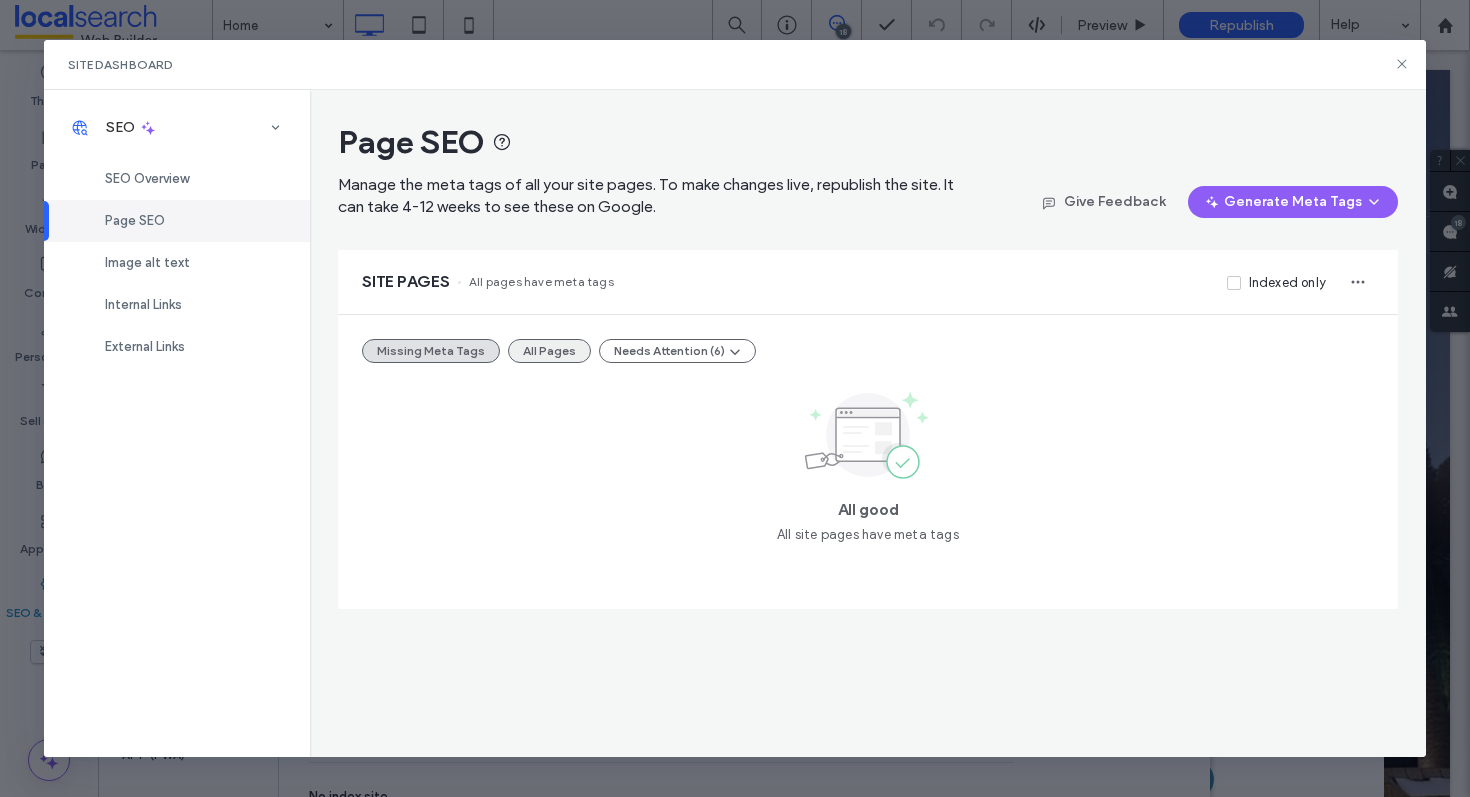 click on "All Pages" at bounding box center (549, 351) 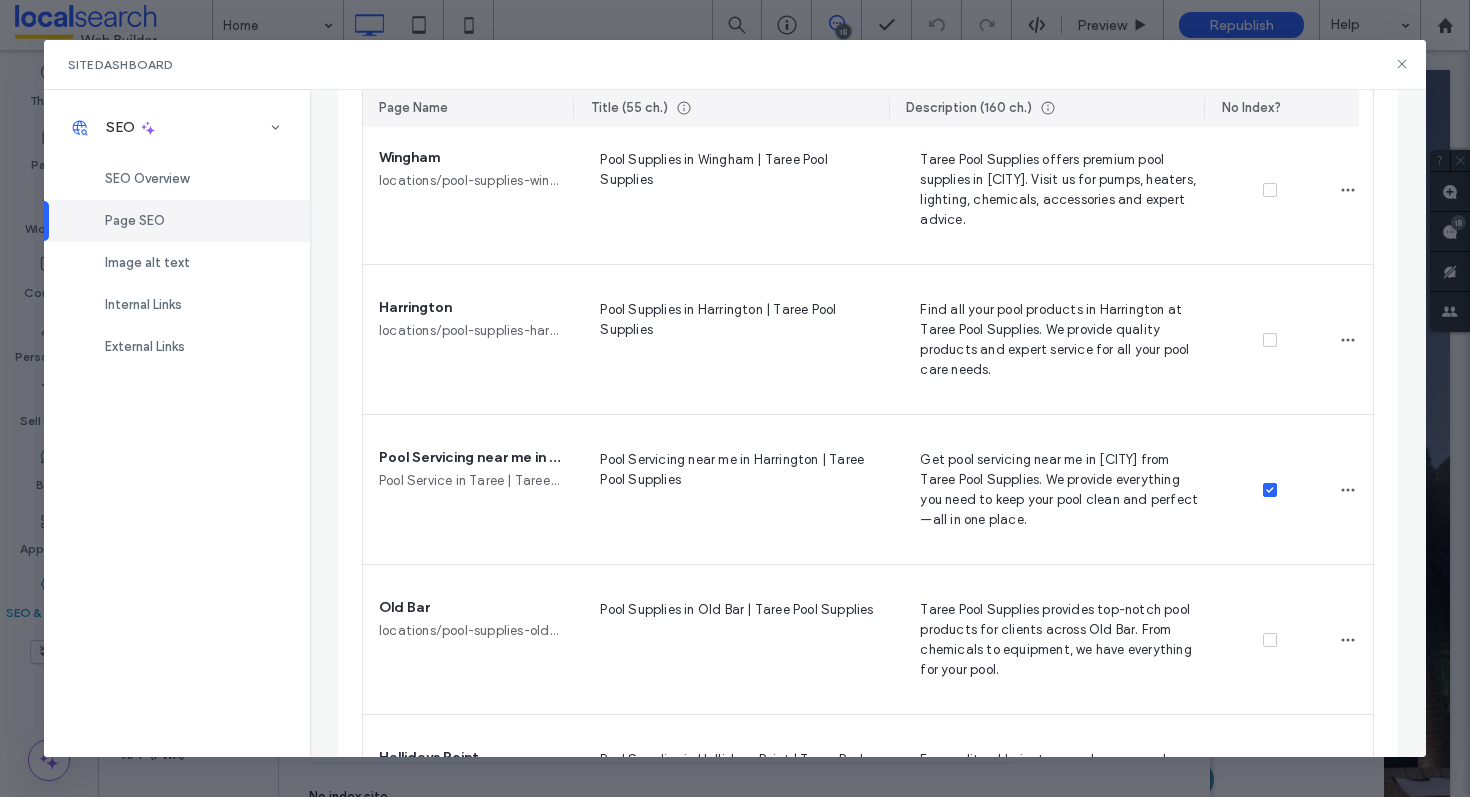 scroll, scrollTop: 4455, scrollLeft: 0, axis: vertical 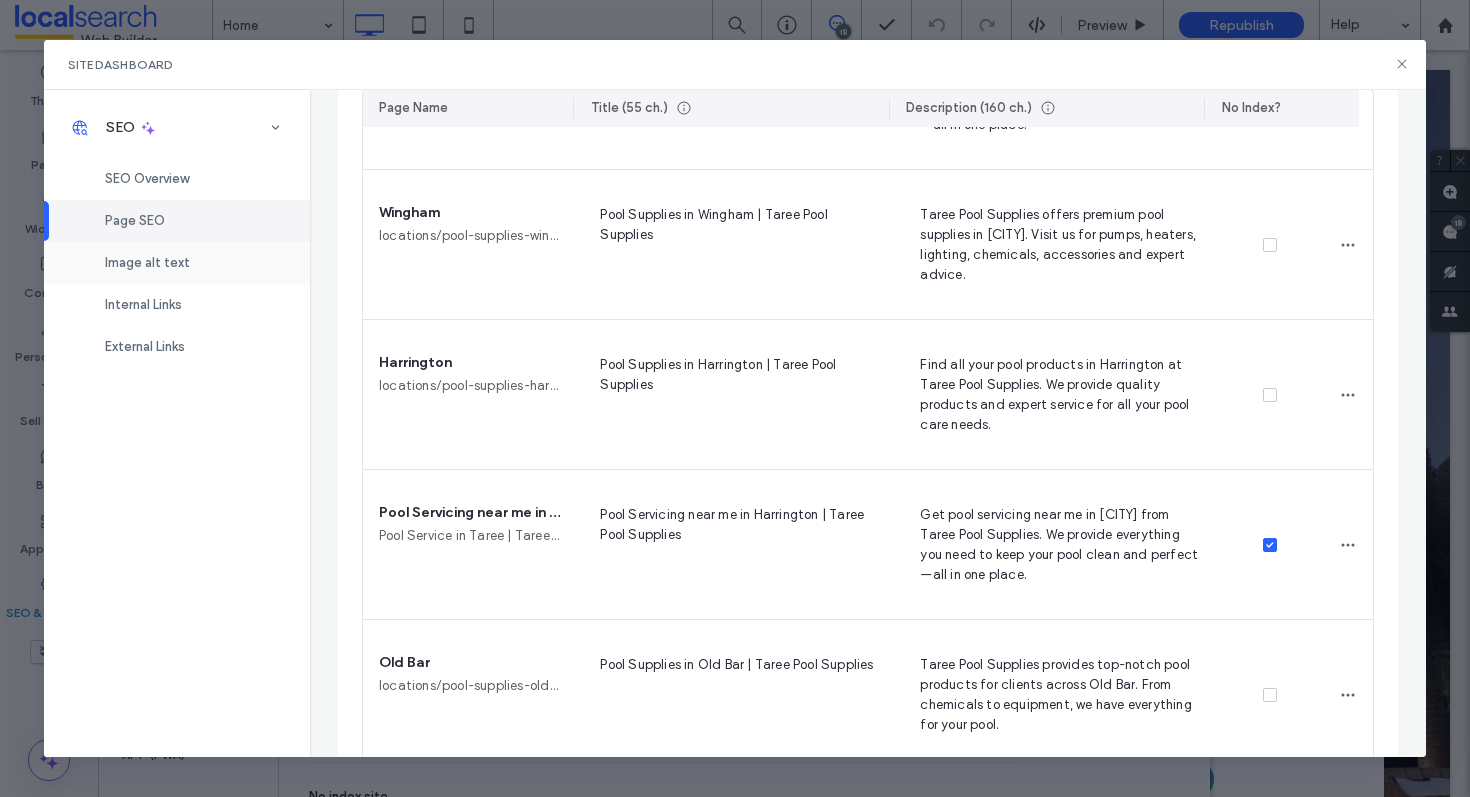 click on "Image alt text" at bounding box center [147, 262] 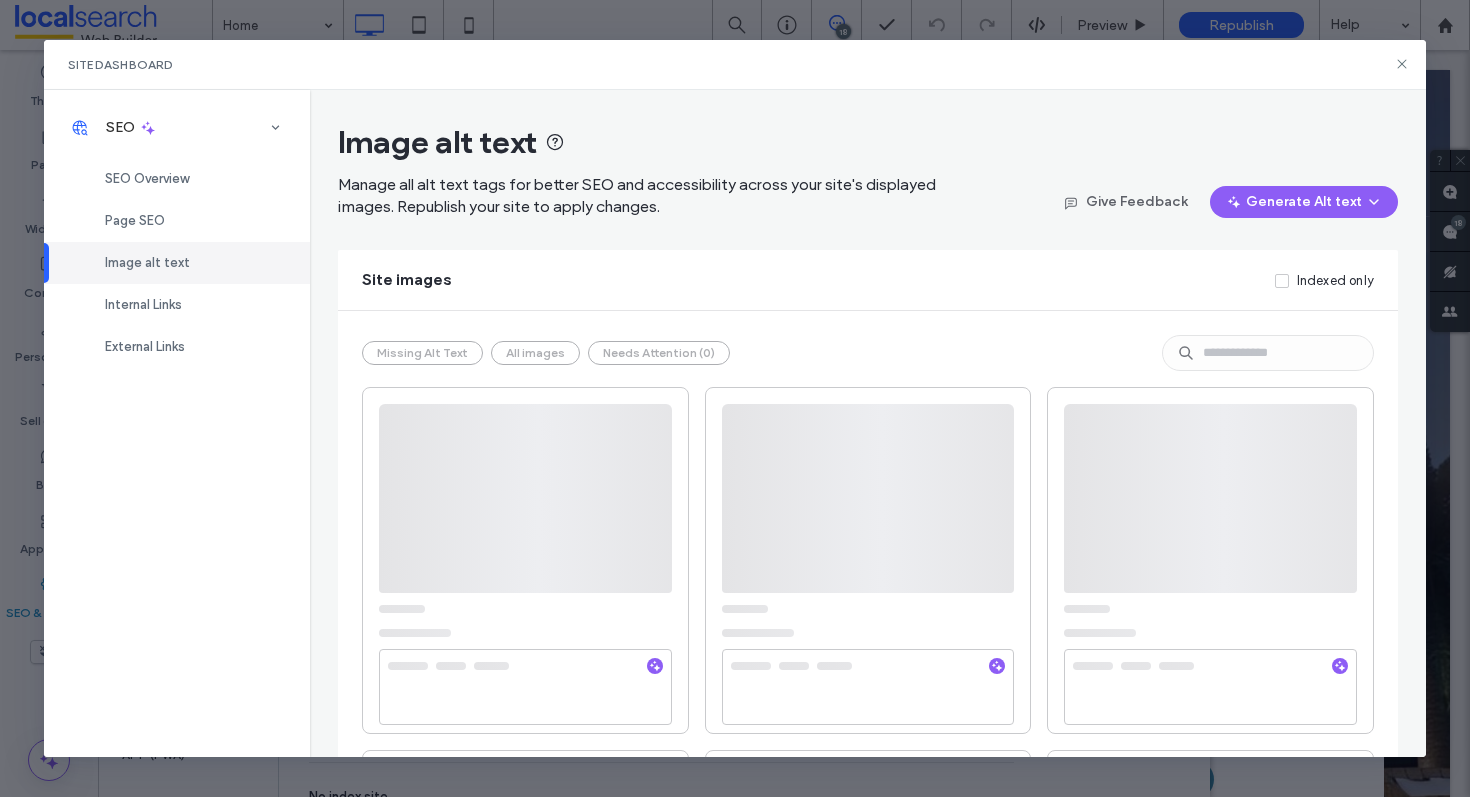 click on "Missing Alt Text All images Needs Attention (0)" at bounding box center (546, 353) 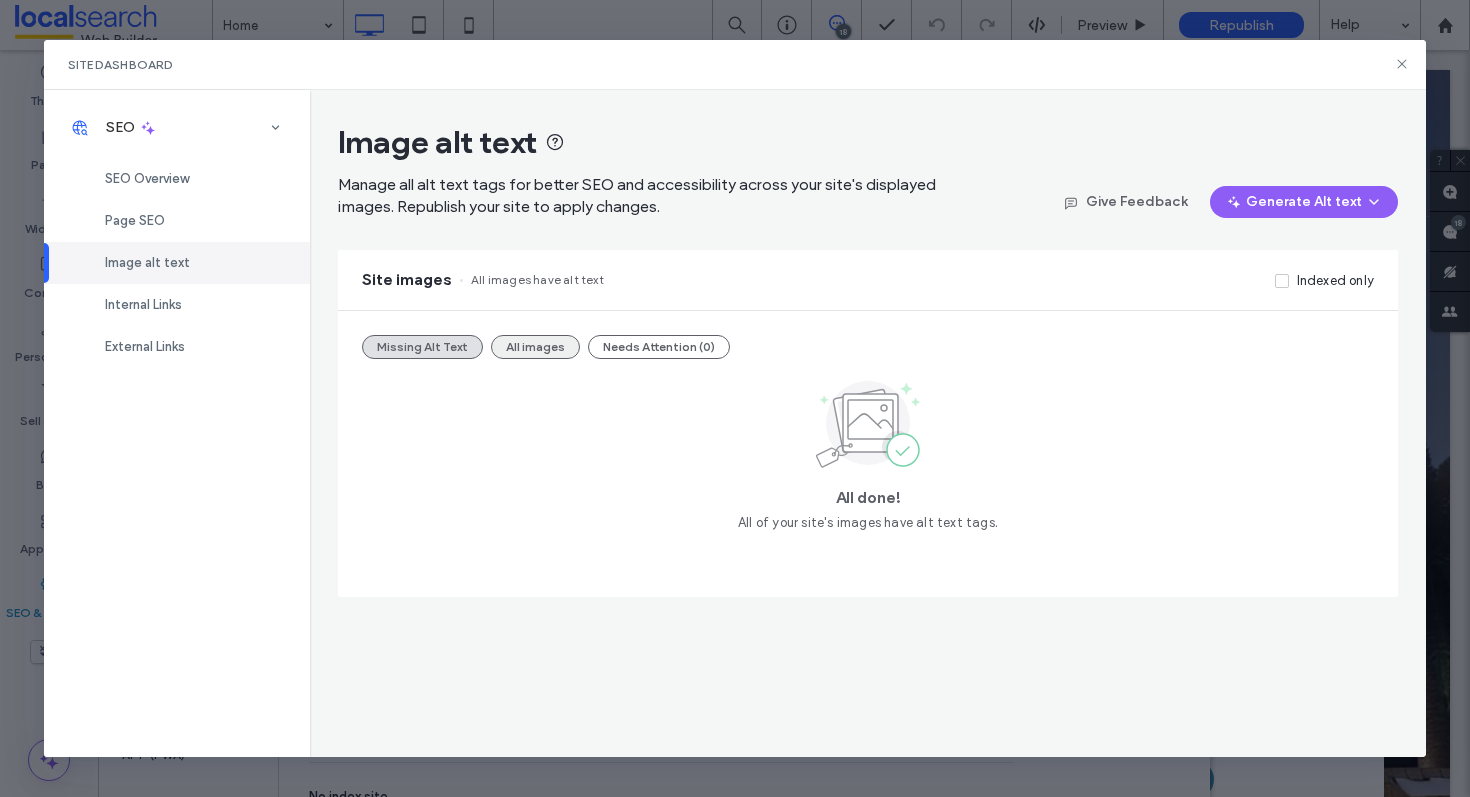 click on "All images" at bounding box center [535, 347] 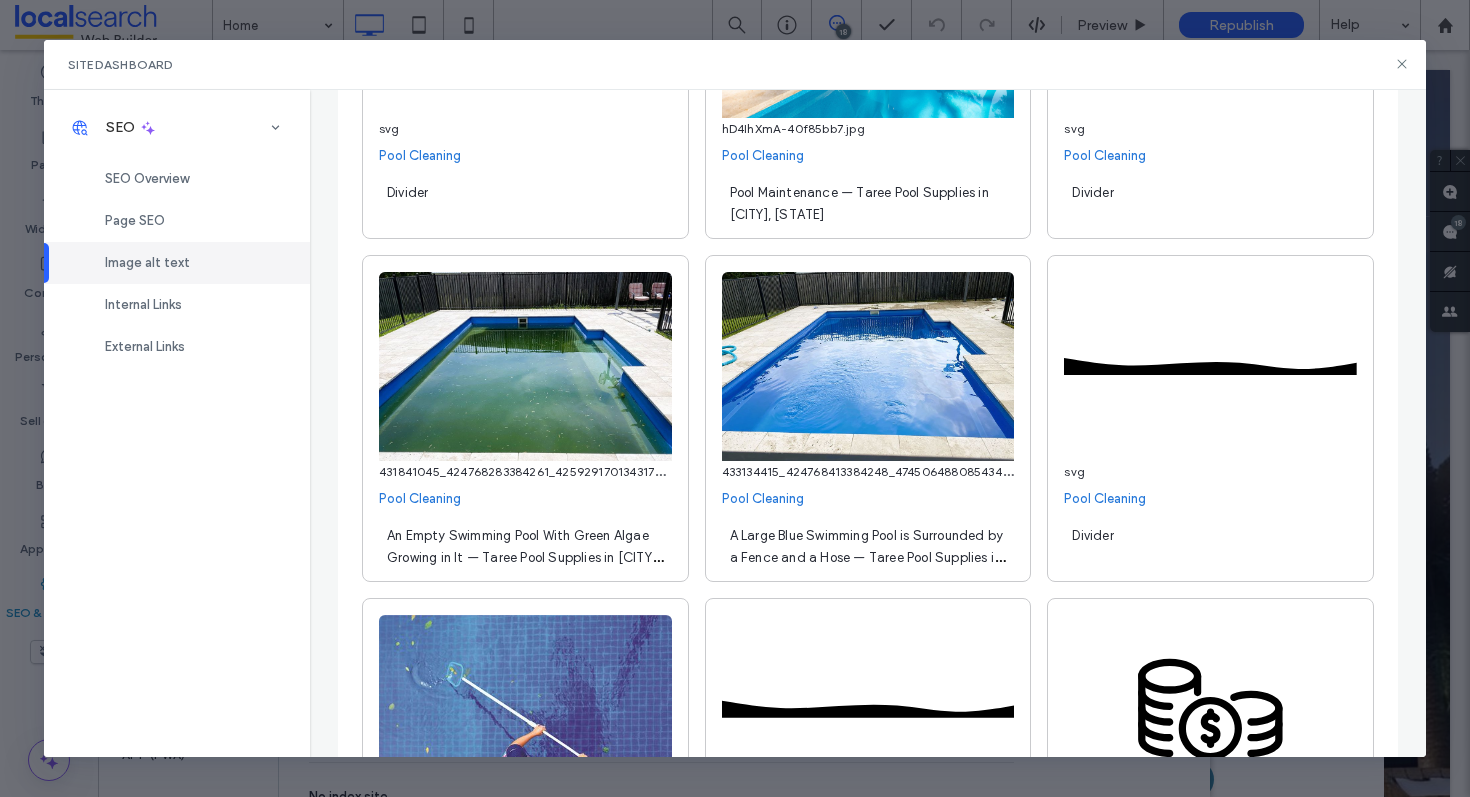 scroll, scrollTop: 83843, scrollLeft: 0, axis: vertical 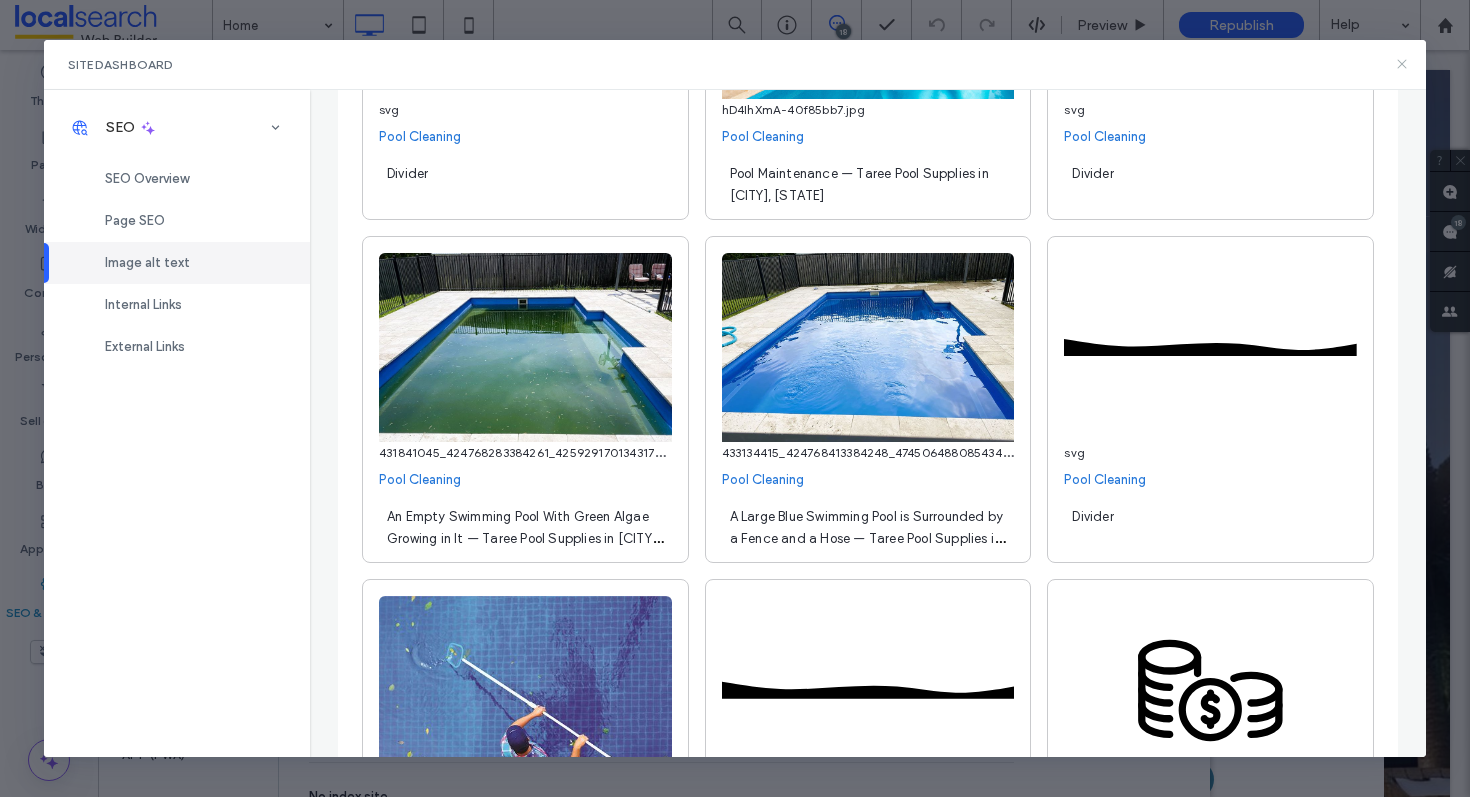click 